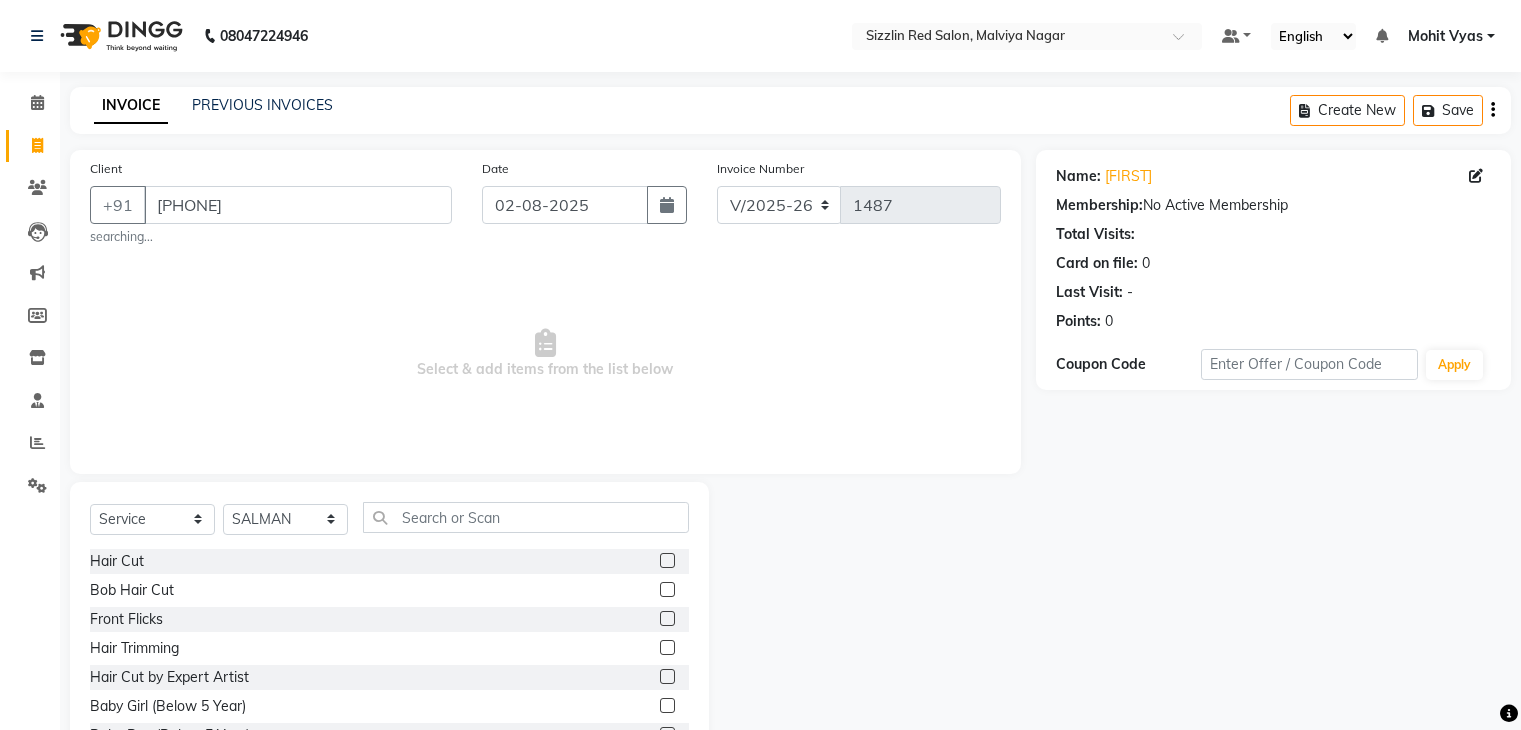 select on "7534" 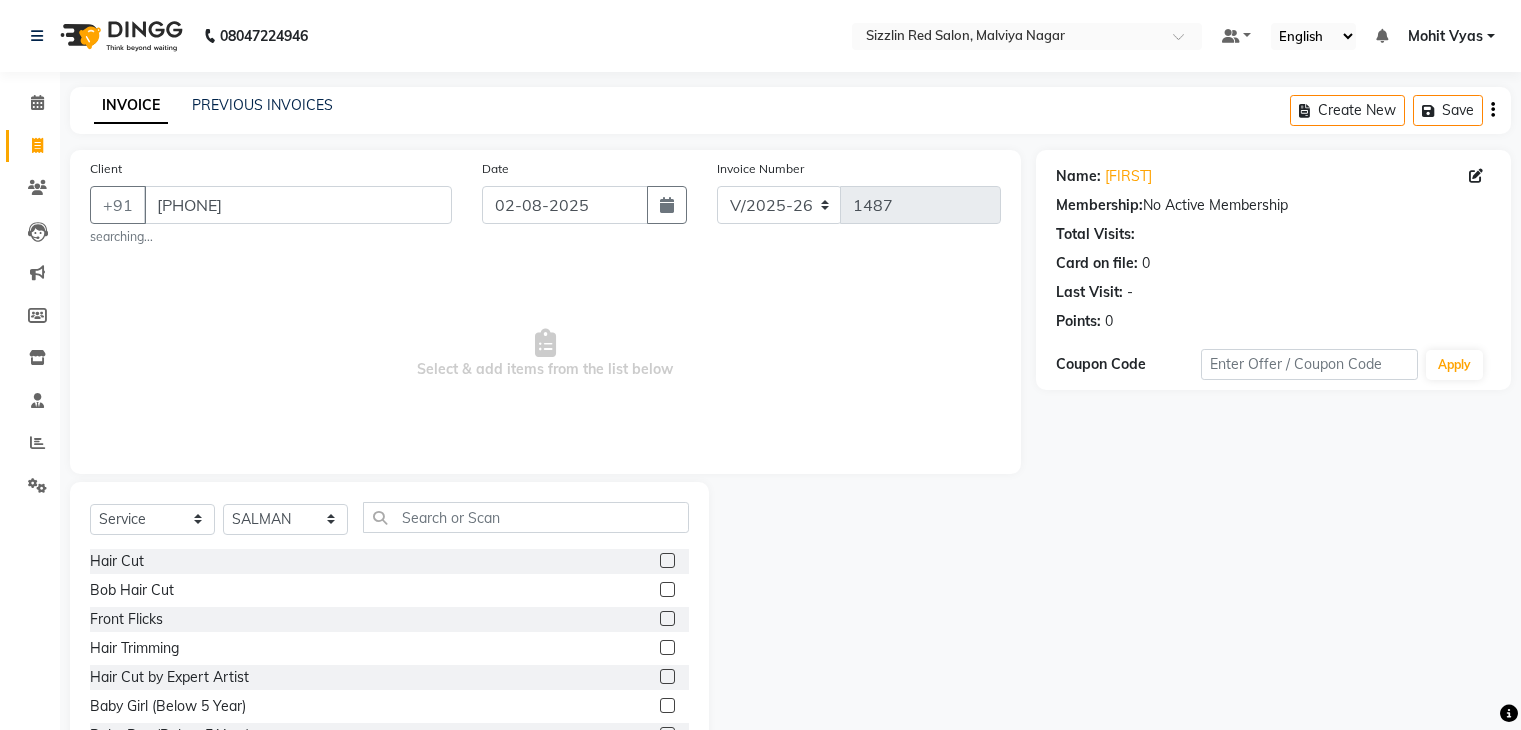scroll, scrollTop: 0, scrollLeft: 0, axis: both 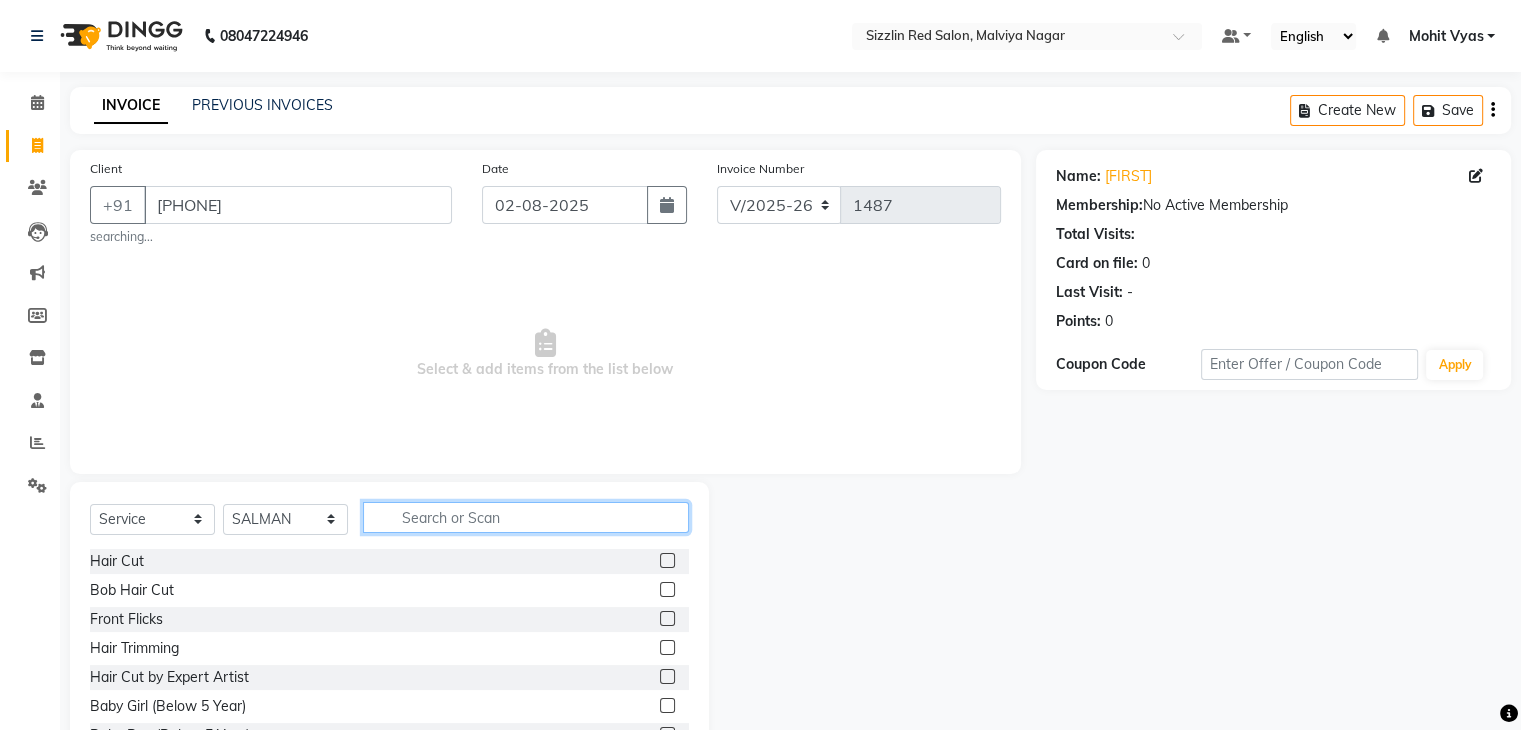click 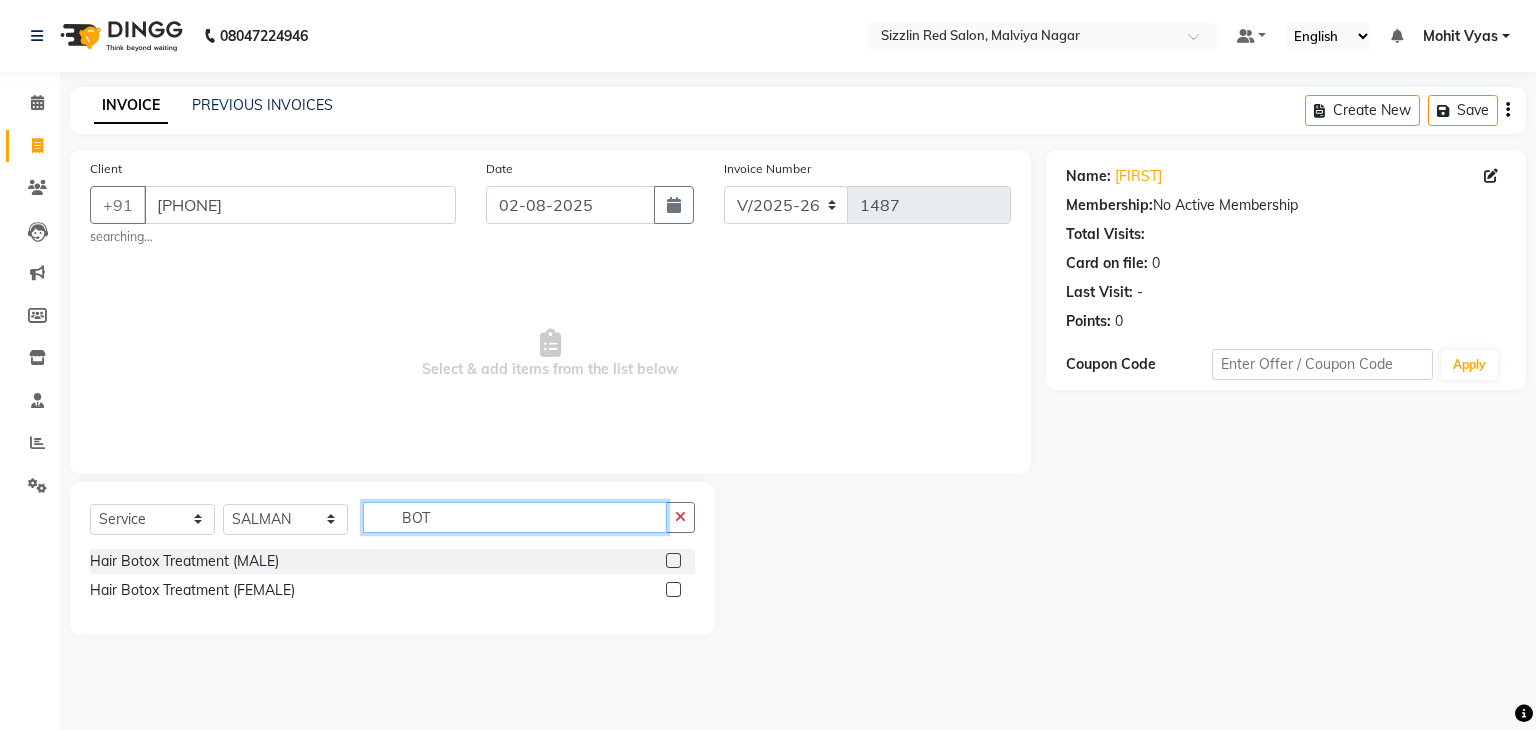 type on "BOT" 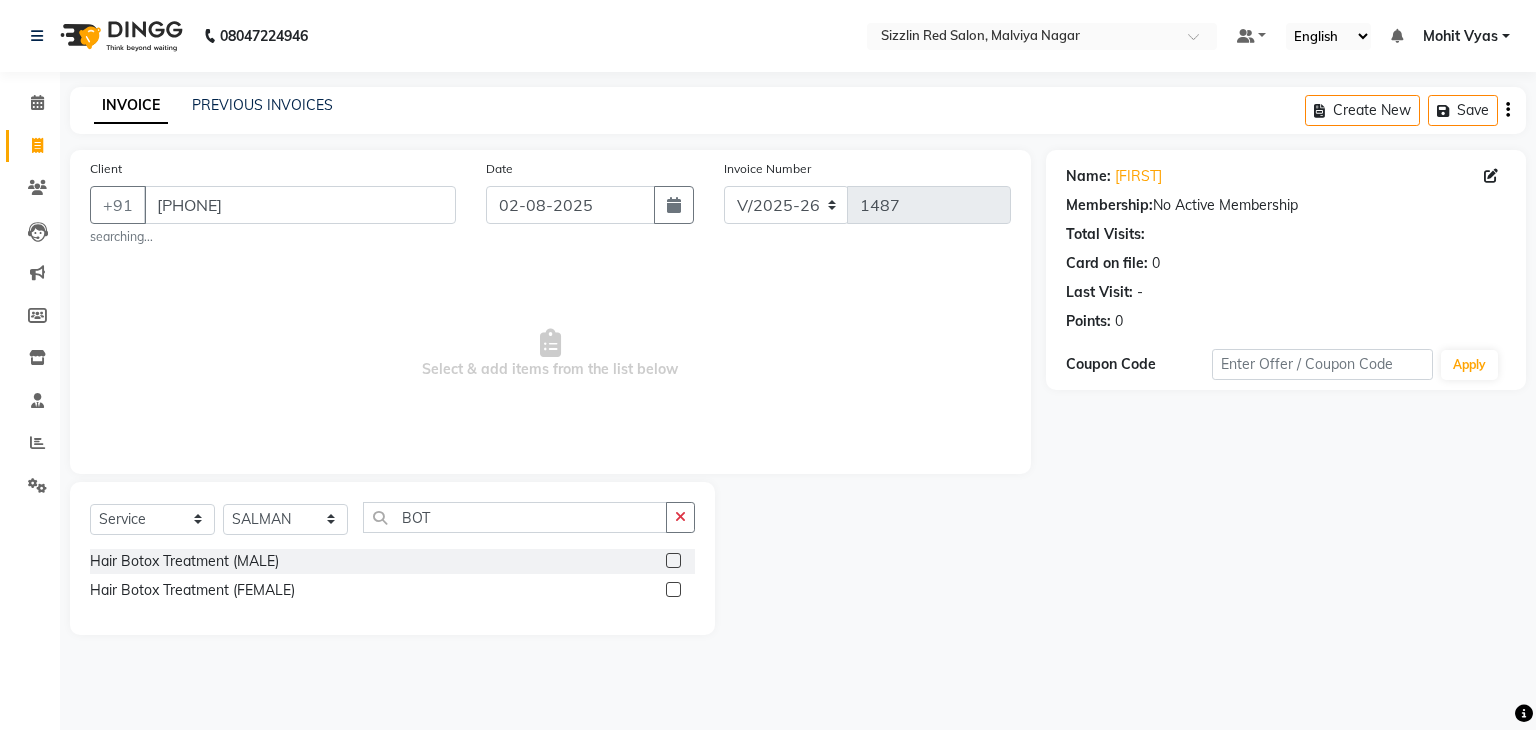 click 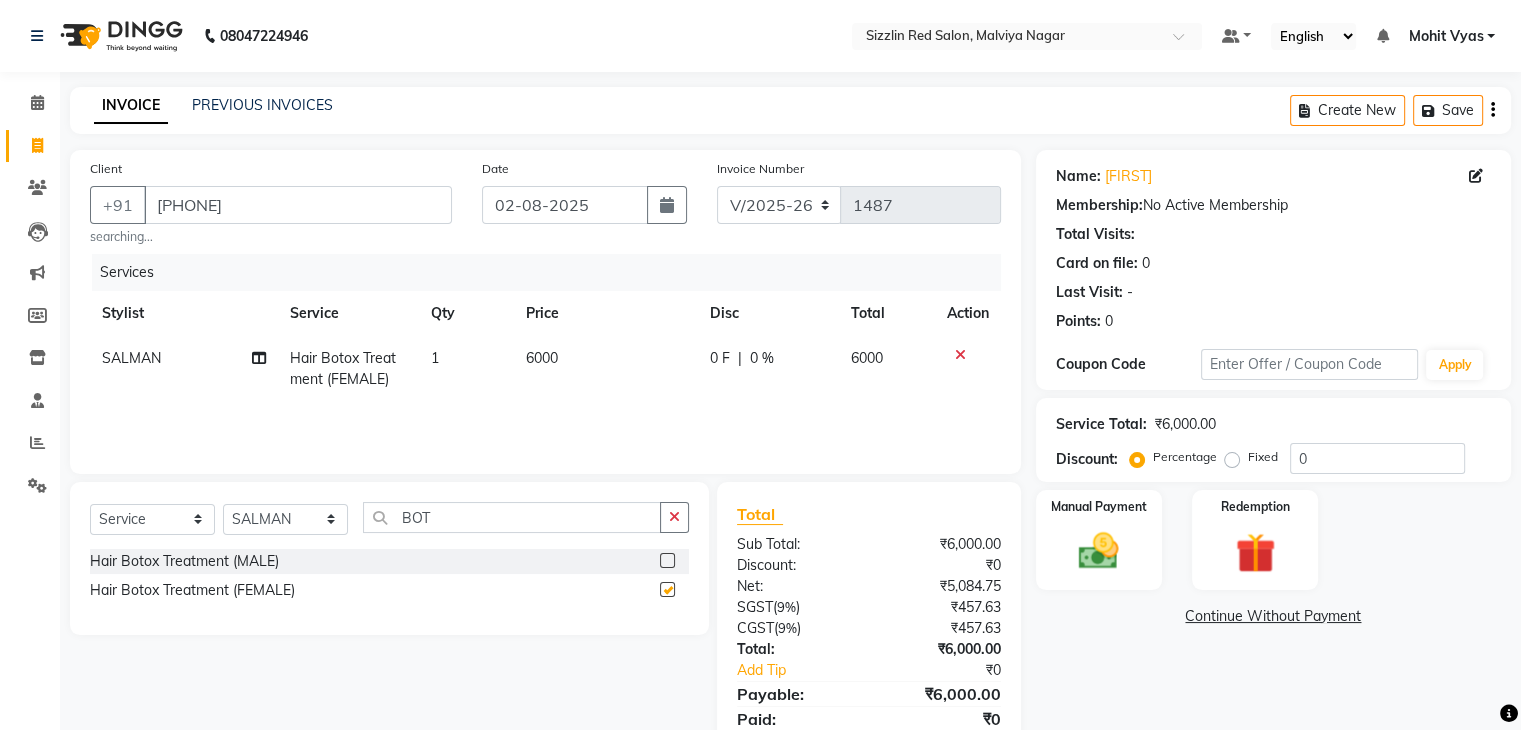 checkbox on "false" 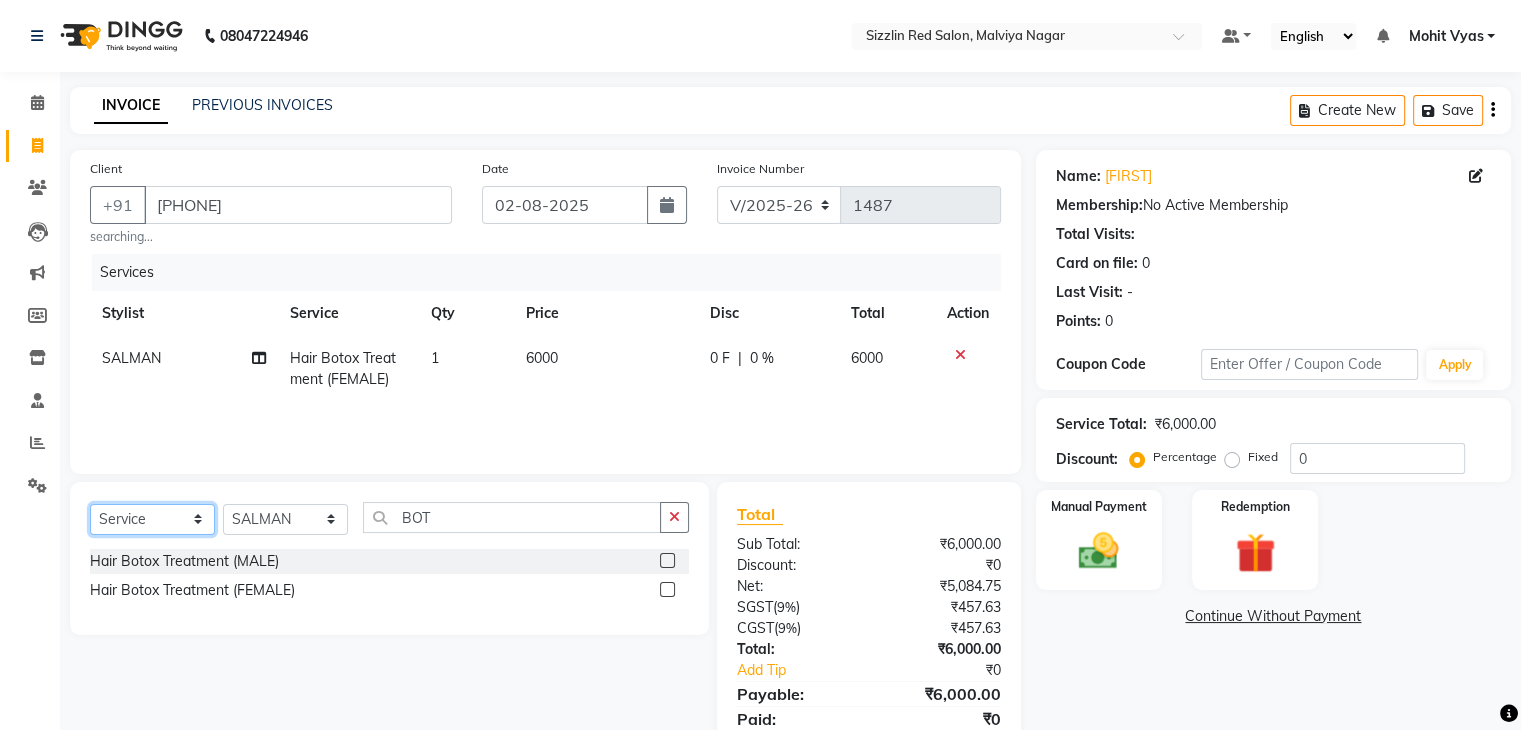 click on "Select  Service  Product  Membership  Package Voucher Prepaid Gift Card" 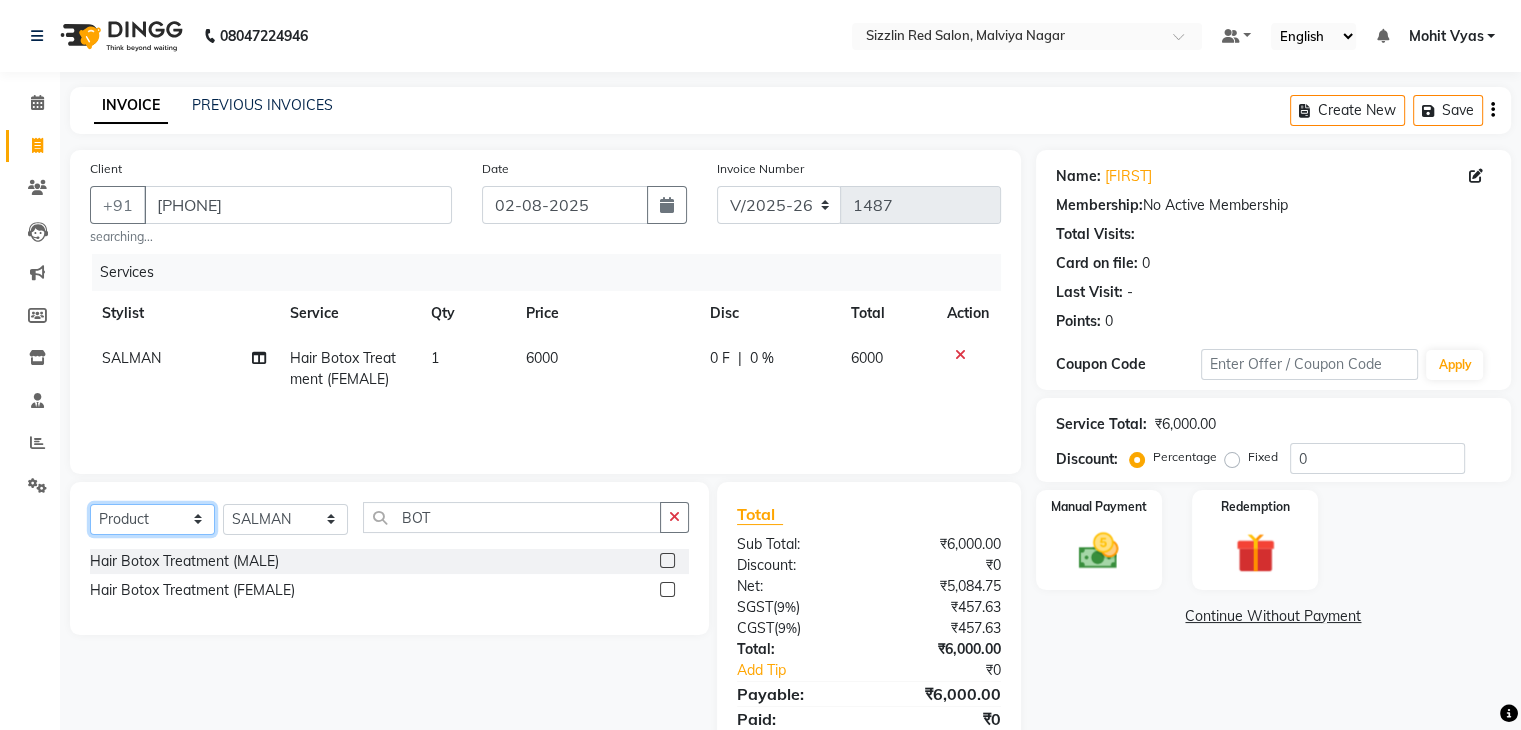 click on "Select  Service  Product  Membership  Package Voucher Prepaid Gift Card" 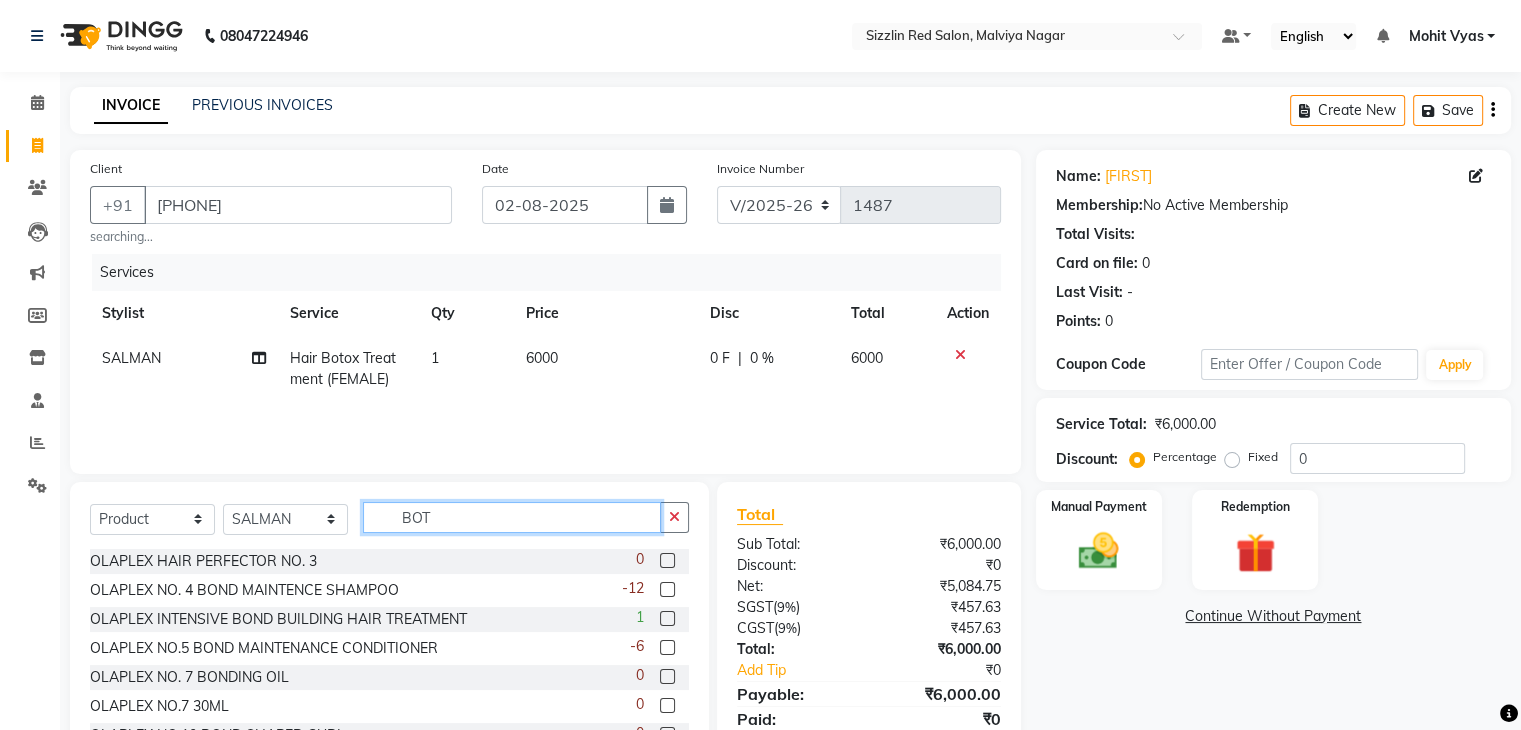 click on "BOT" 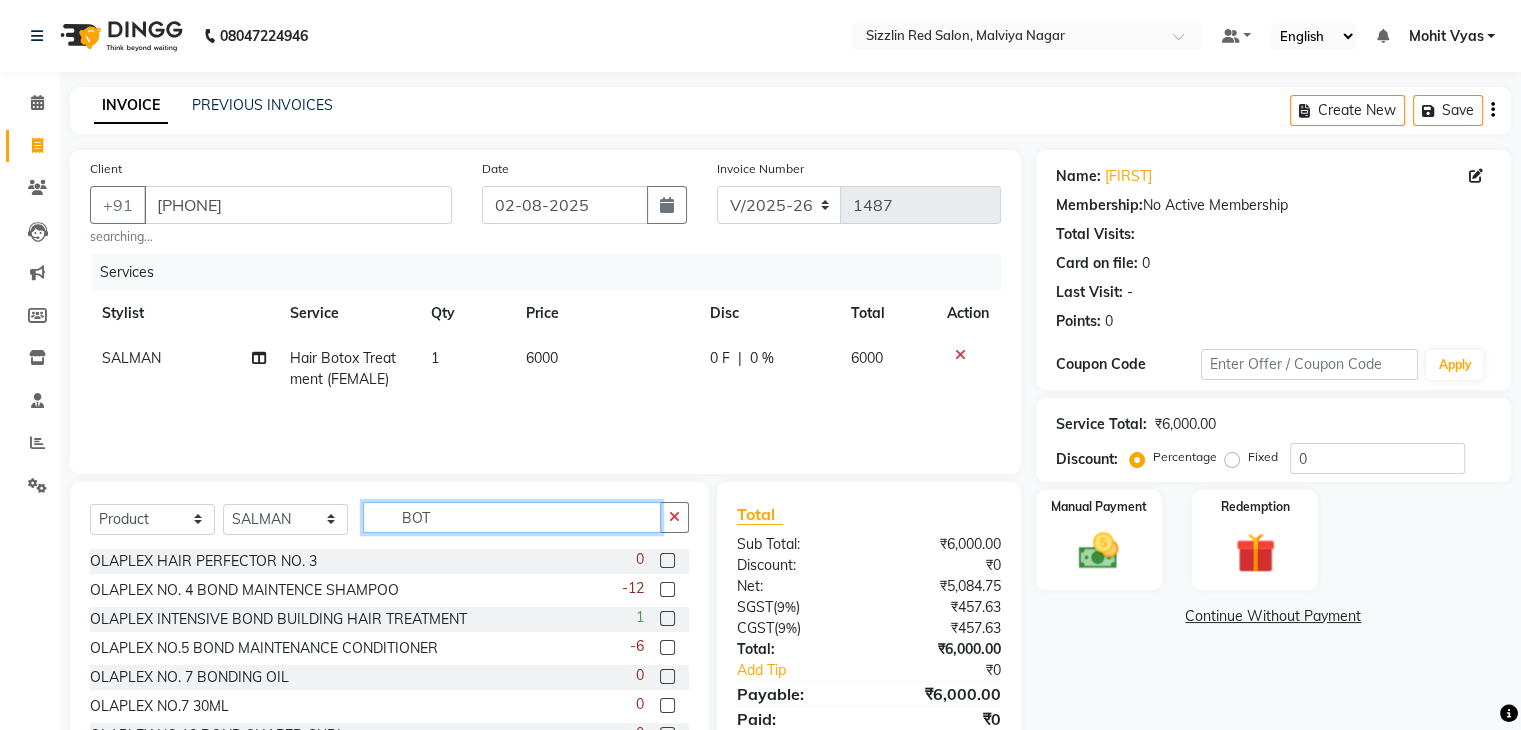 click on "BOT" 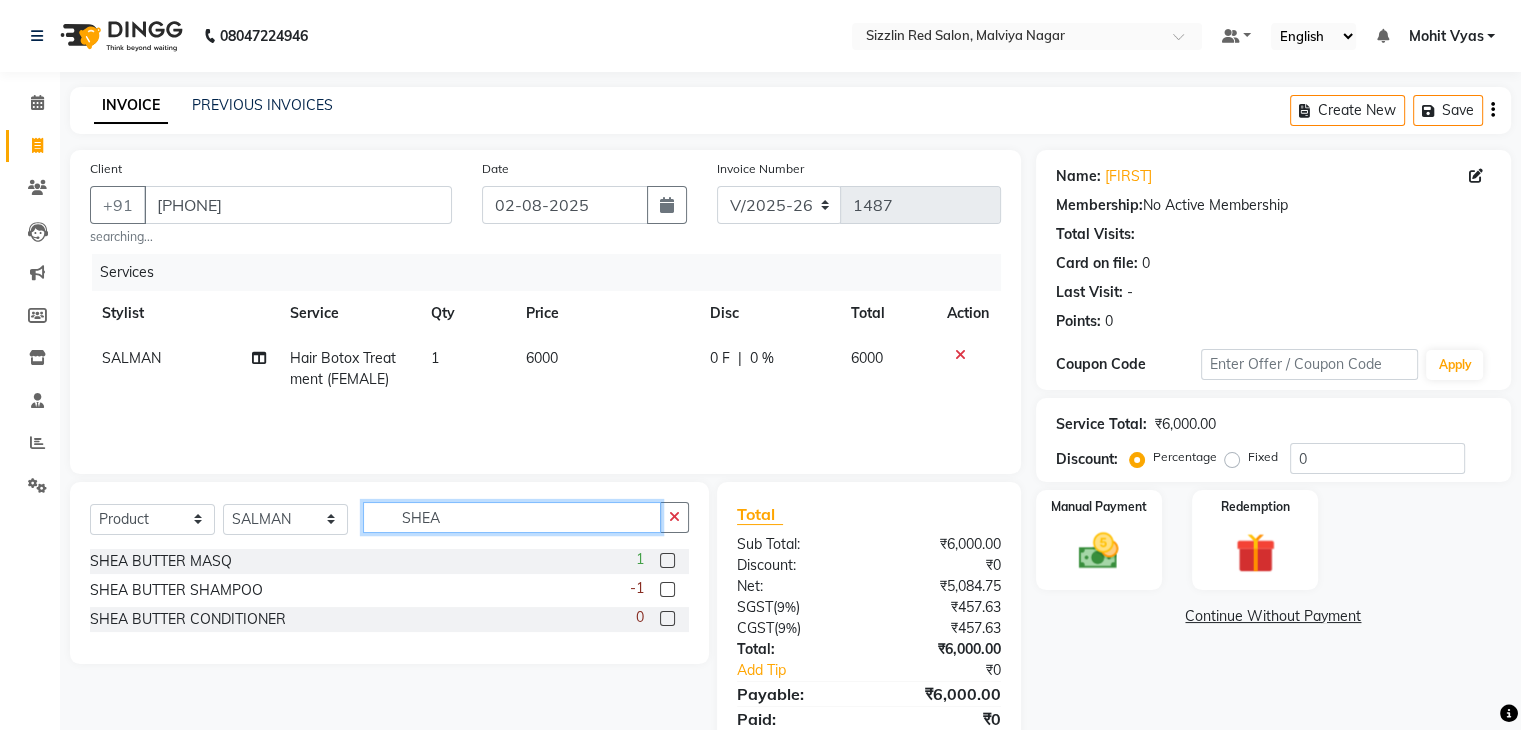type on "SHEA" 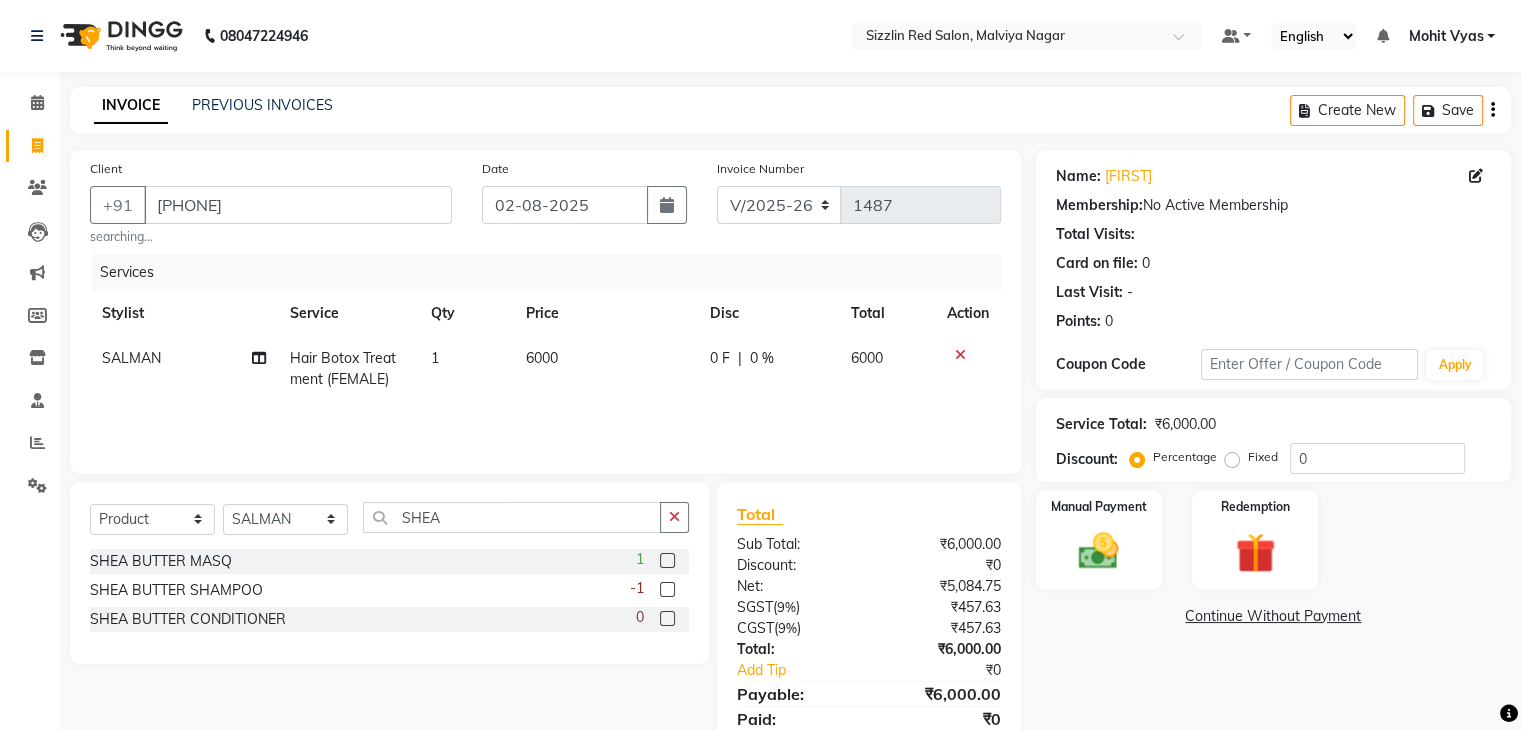 click 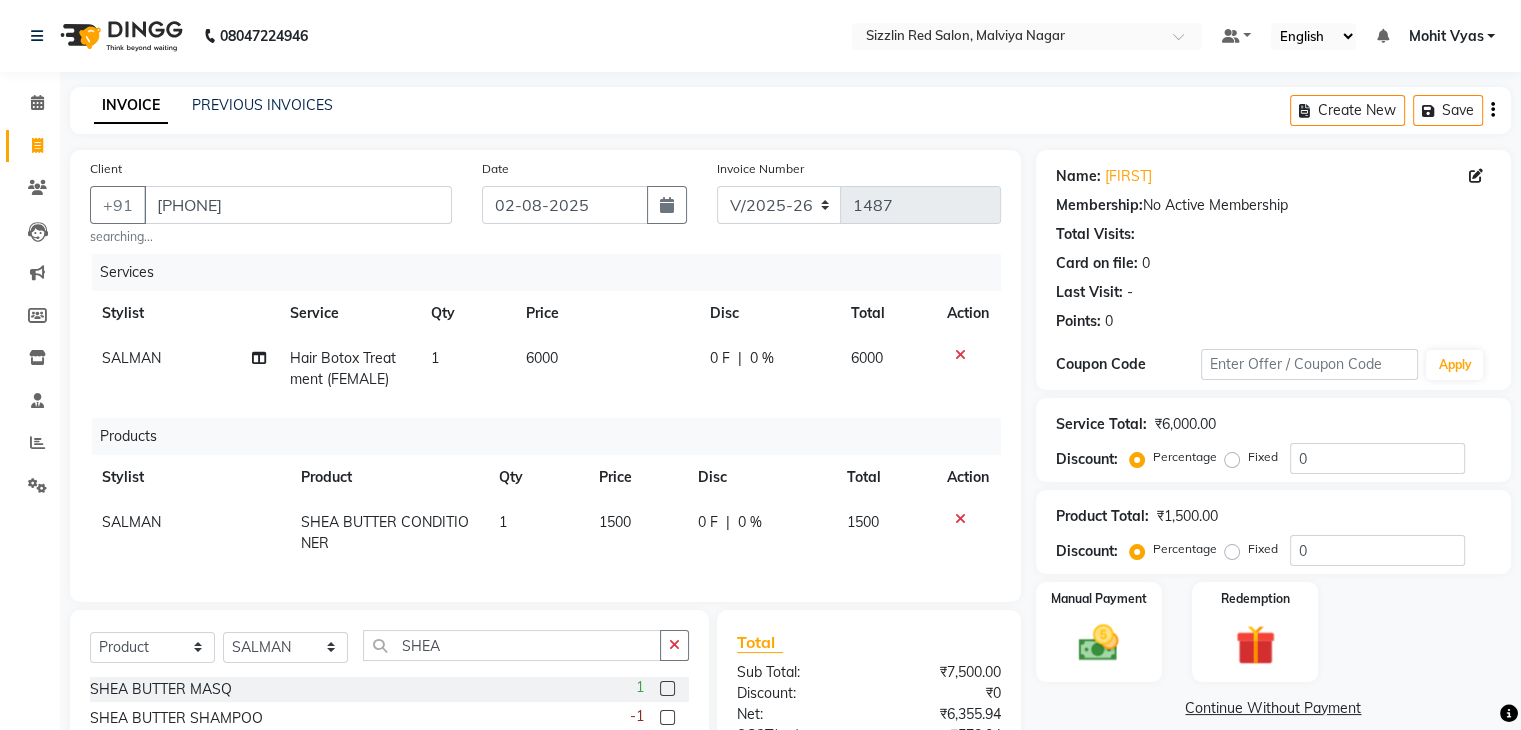 checkbox on "false" 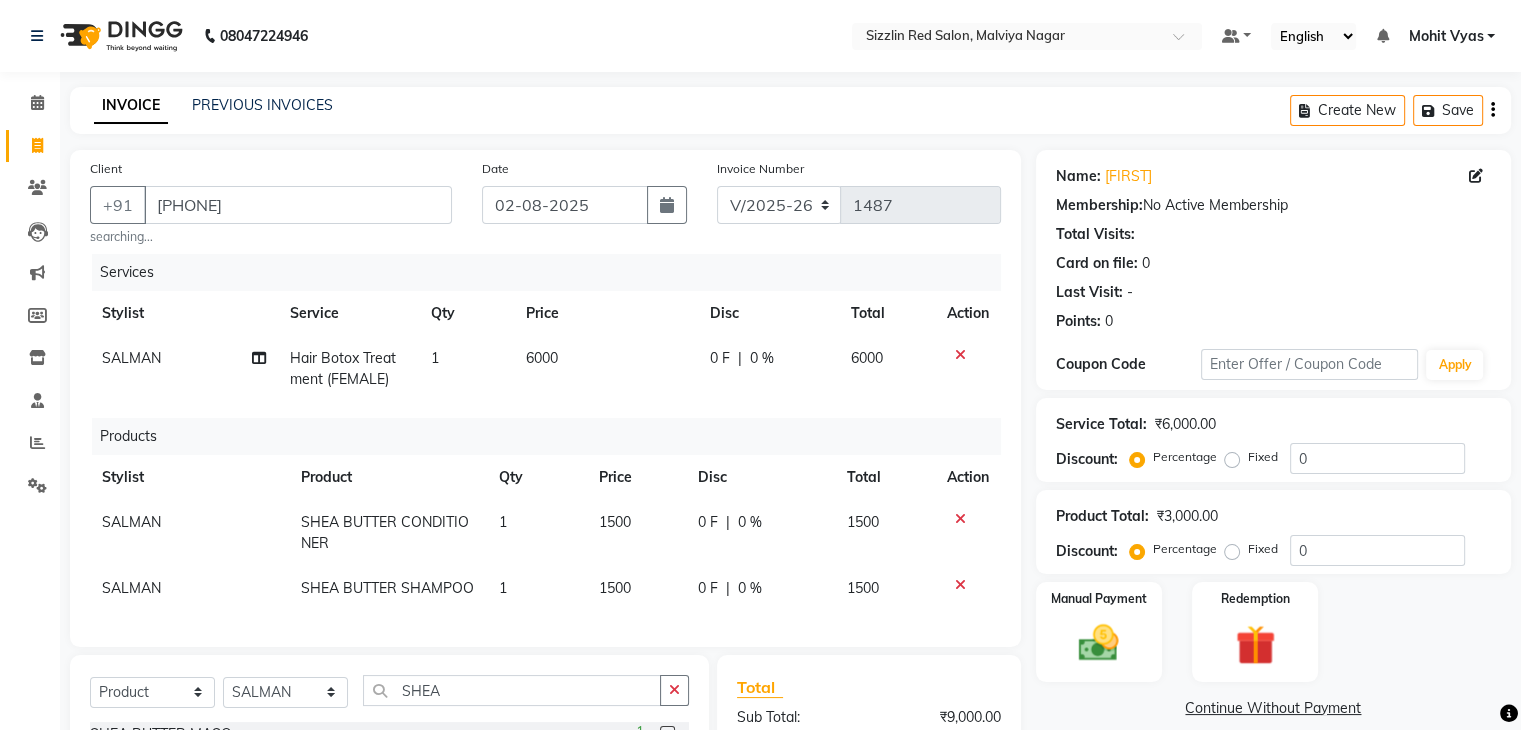 checkbox on "false" 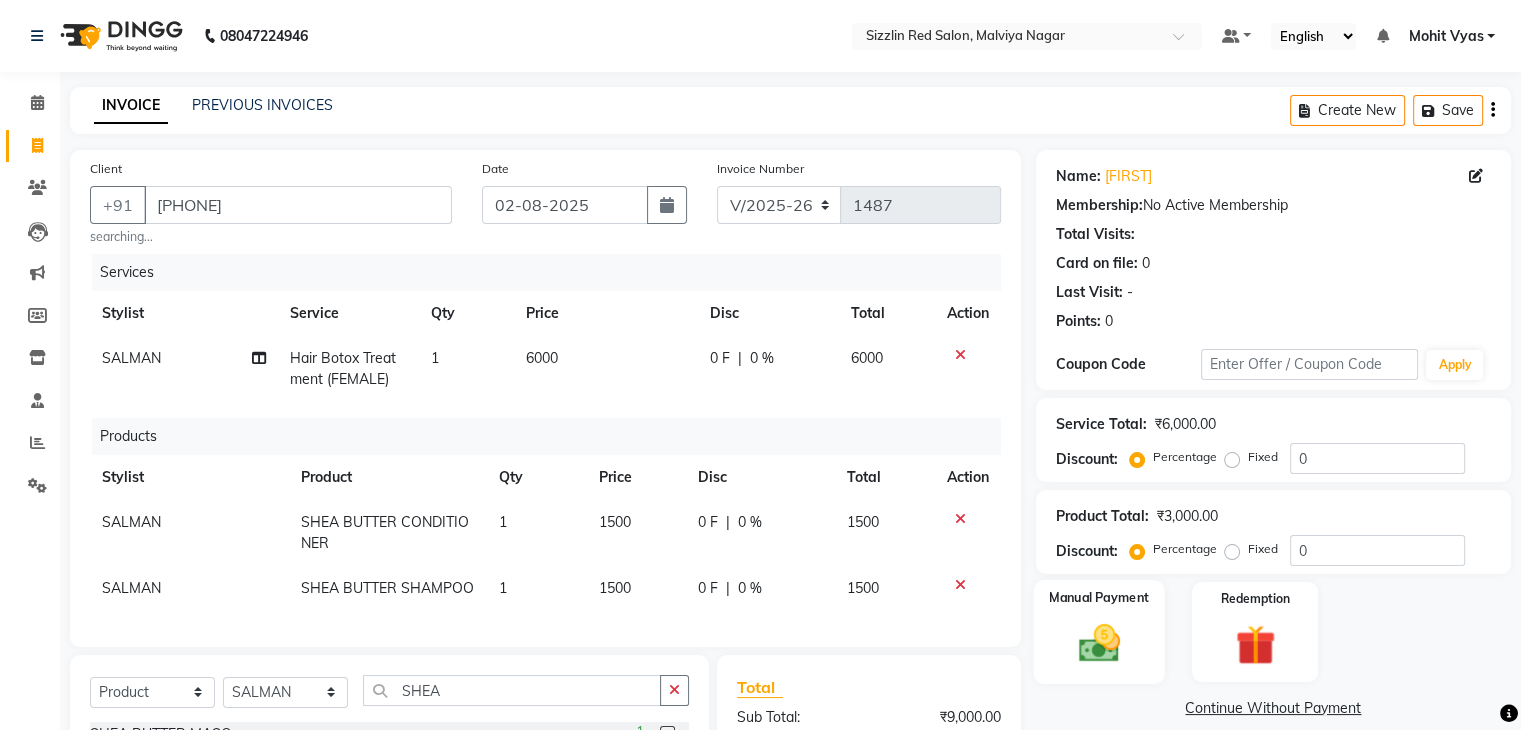 click 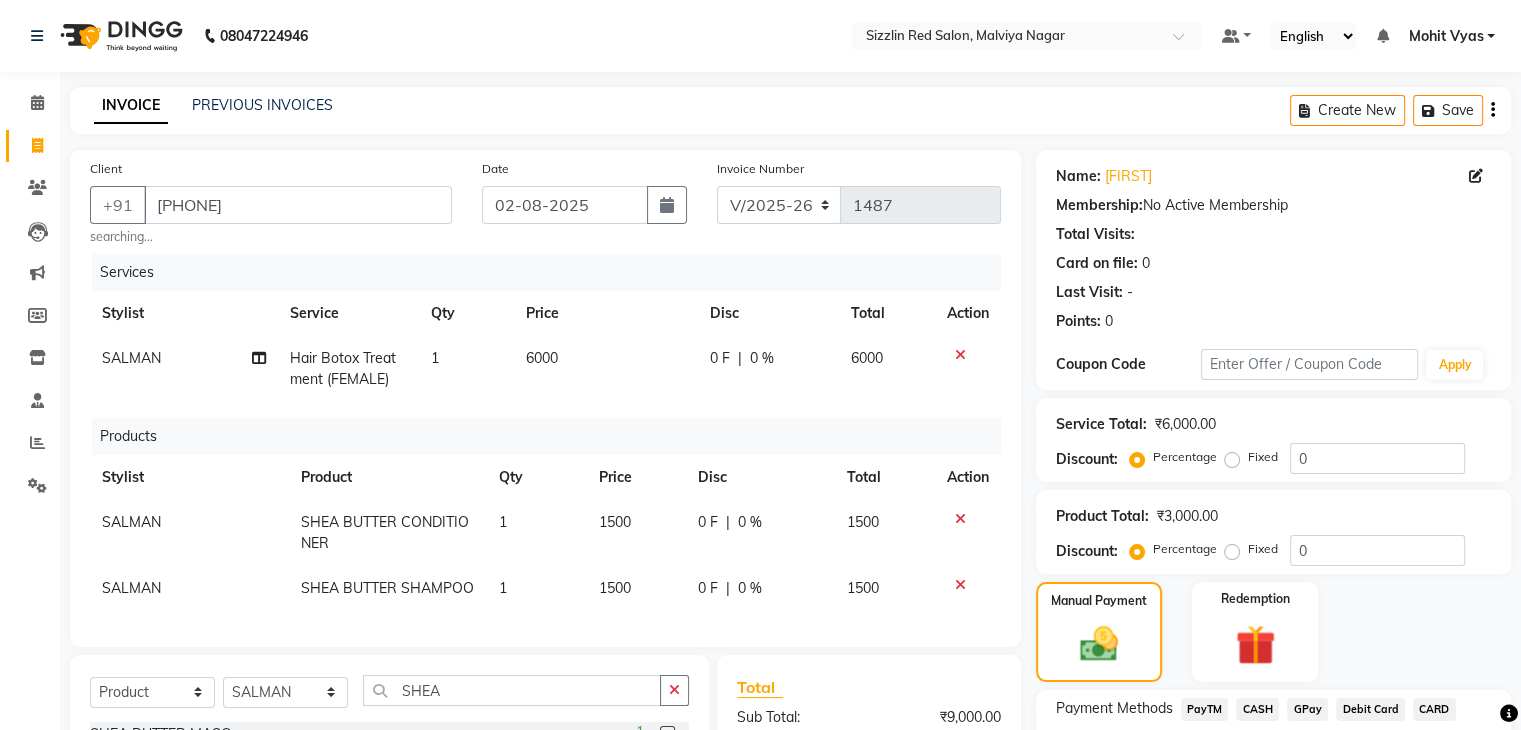 scroll, scrollTop: 265, scrollLeft: 0, axis: vertical 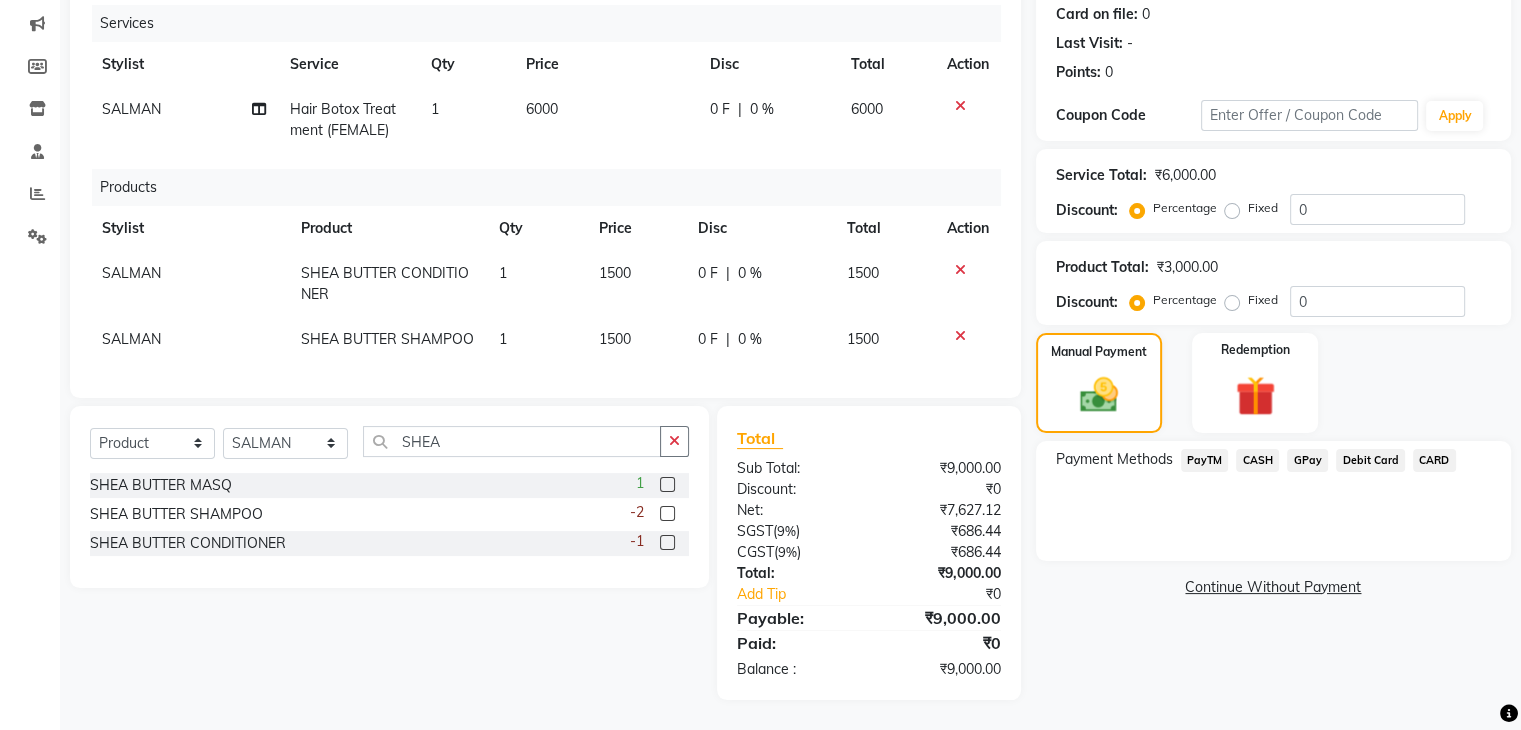 click on "PayTM" 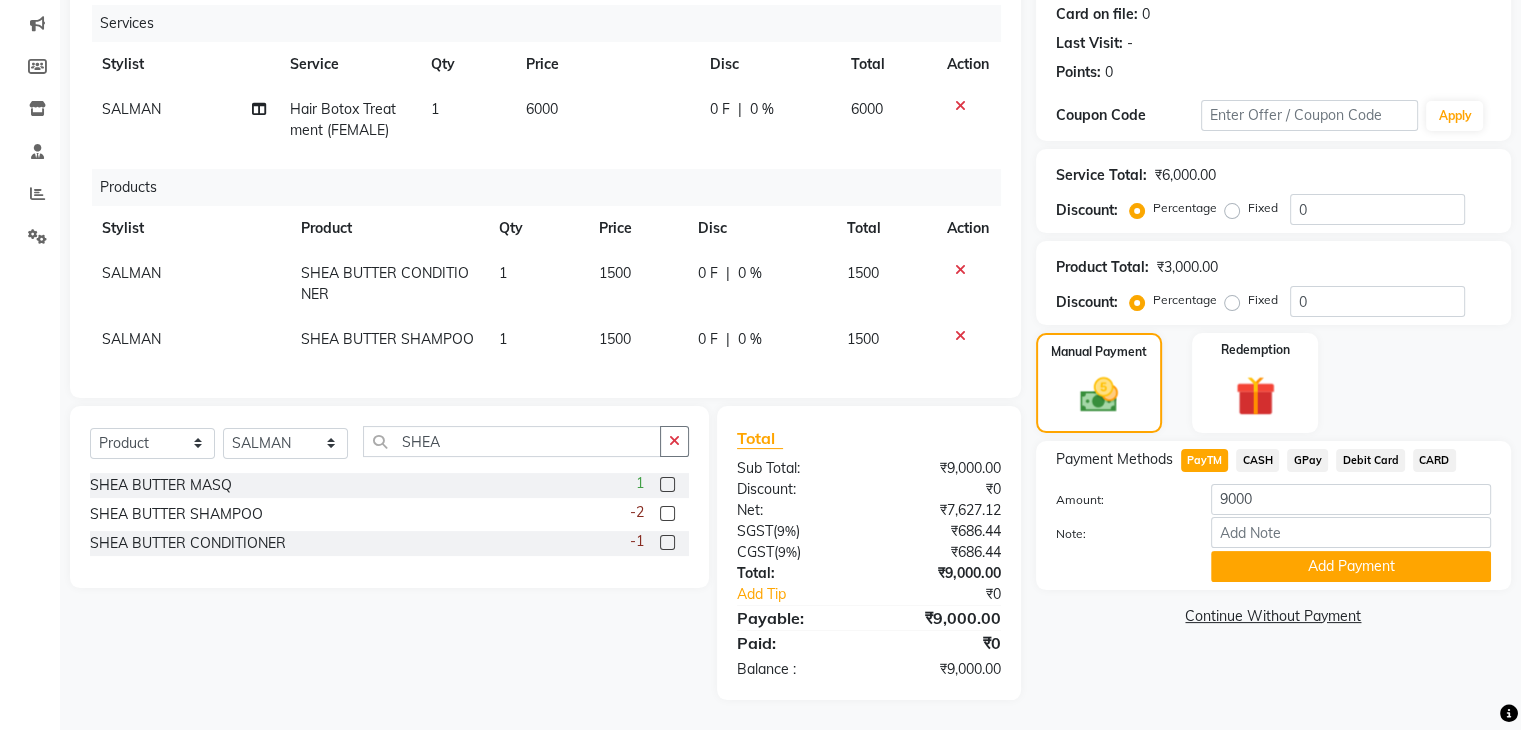 click on "6000" 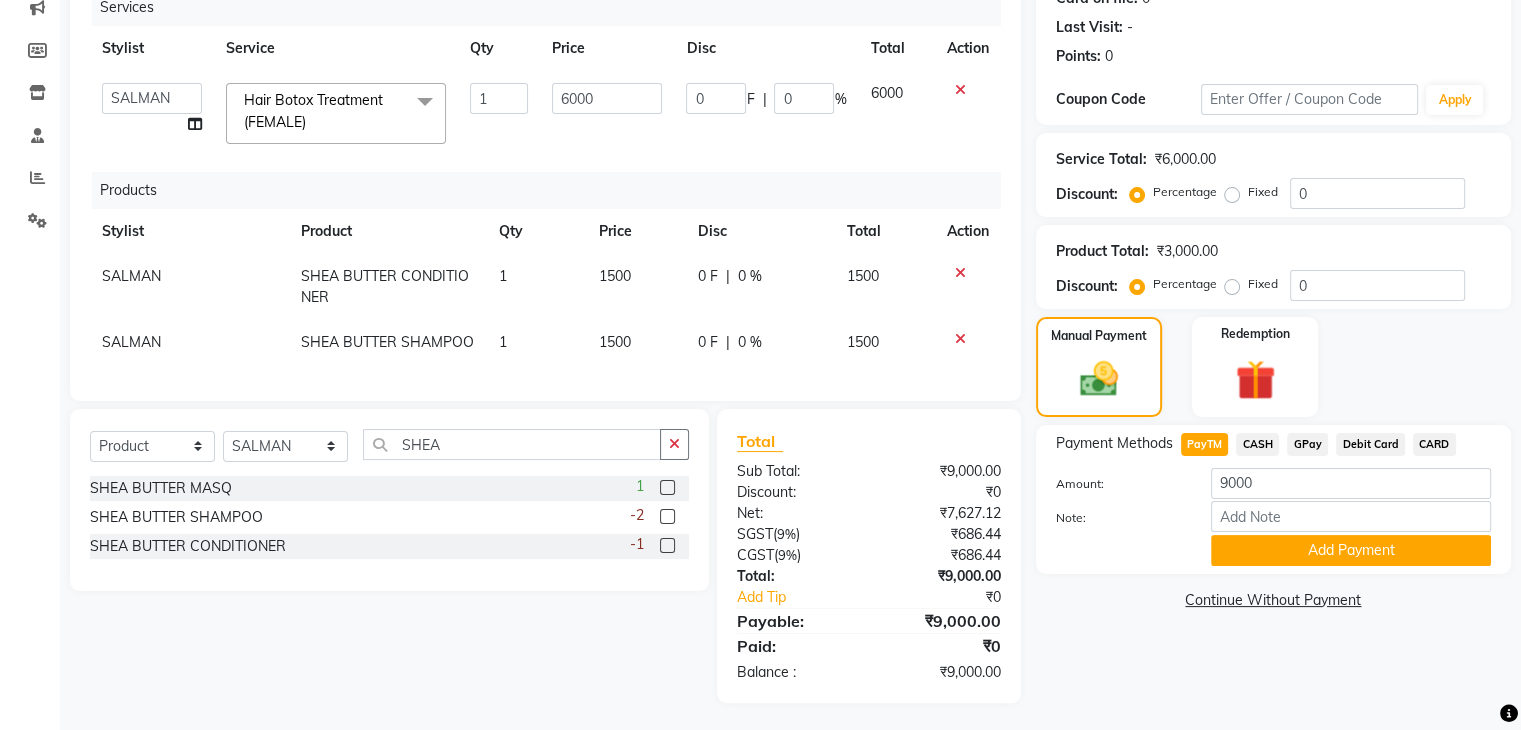 click on "6000" 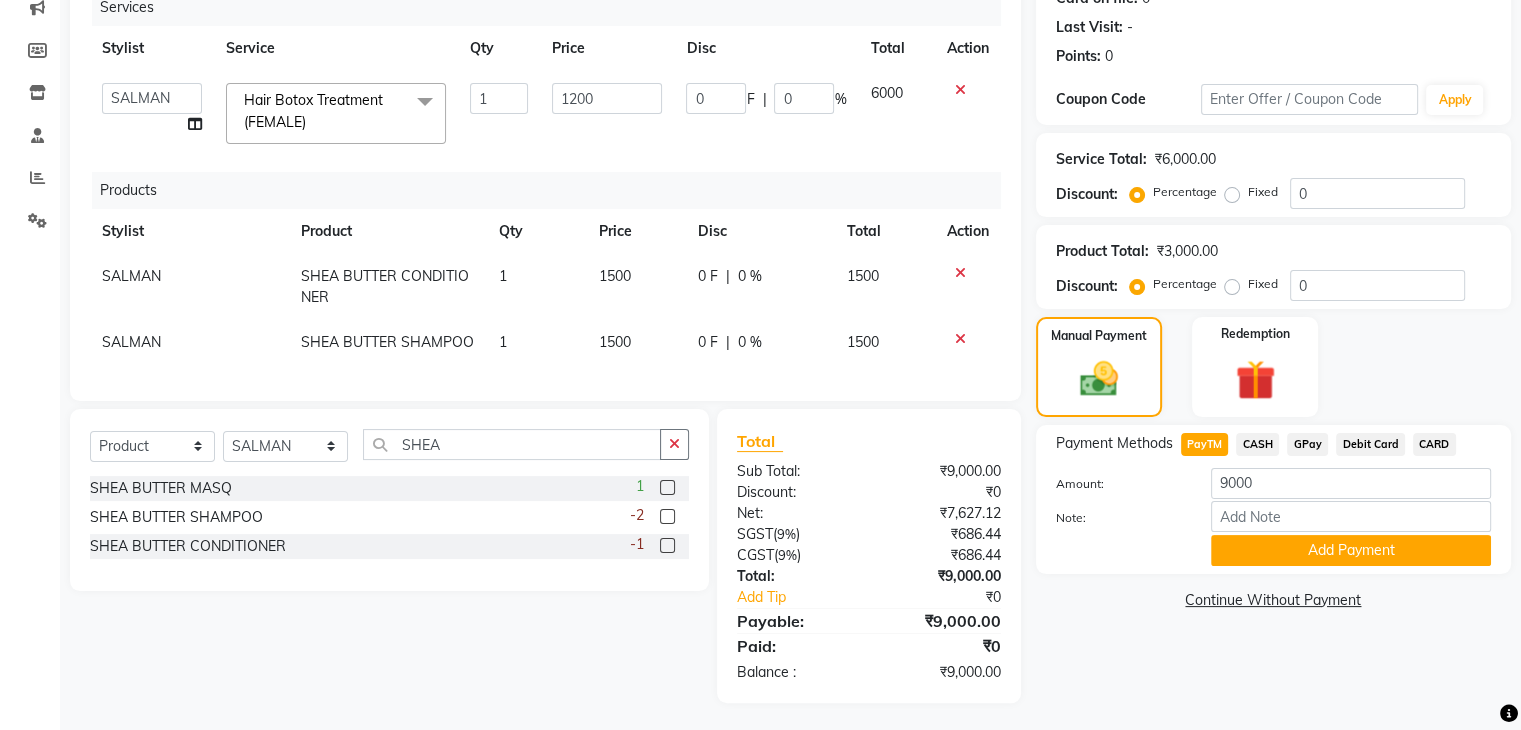 type on "12000" 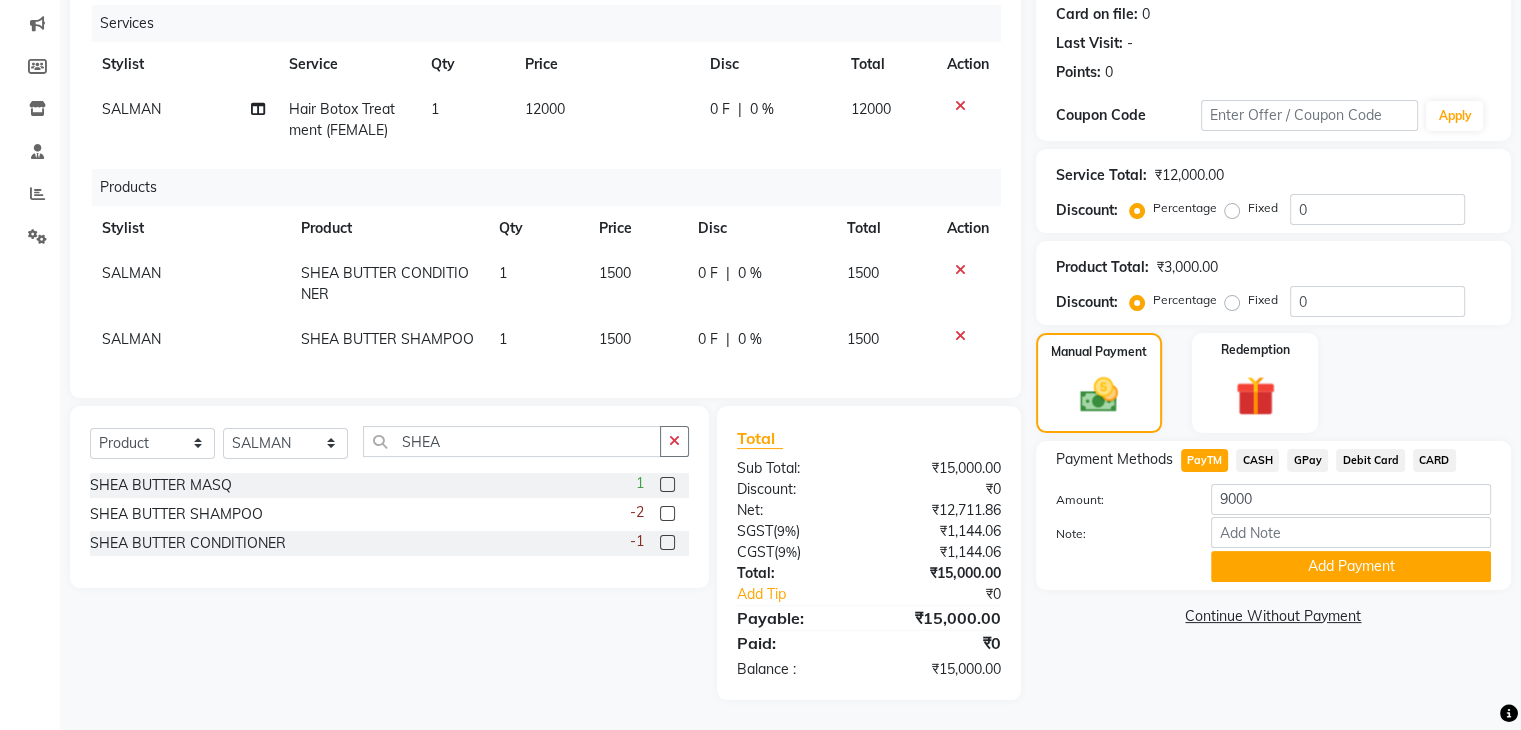 click on "PayTM" 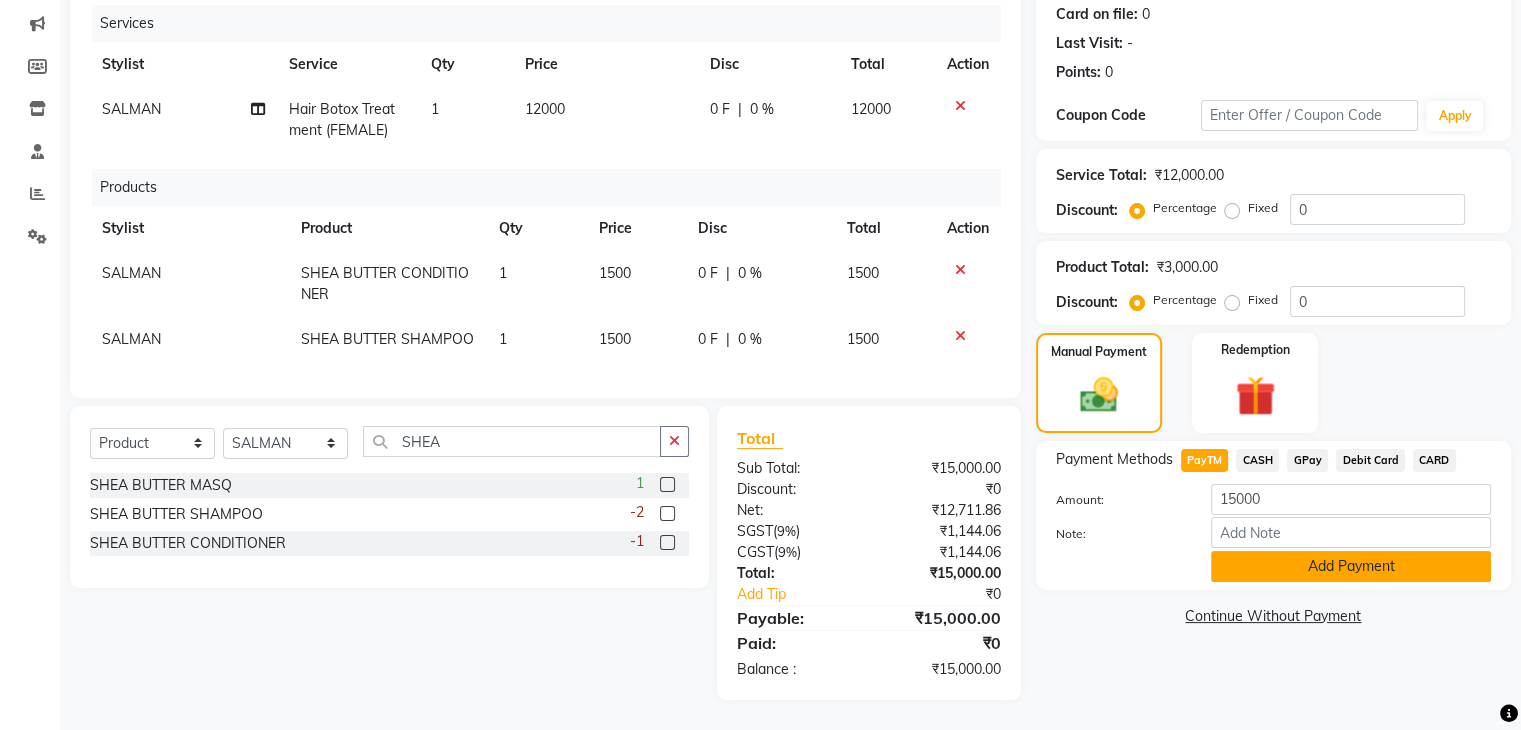 click on "Add Payment" 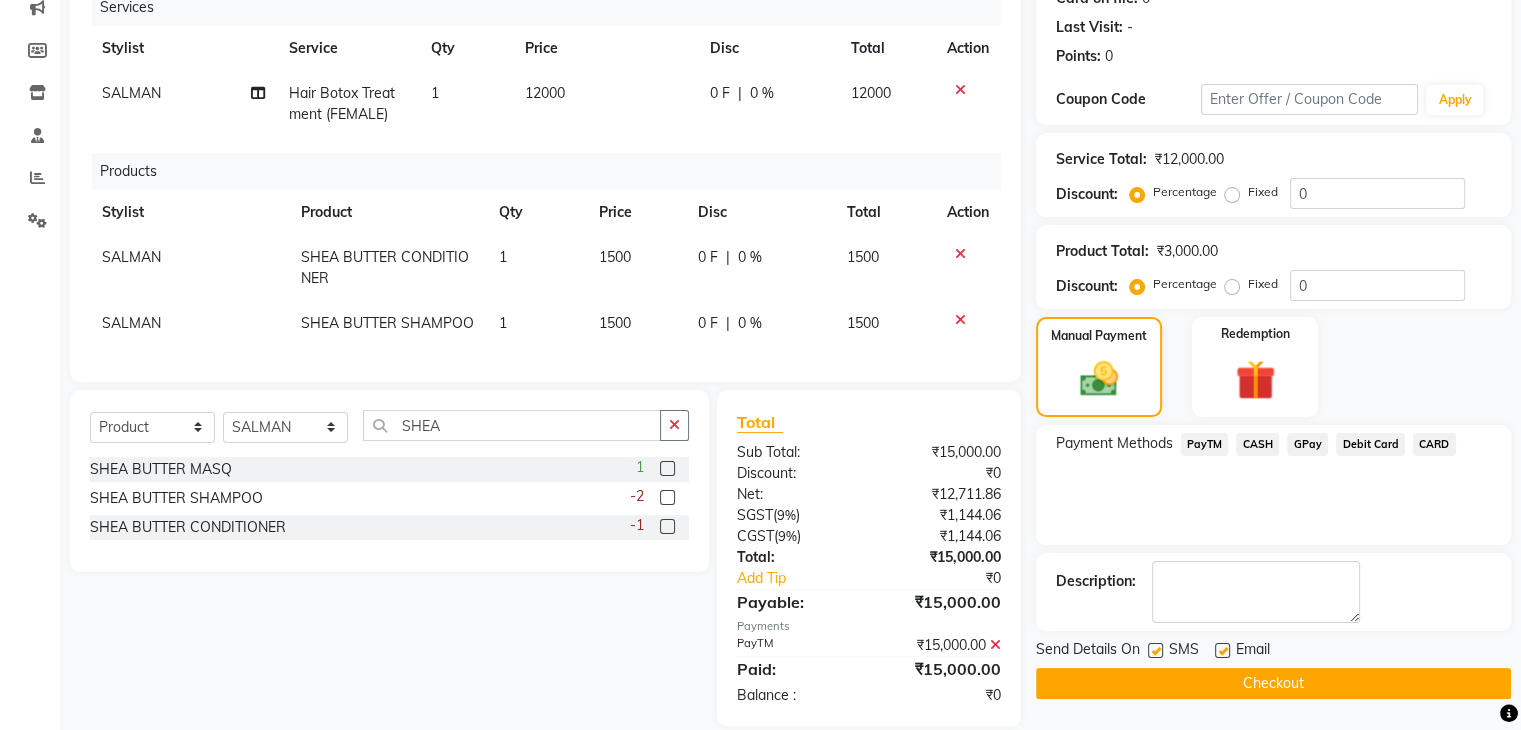 scroll, scrollTop: 307, scrollLeft: 0, axis: vertical 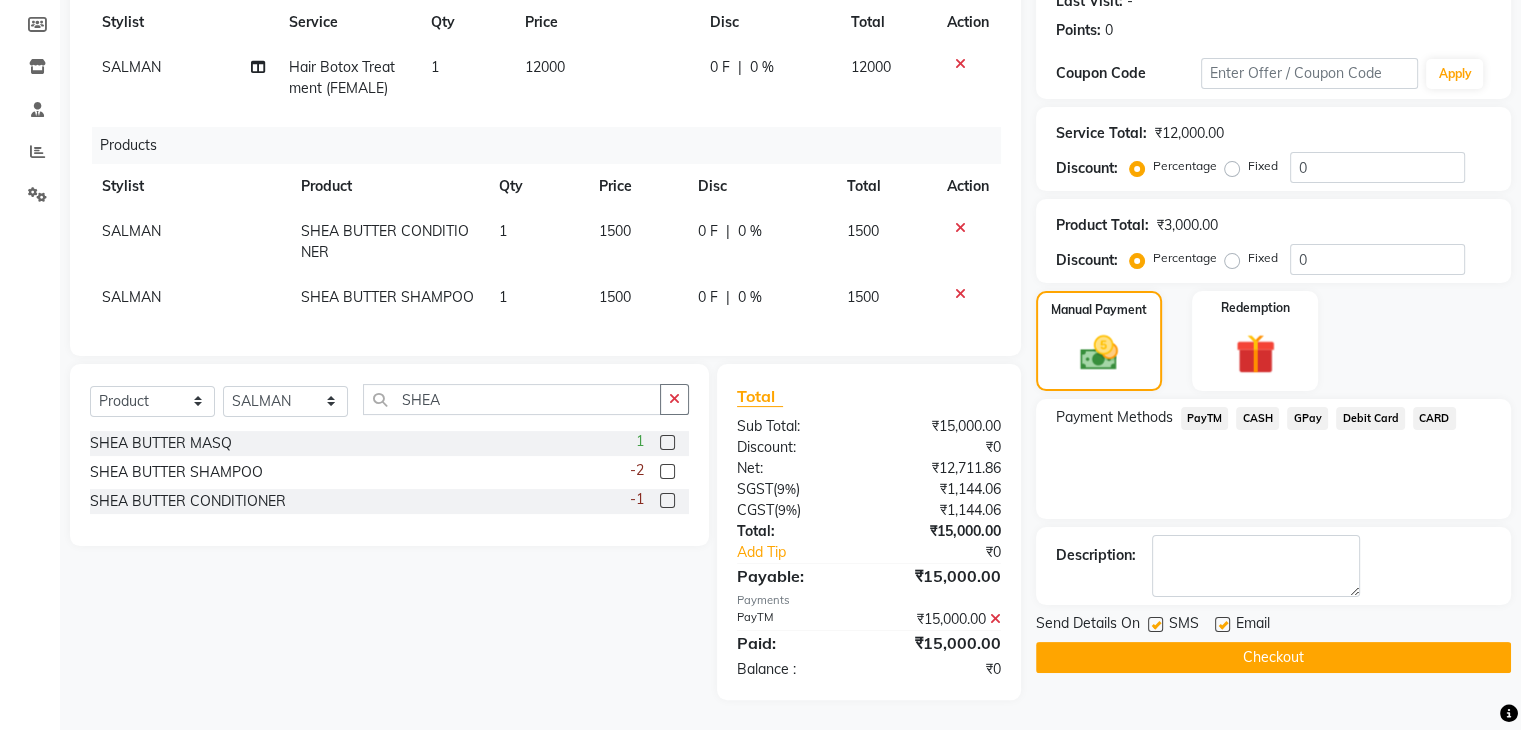 click on "Checkout" 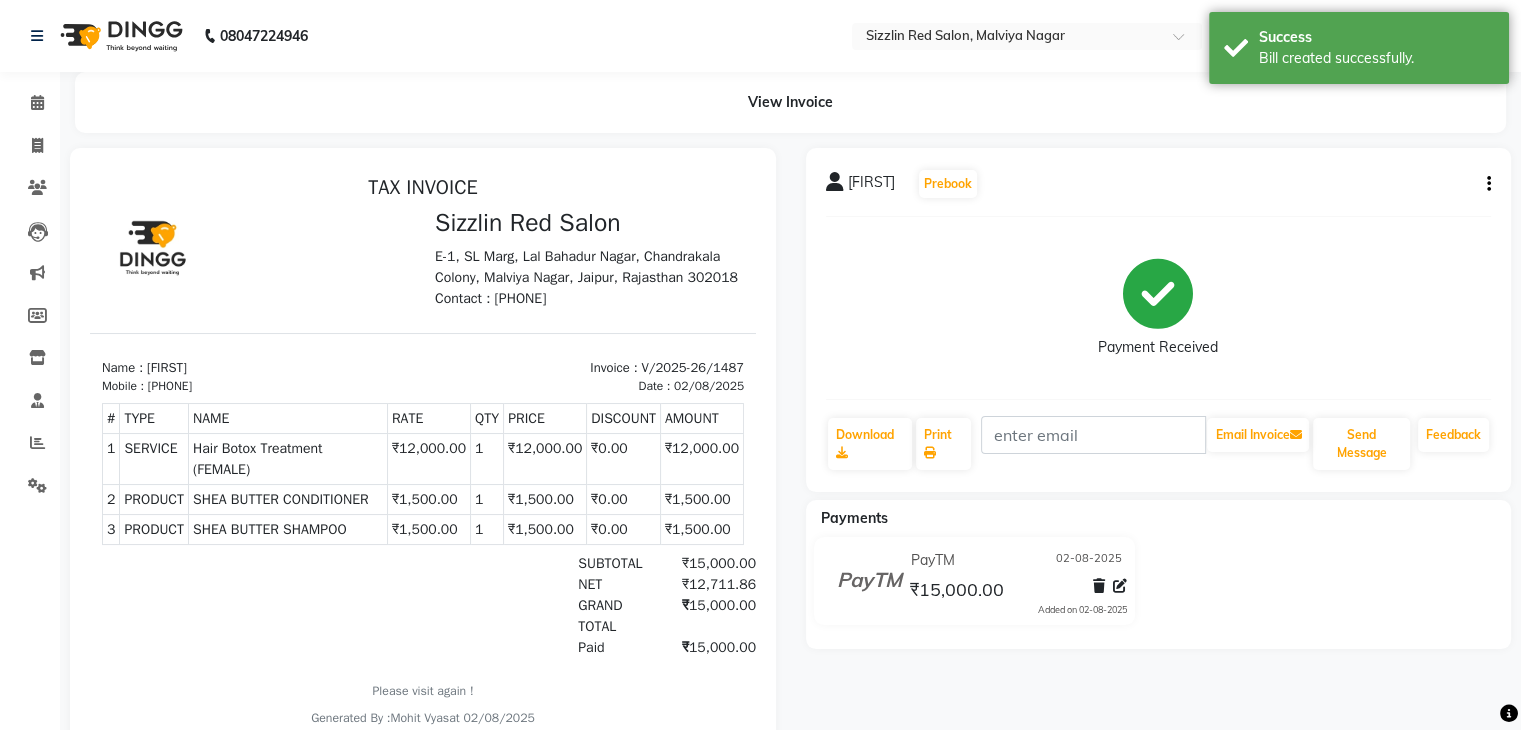 scroll, scrollTop: 0, scrollLeft: 0, axis: both 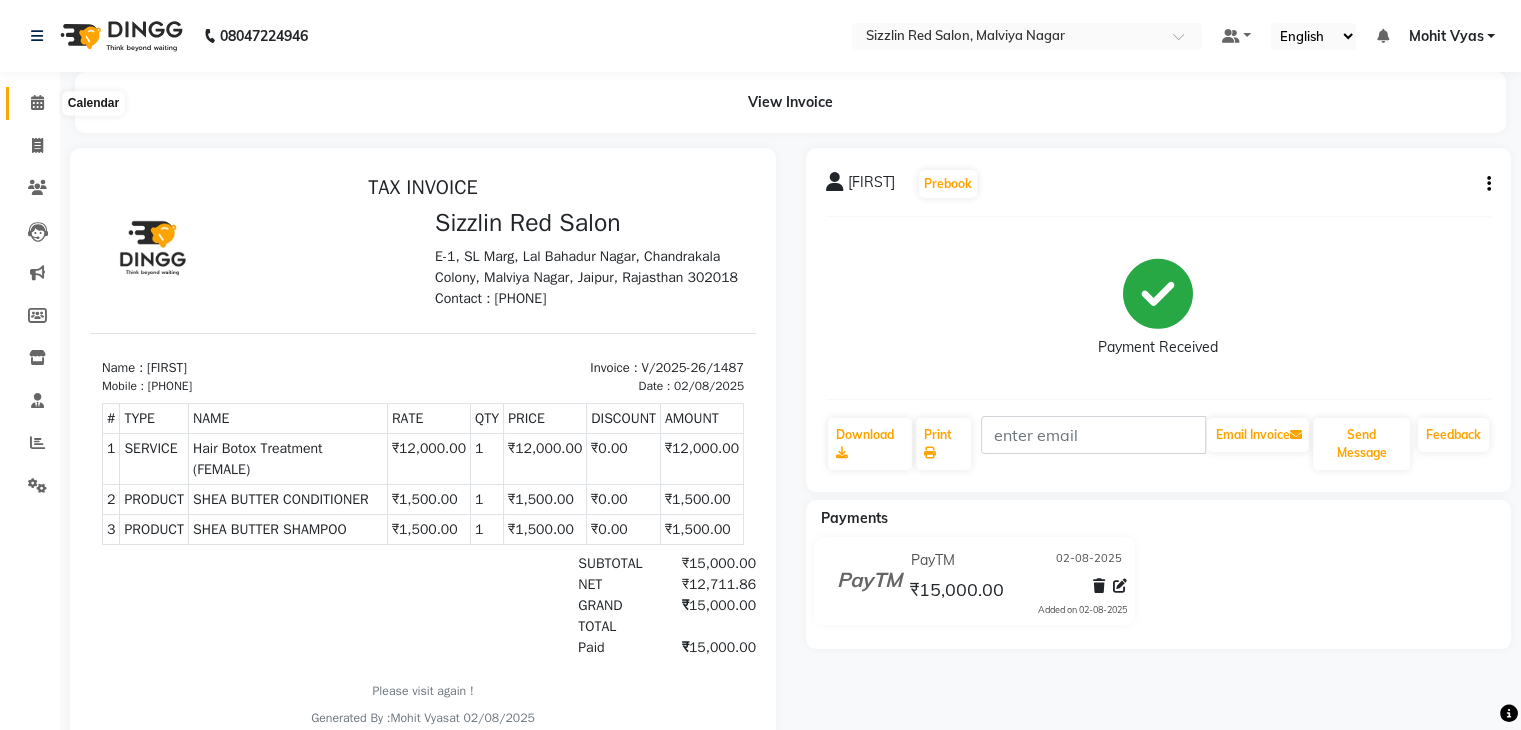 click 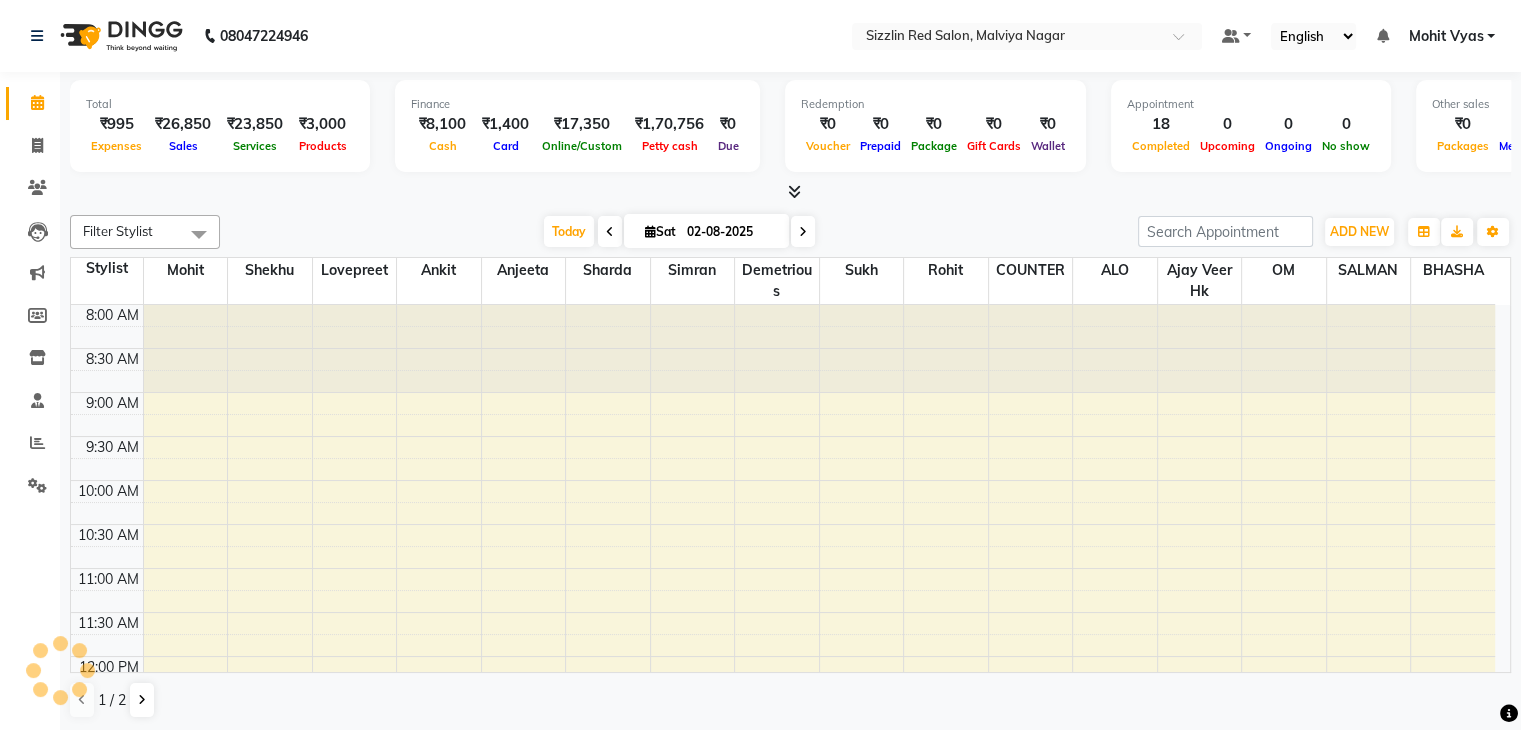 scroll, scrollTop: 0, scrollLeft: 0, axis: both 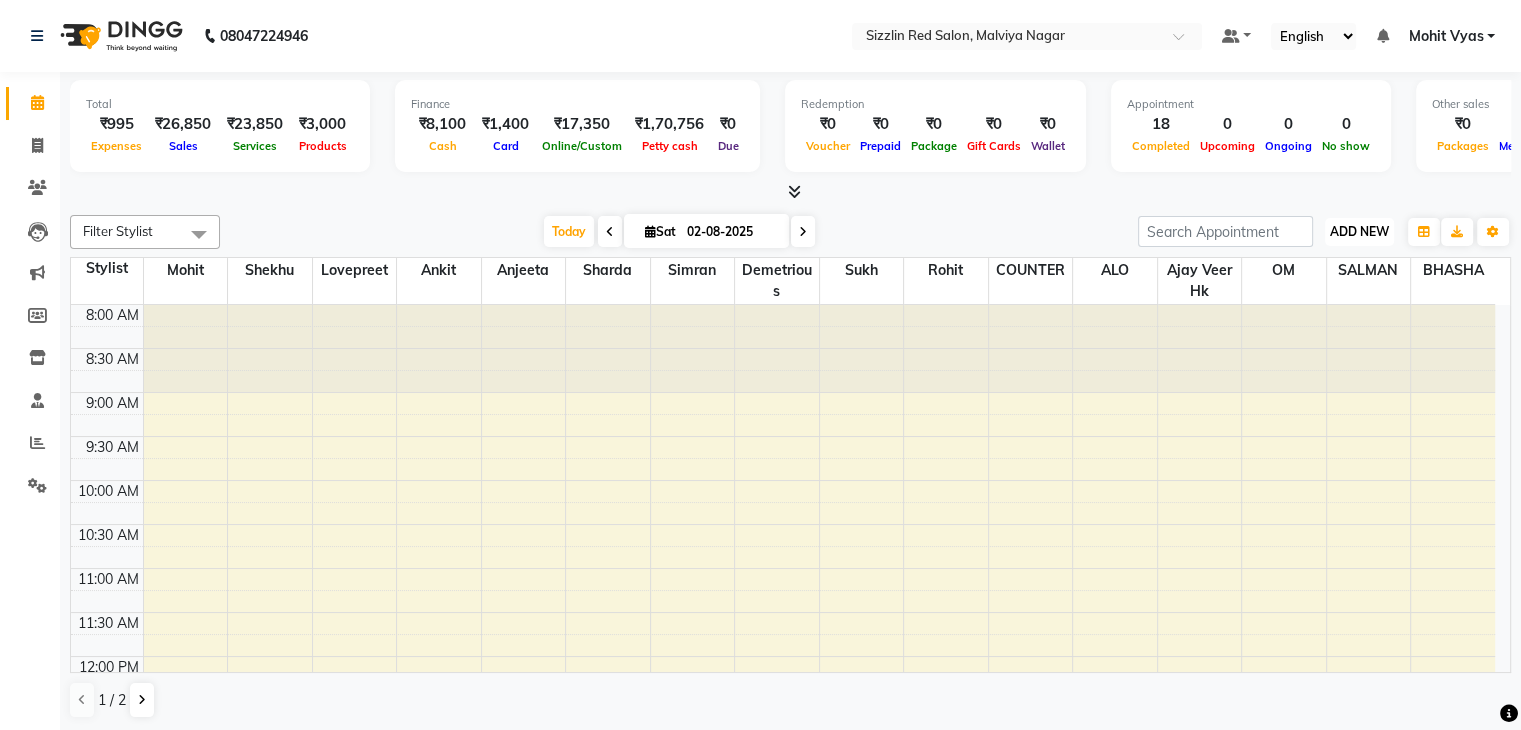 click on "ADD NEW" at bounding box center (1359, 231) 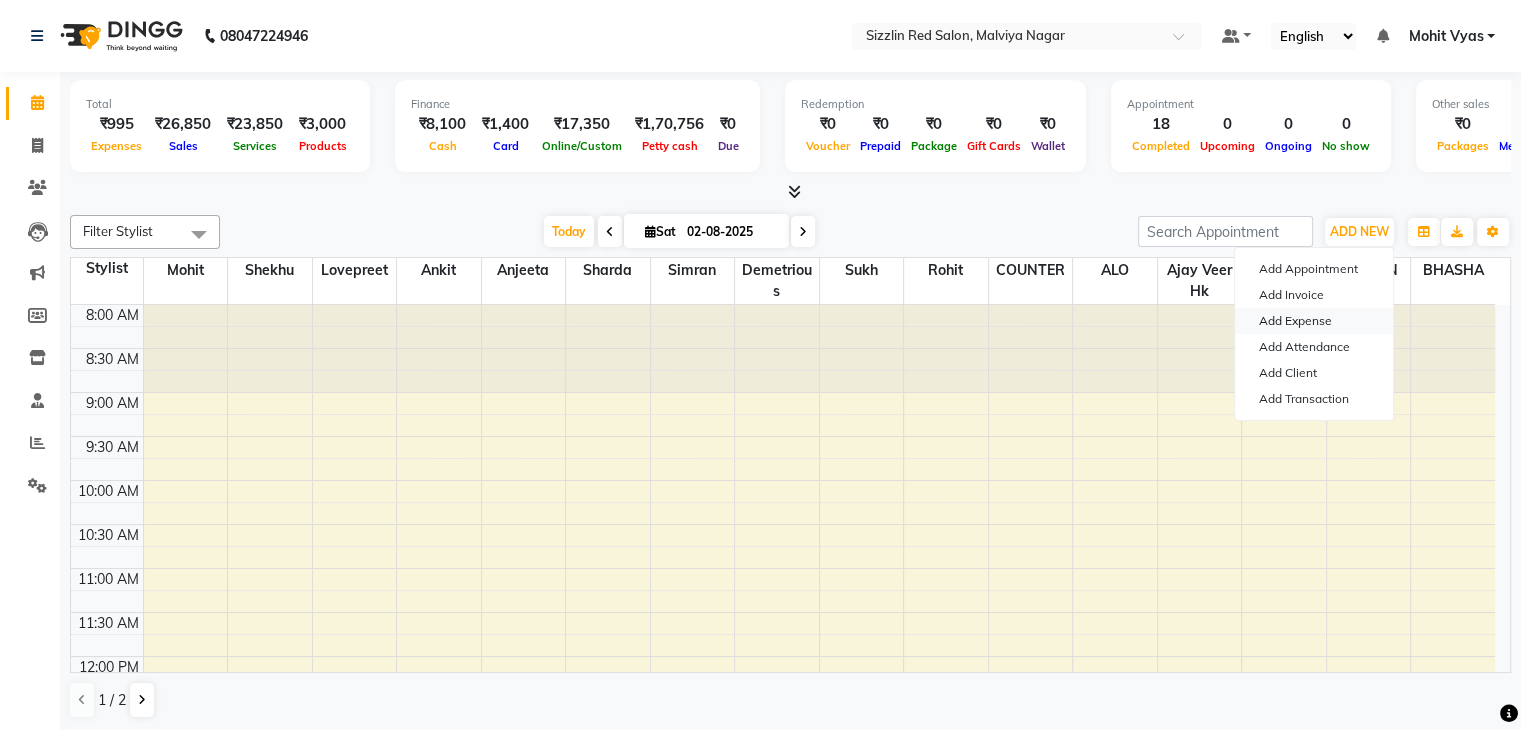 click on "Add Expense" at bounding box center [1314, 321] 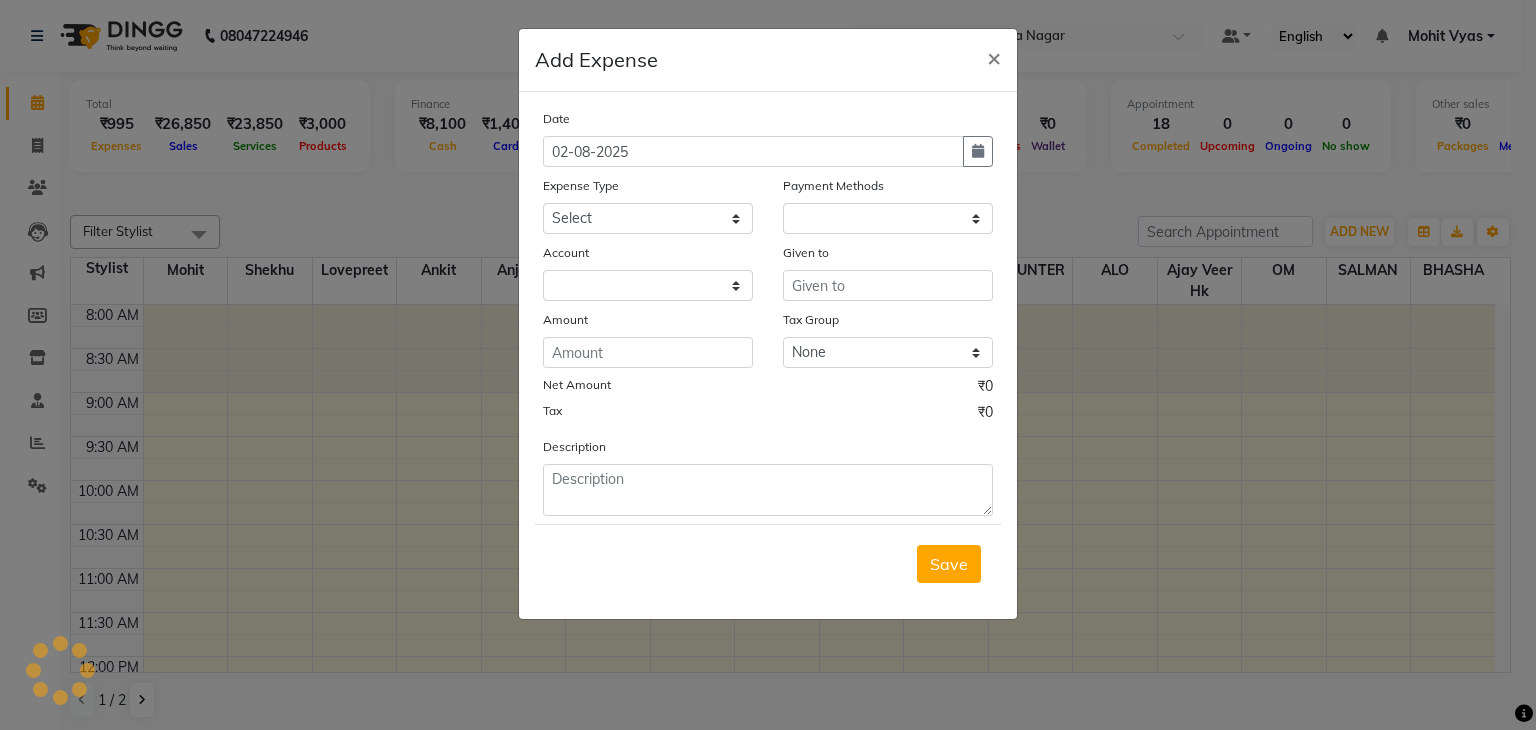 select on "1" 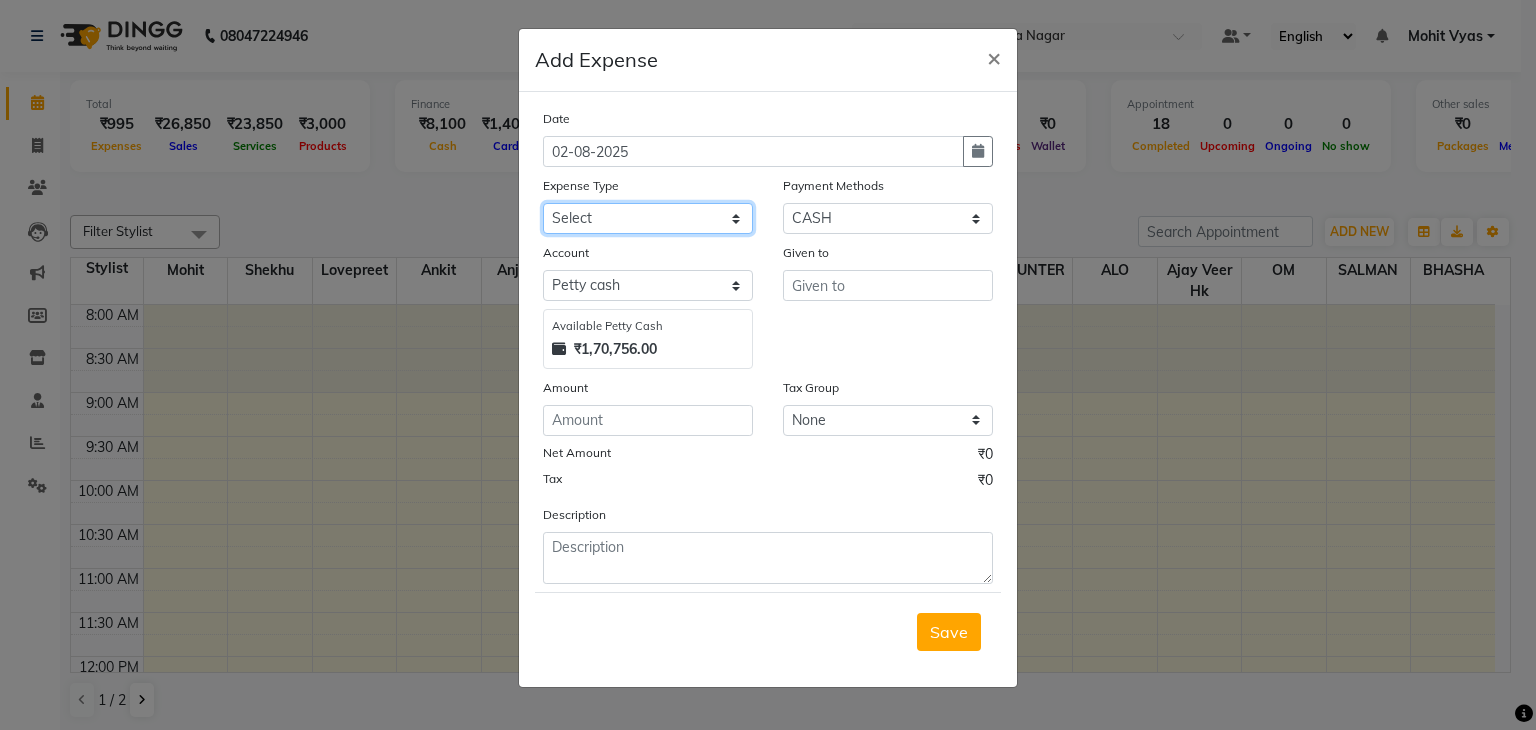 click on "Select Advance Salary Bank charges Car maintenance  Cash transfer to bank Cash transfer to hub Client Snacks Clinical charges Equipment Fuel Govt fee Incentive Insurance International purchase Loan Repayment Maintenance Marketing Miscellaneous MRA Other Pantry Product Rent Salary Staff Snacks Tax Tea & Refreshment Utilities" 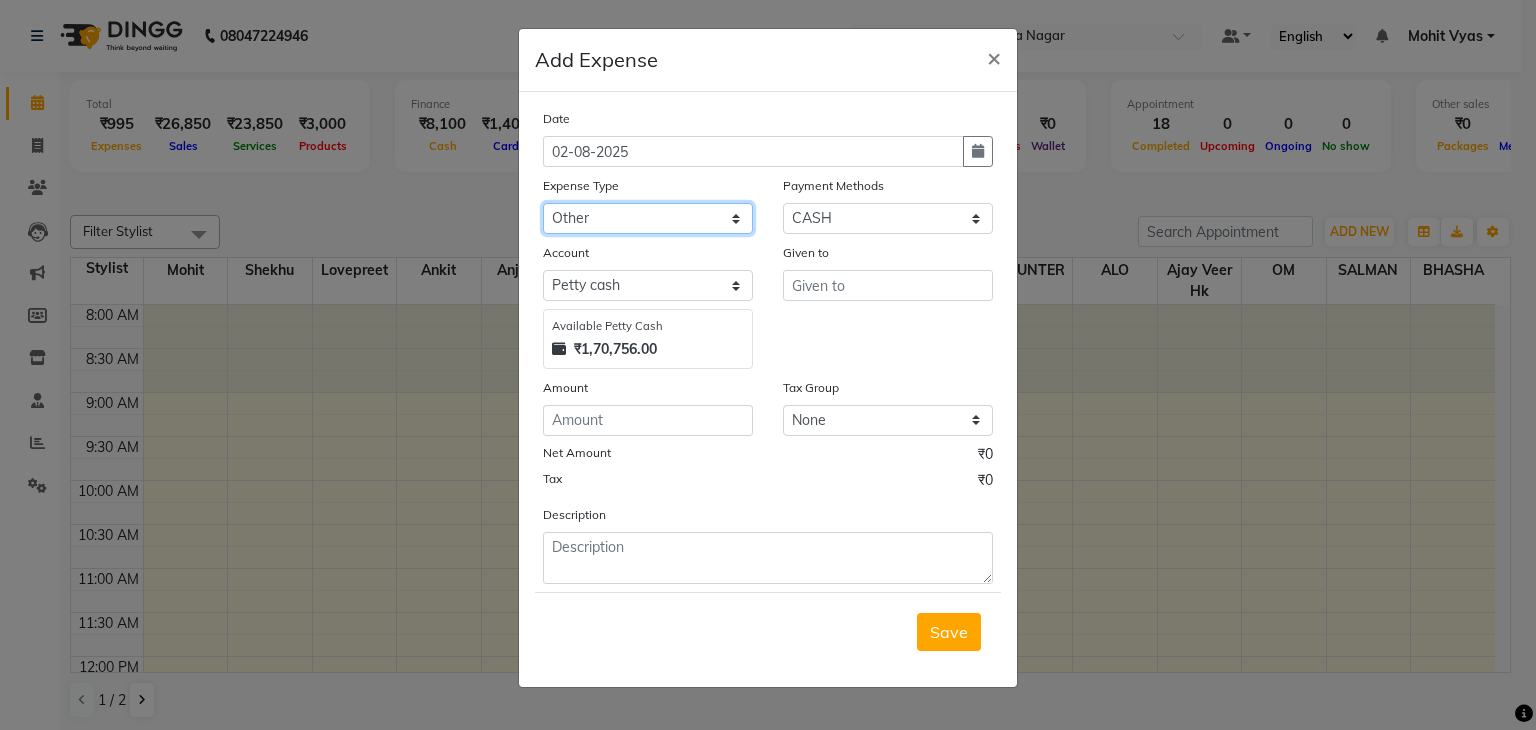 click on "Select Advance Salary Bank charges Car maintenance  Cash transfer to bank Cash transfer to hub Client Snacks Clinical charges Equipment Fuel Govt fee Incentive Insurance International purchase Loan Repayment Maintenance Marketing Miscellaneous MRA Other Pantry Product Rent Salary Staff Snacks Tax Tea & Refreshment Utilities" 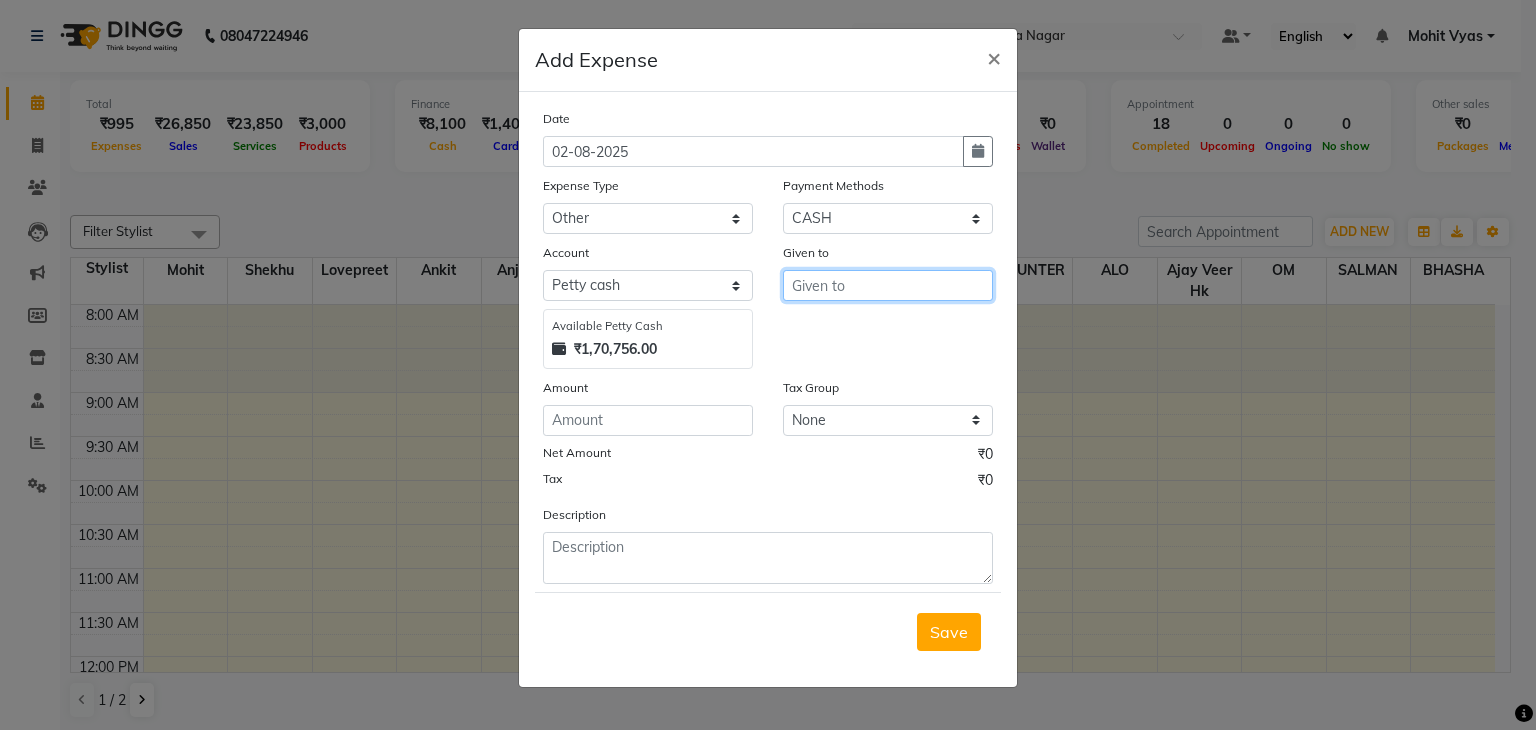 click at bounding box center (888, 285) 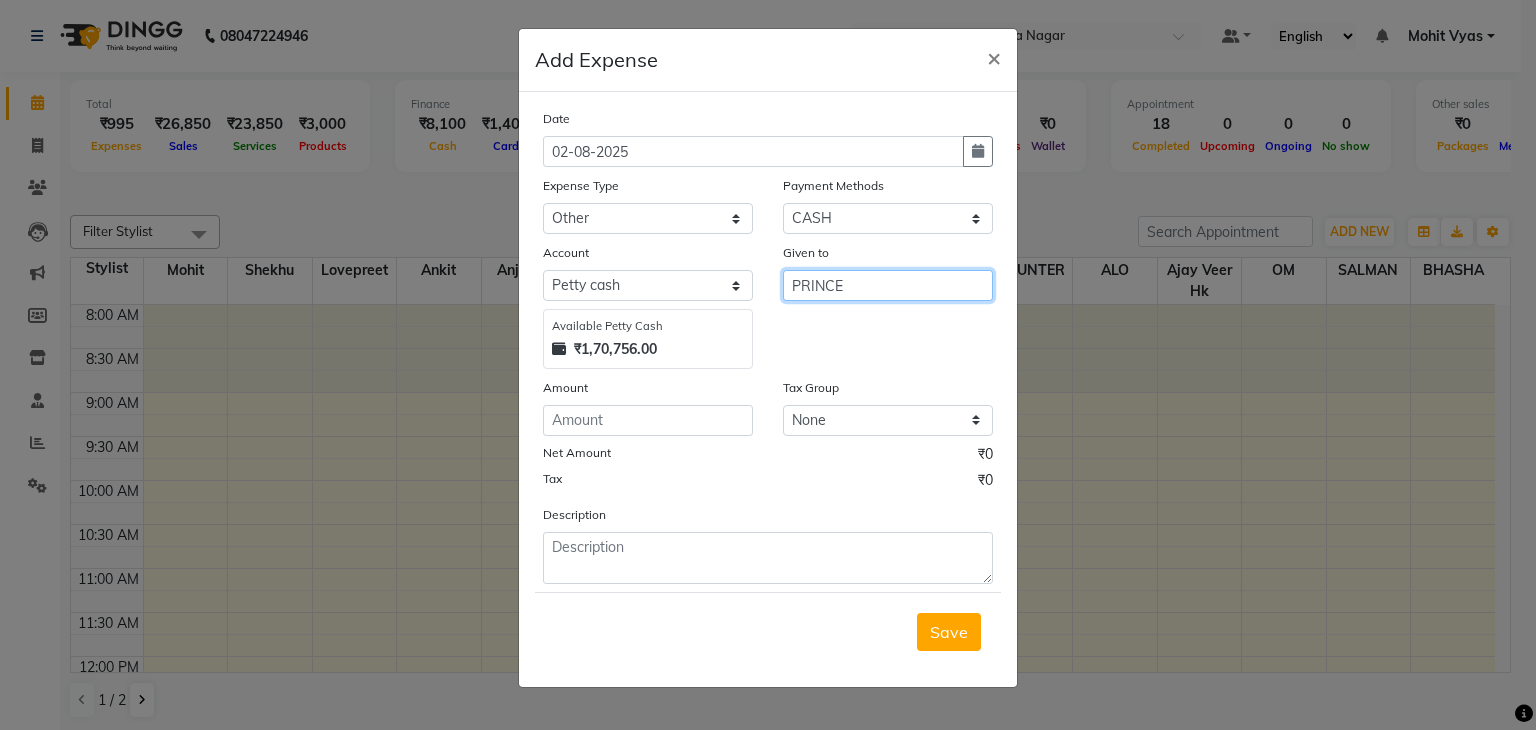 type on "PRINCE" 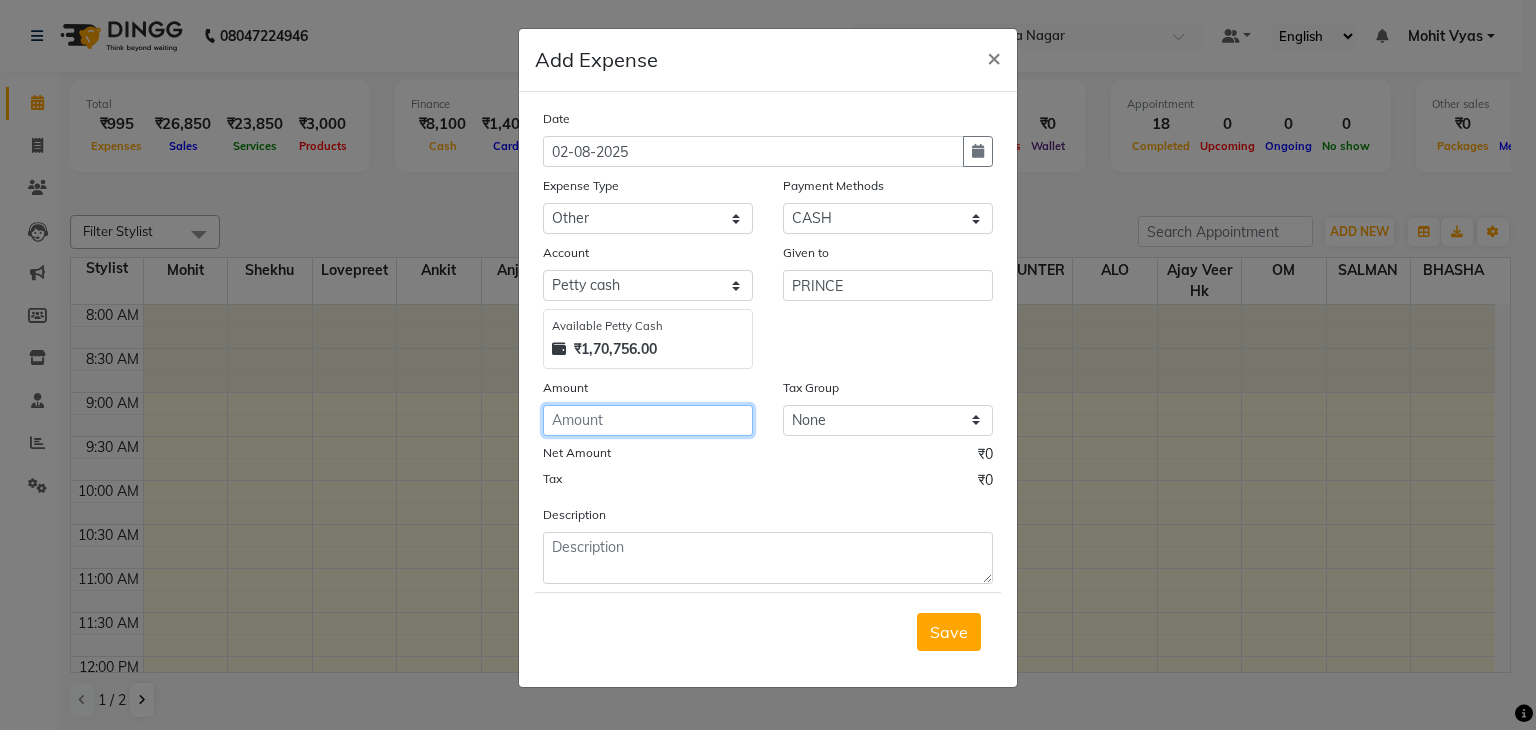 click 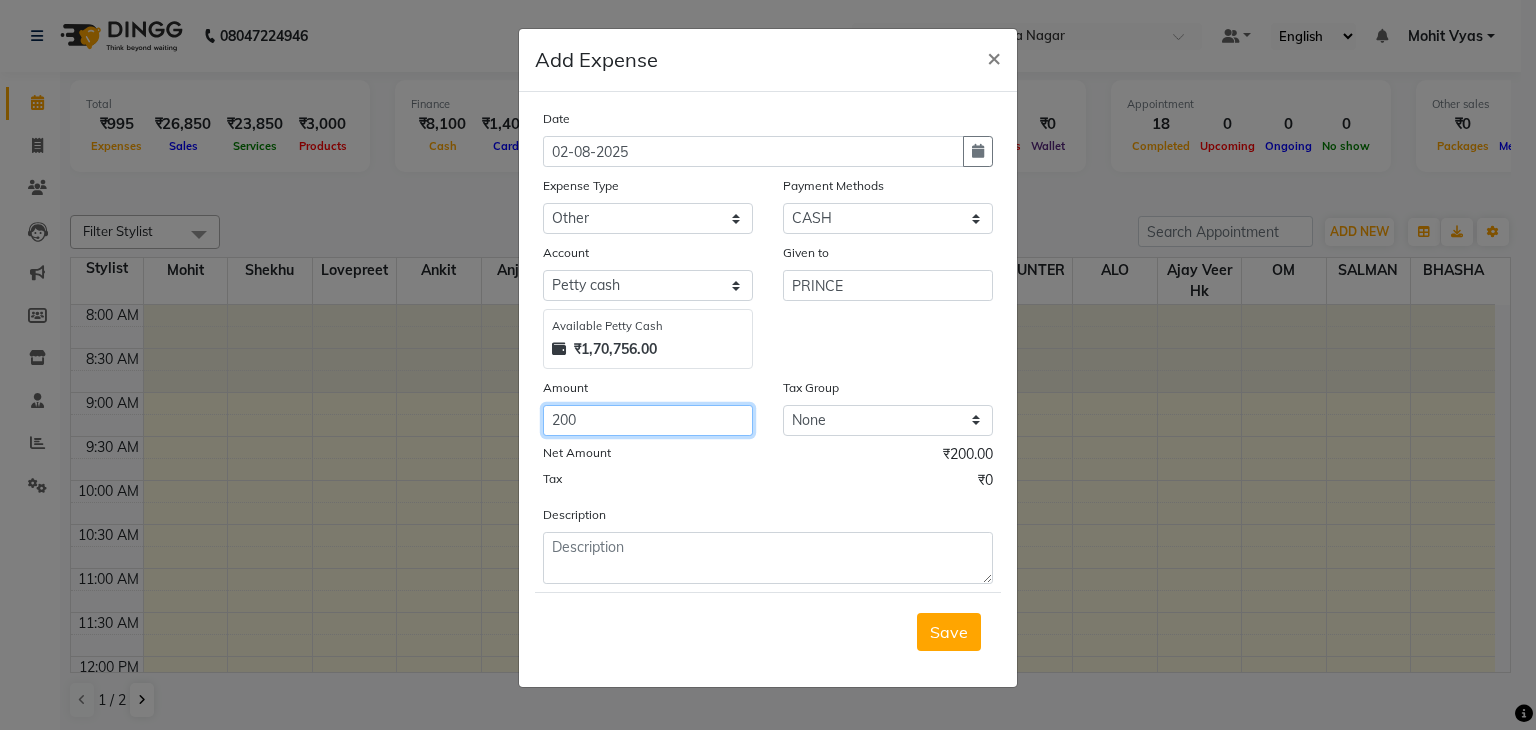 type on "200" 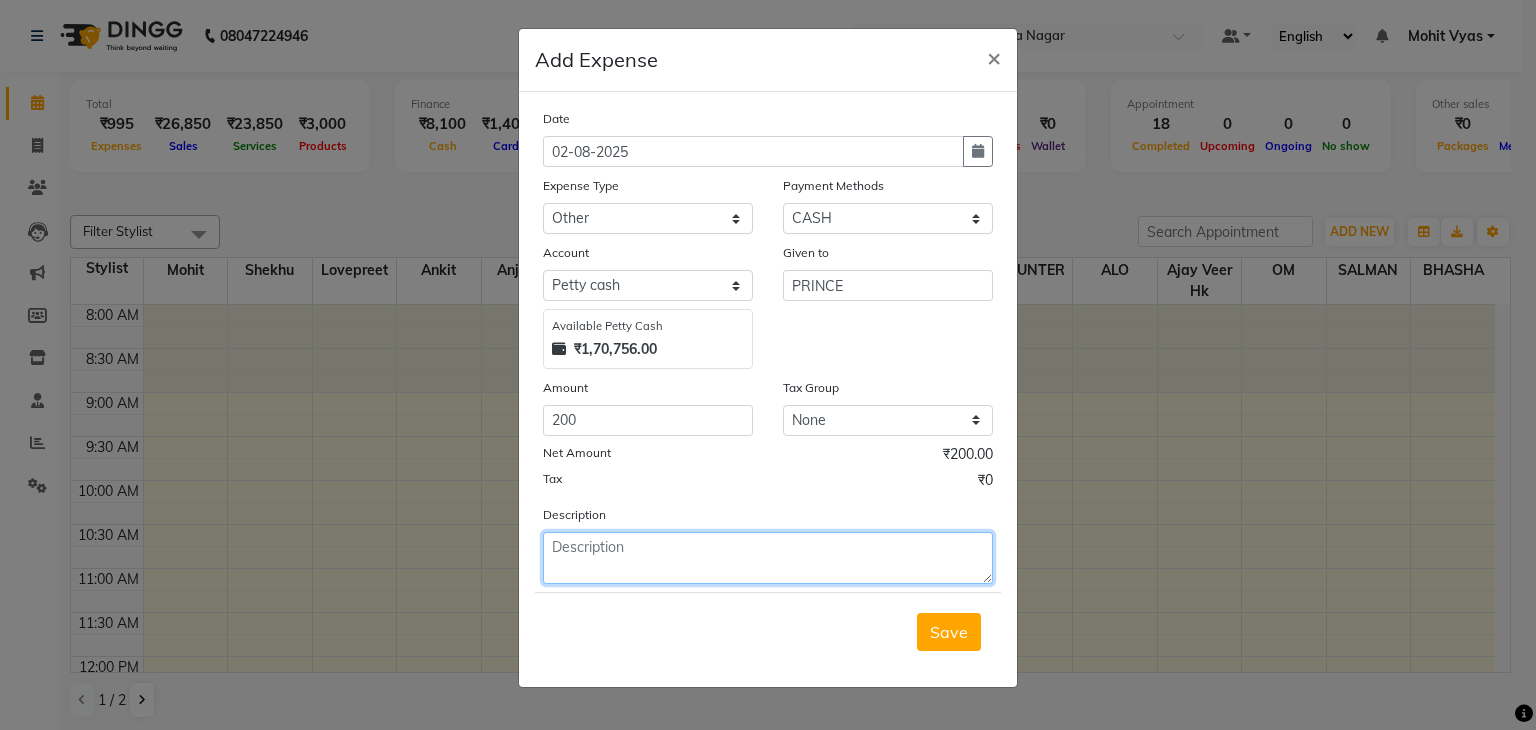 click 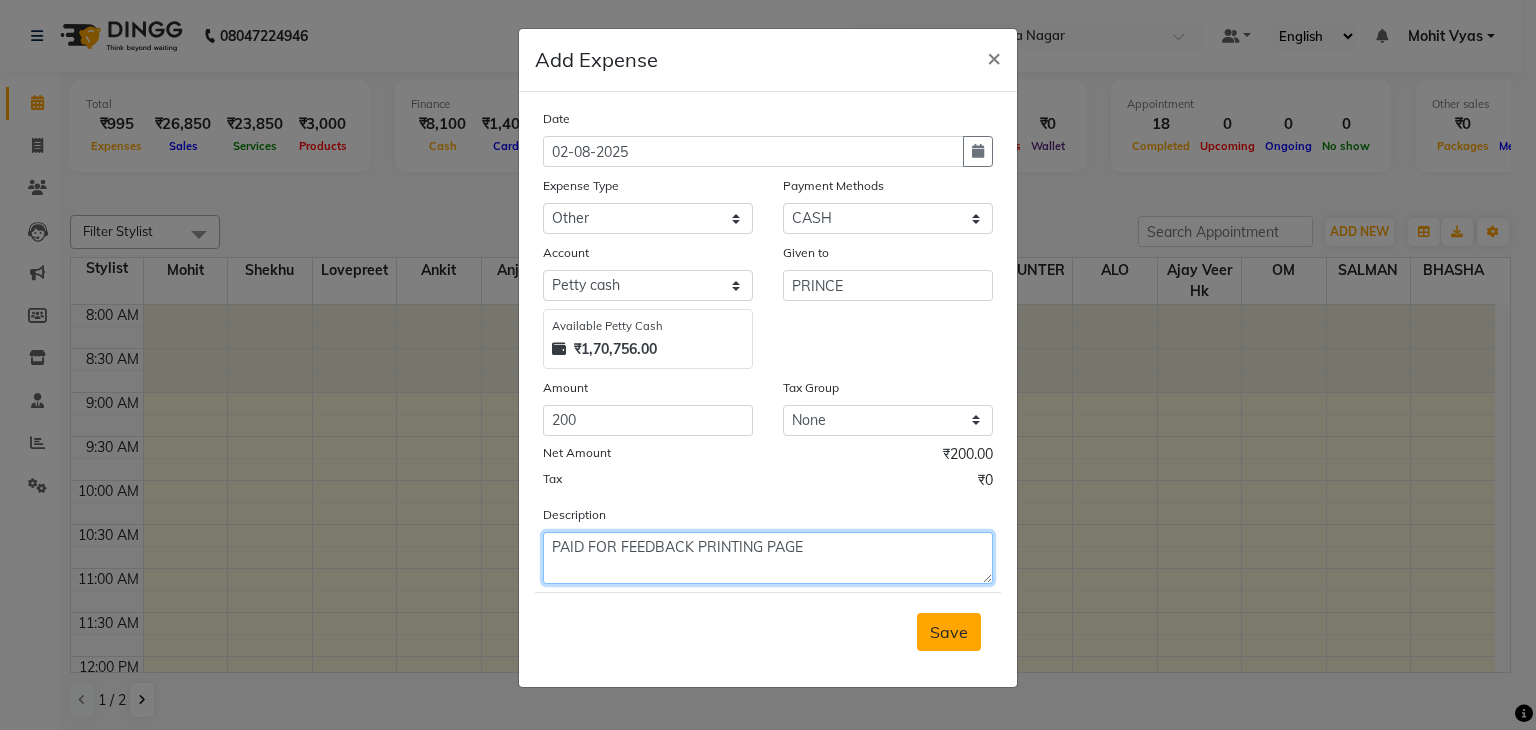 type on "PAID FOR FEEDBACK PRINTING PAGE" 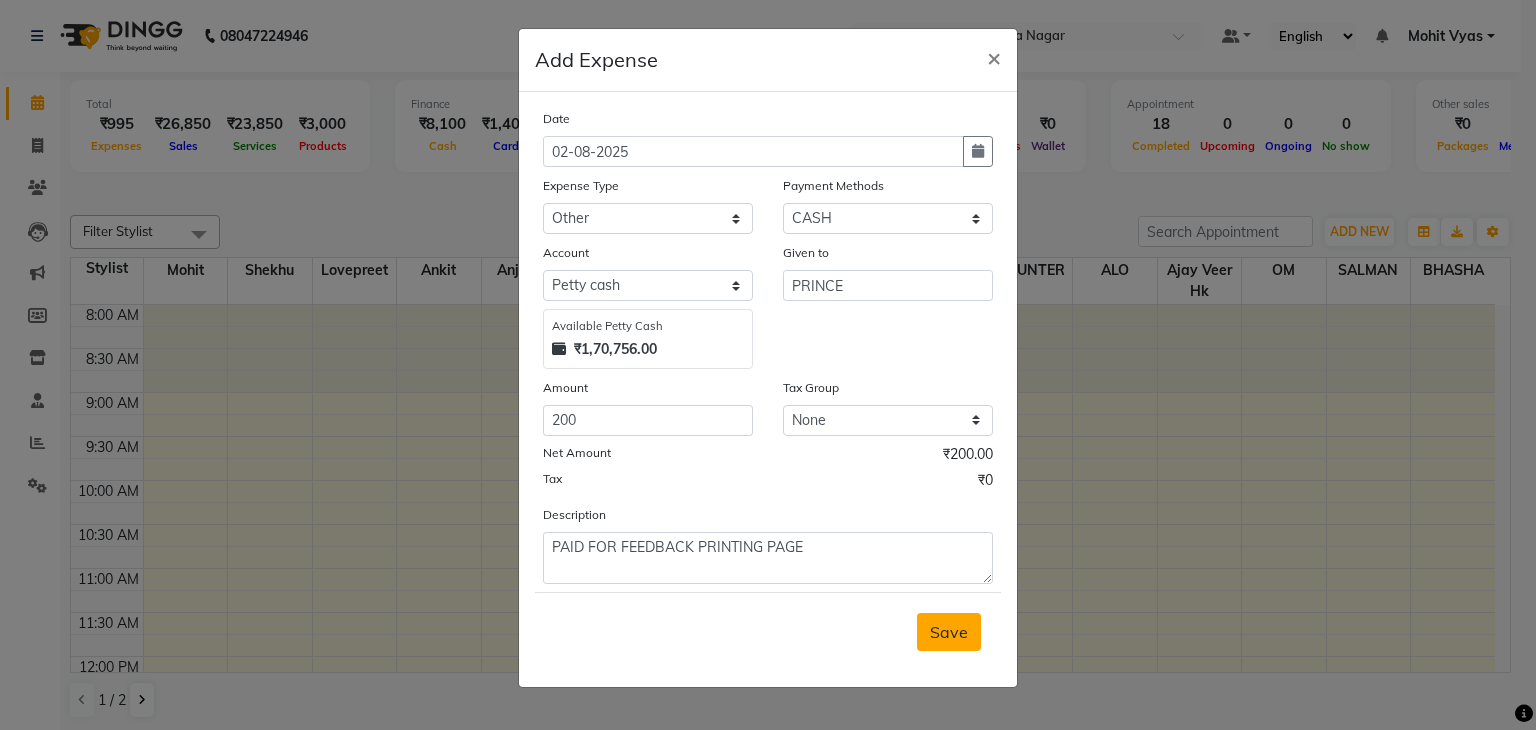 click on "Save" at bounding box center [949, 632] 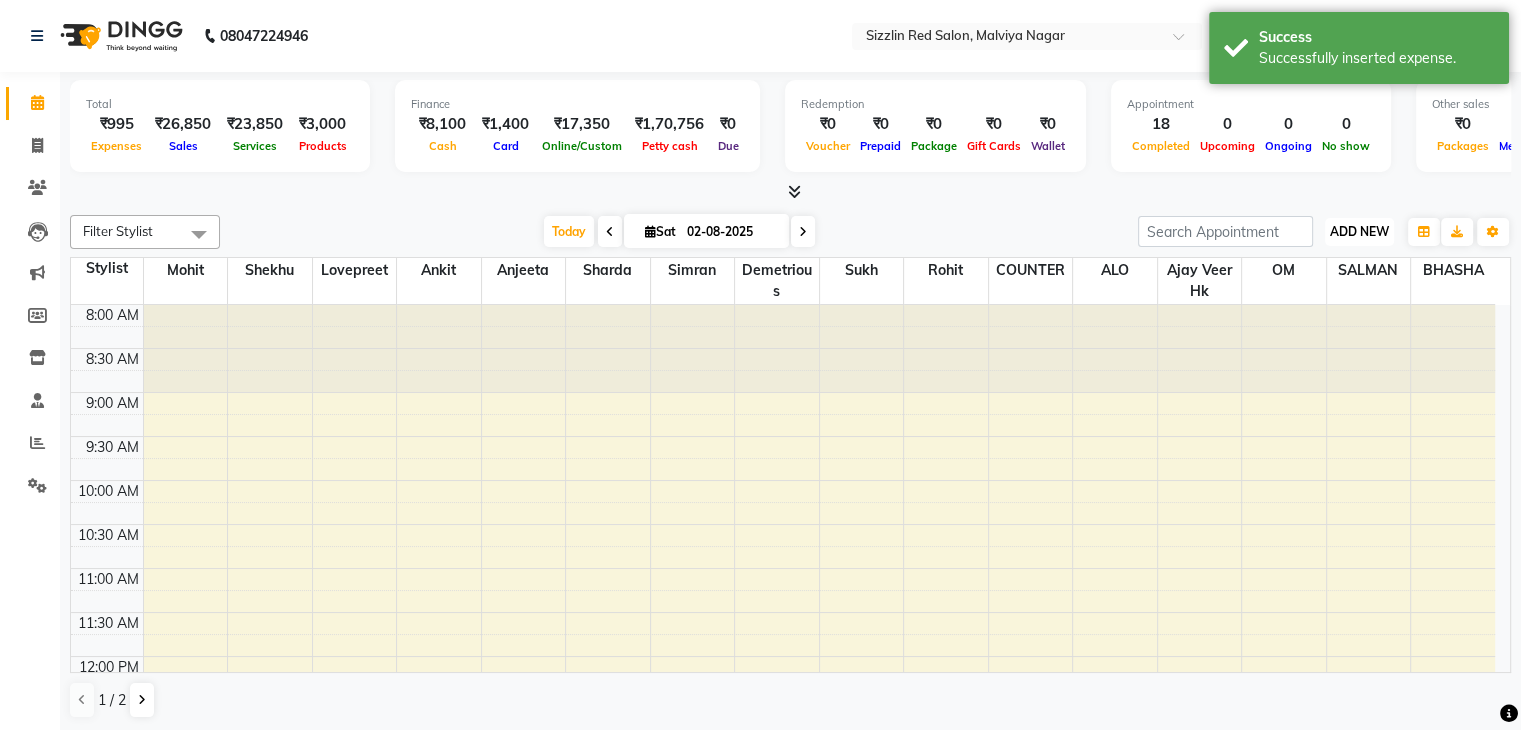 click on "ADD NEW" at bounding box center [1359, 231] 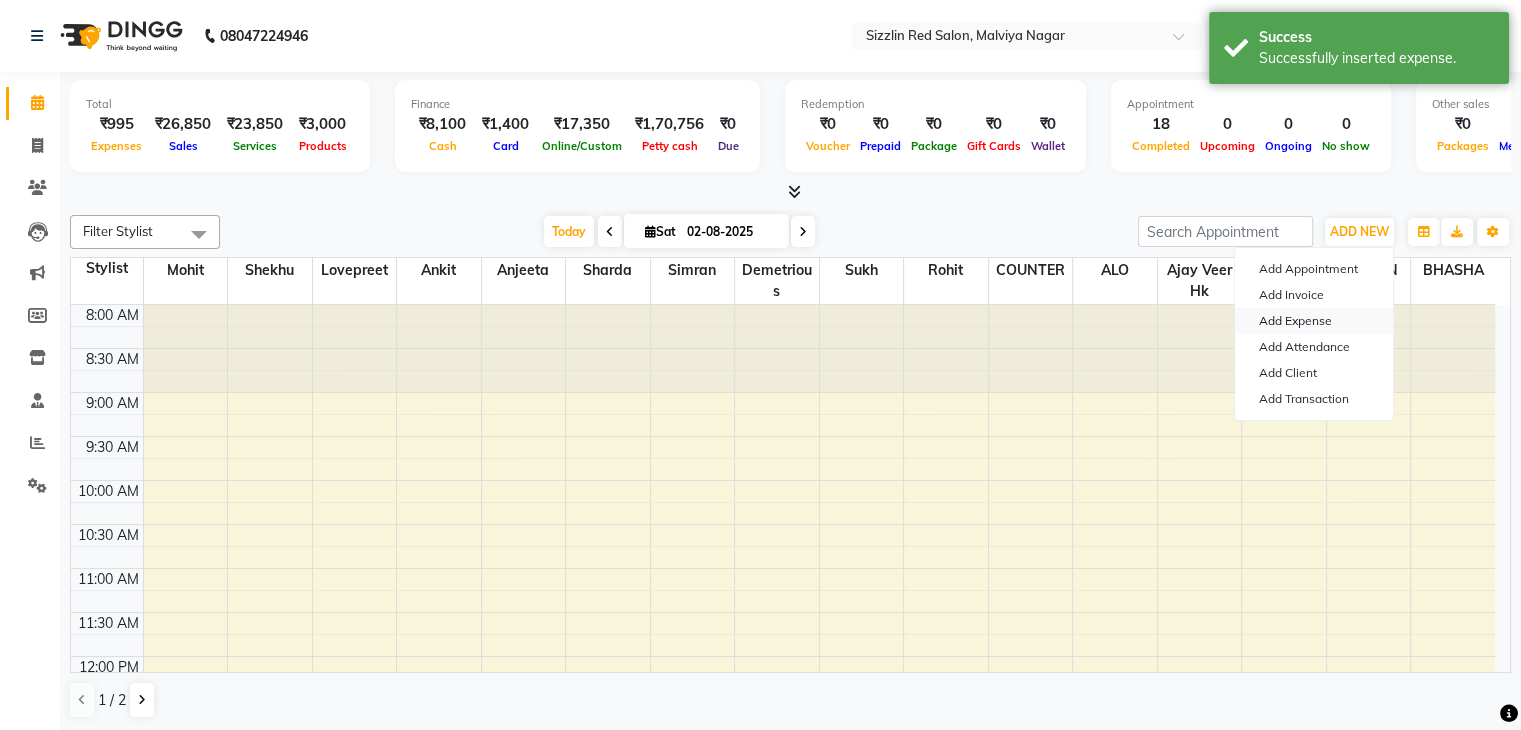 click on "Add Expense" at bounding box center [1314, 321] 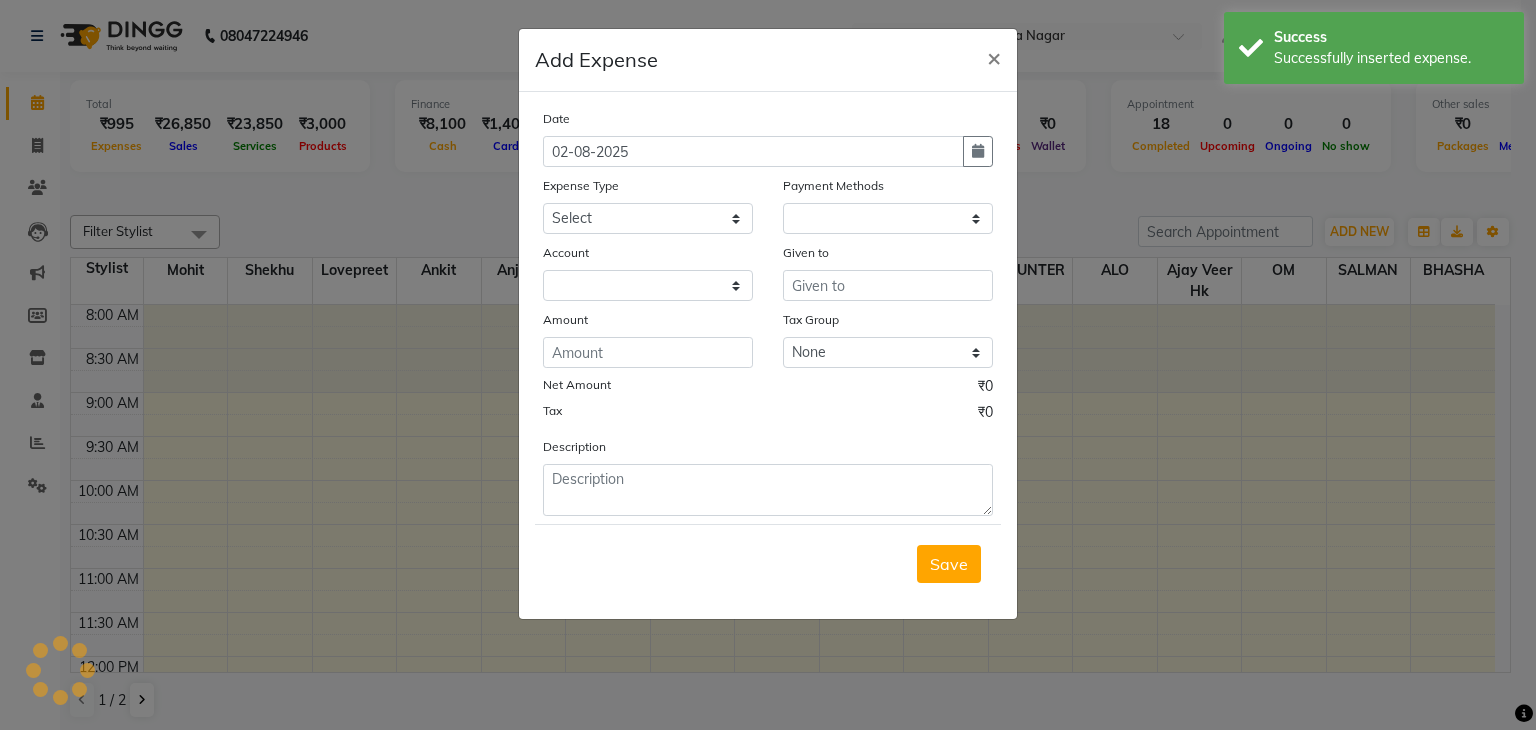 select on "1" 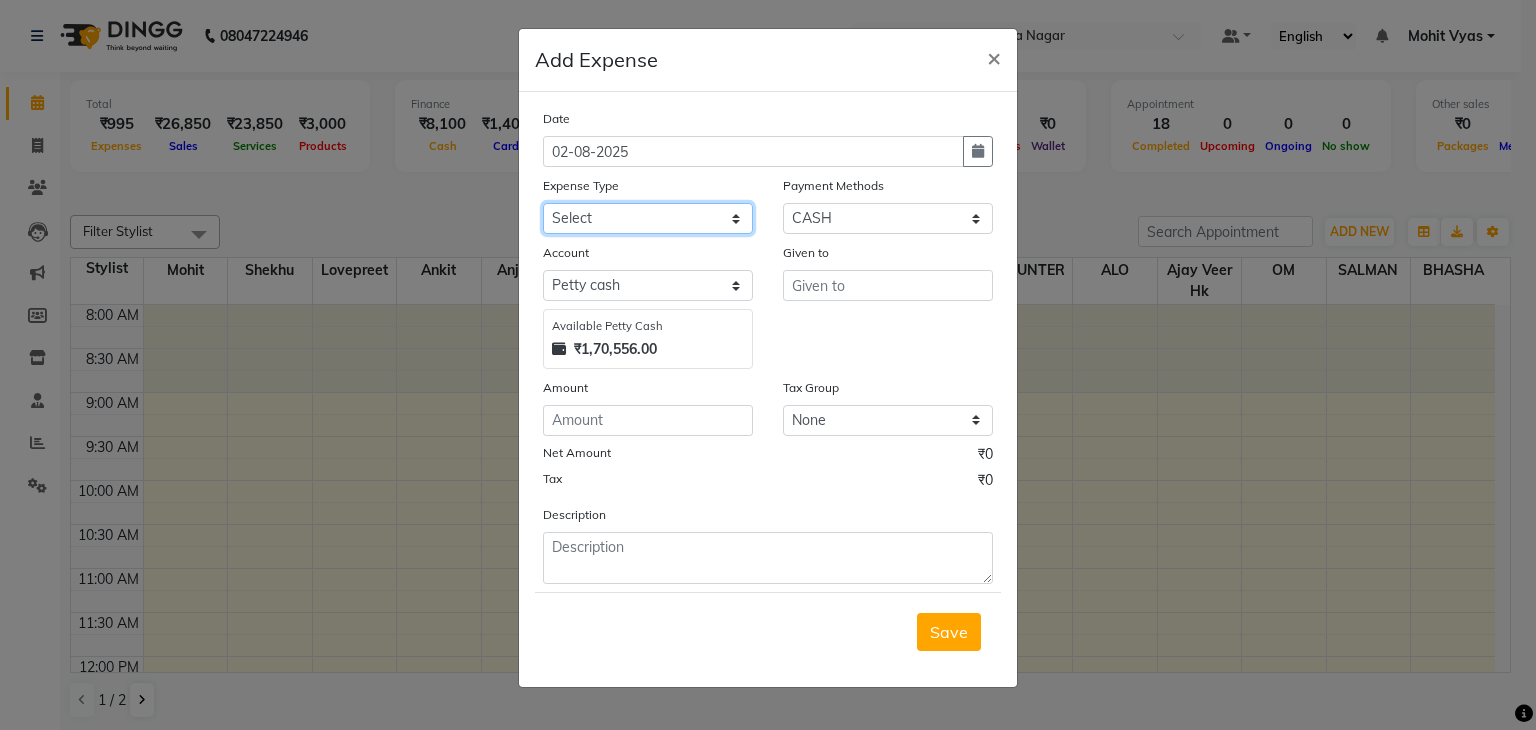 click on "Select Advance Salary Bank charges Car maintenance  Cash transfer to bank Cash transfer to hub Client Snacks Clinical charges Equipment Fuel Govt fee Incentive Insurance International purchase Loan Repayment Maintenance Marketing Miscellaneous MRA Other Pantry Product Rent Salary Staff Snacks Tax Tea & Refreshment Utilities" 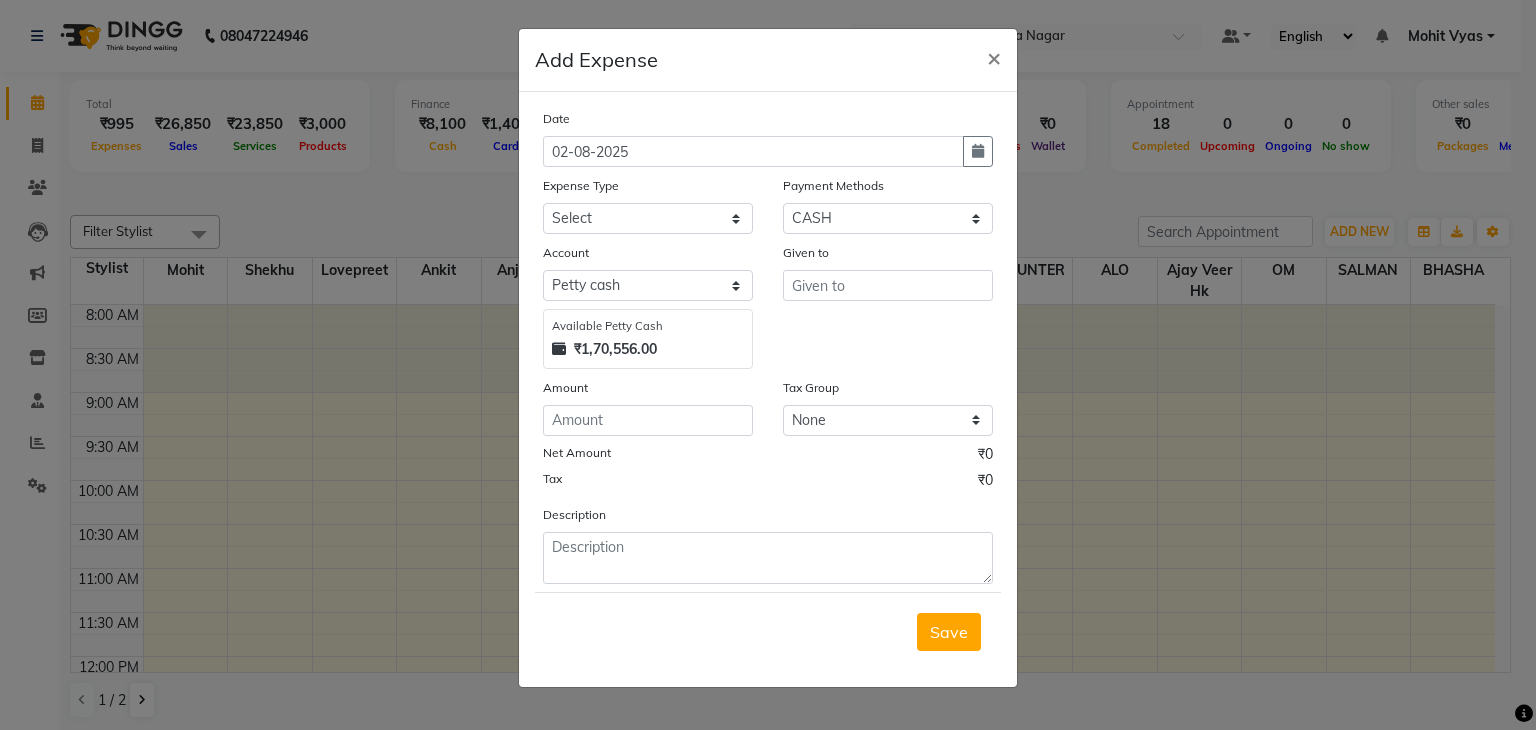 click on "Add Expense  × Date 02-08-2025 Expense Type Select Advance Salary Bank charges Car maintenance  Cash transfer to bank Cash transfer to hub Client Snacks Clinical charges Equipment Fuel Govt fee Incentive Insurance International purchase Loan Repayment Maintenance Marketing Miscellaneous MRA Other Pantry Product Rent Salary Staff Snacks Tax Tea & Refreshment Utilities Payment Methods Select PayTM CASH GPay Debit Card CARD Prepaid Account Select Petty cash Default account Available Petty Cash ₹1,70,556.00 Given to Amount Tax Group None GST Net Amount ₹0 Tax ₹0 Description  Save" 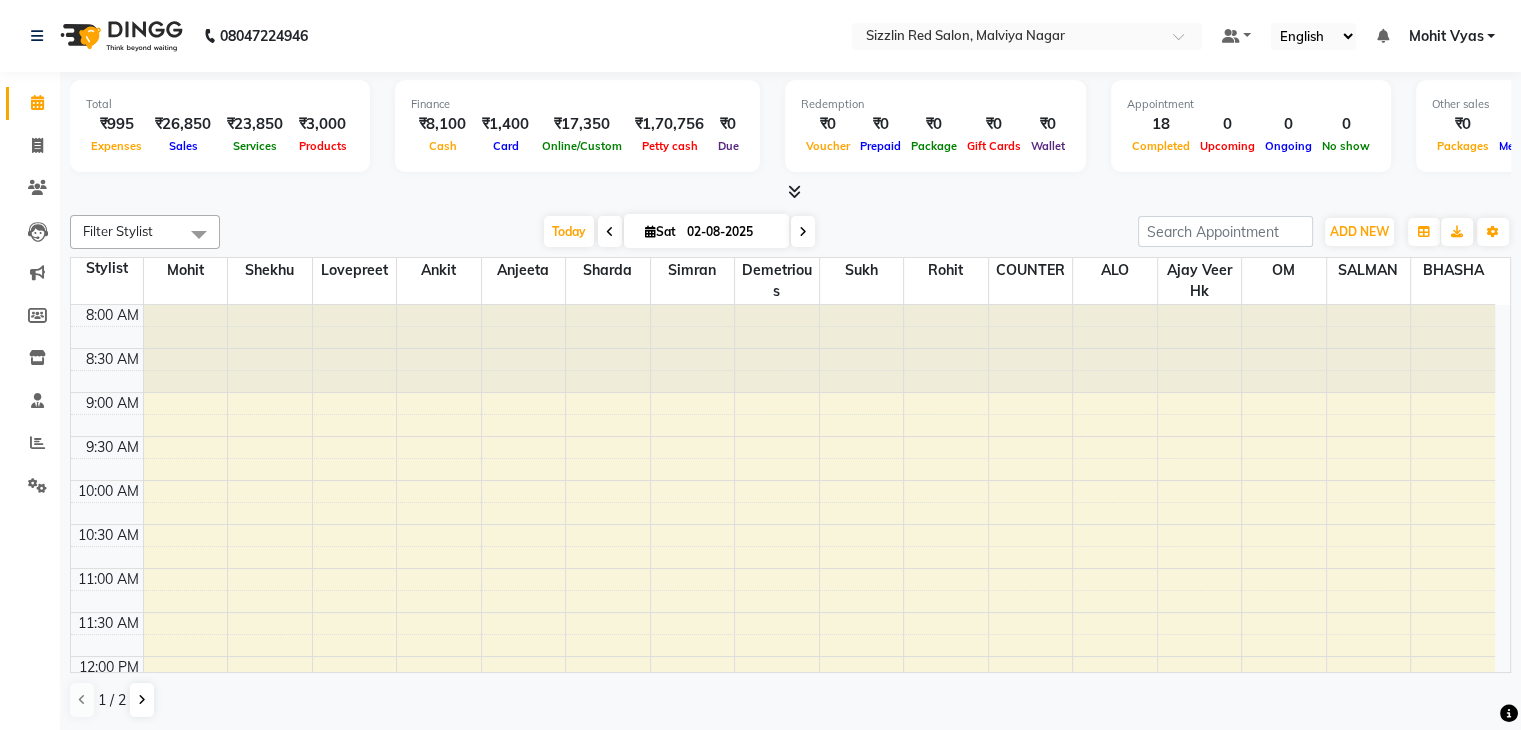 click on "Today  Sat 02-08-2025" at bounding box center [679, 232] 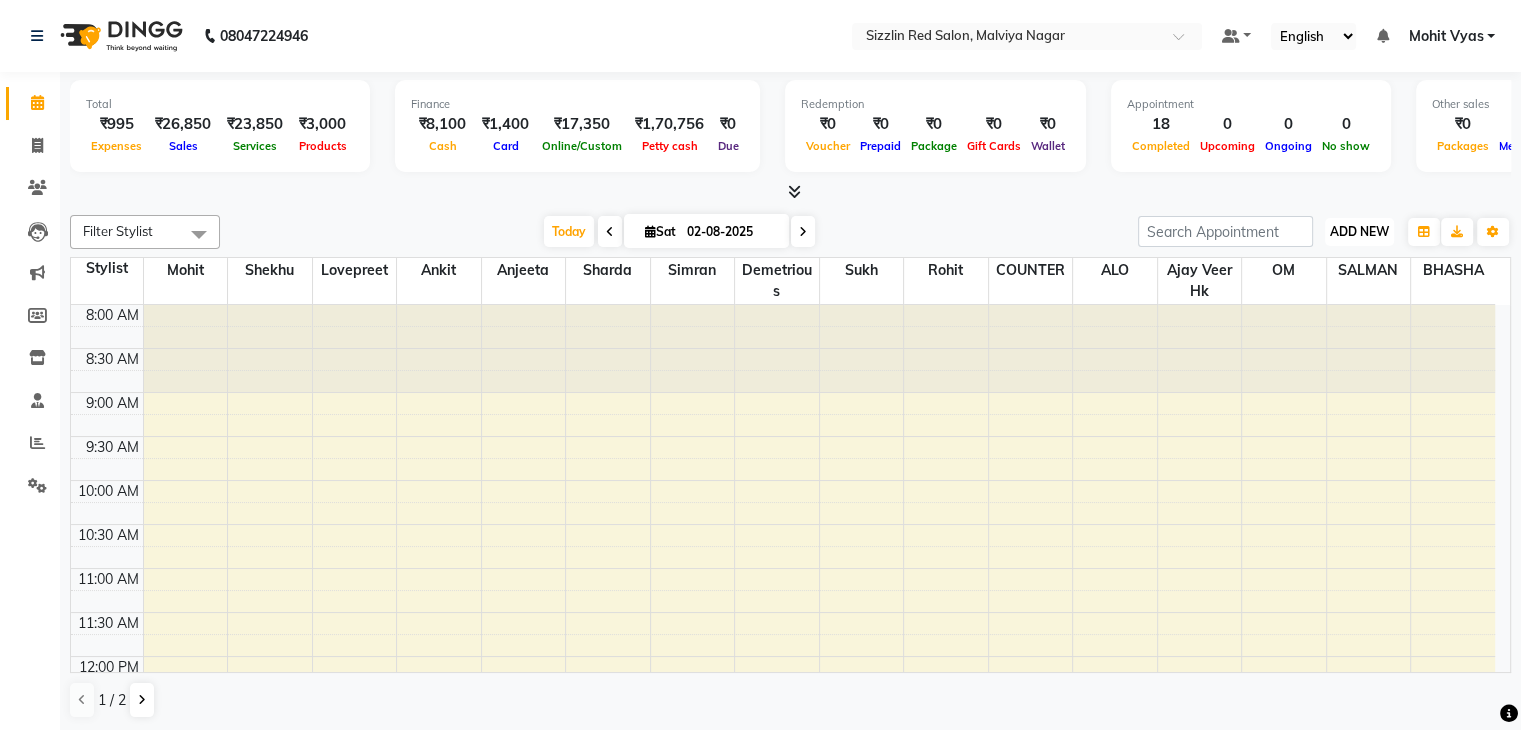 click on "ADD NEW" at bounding box center (1359, 231) 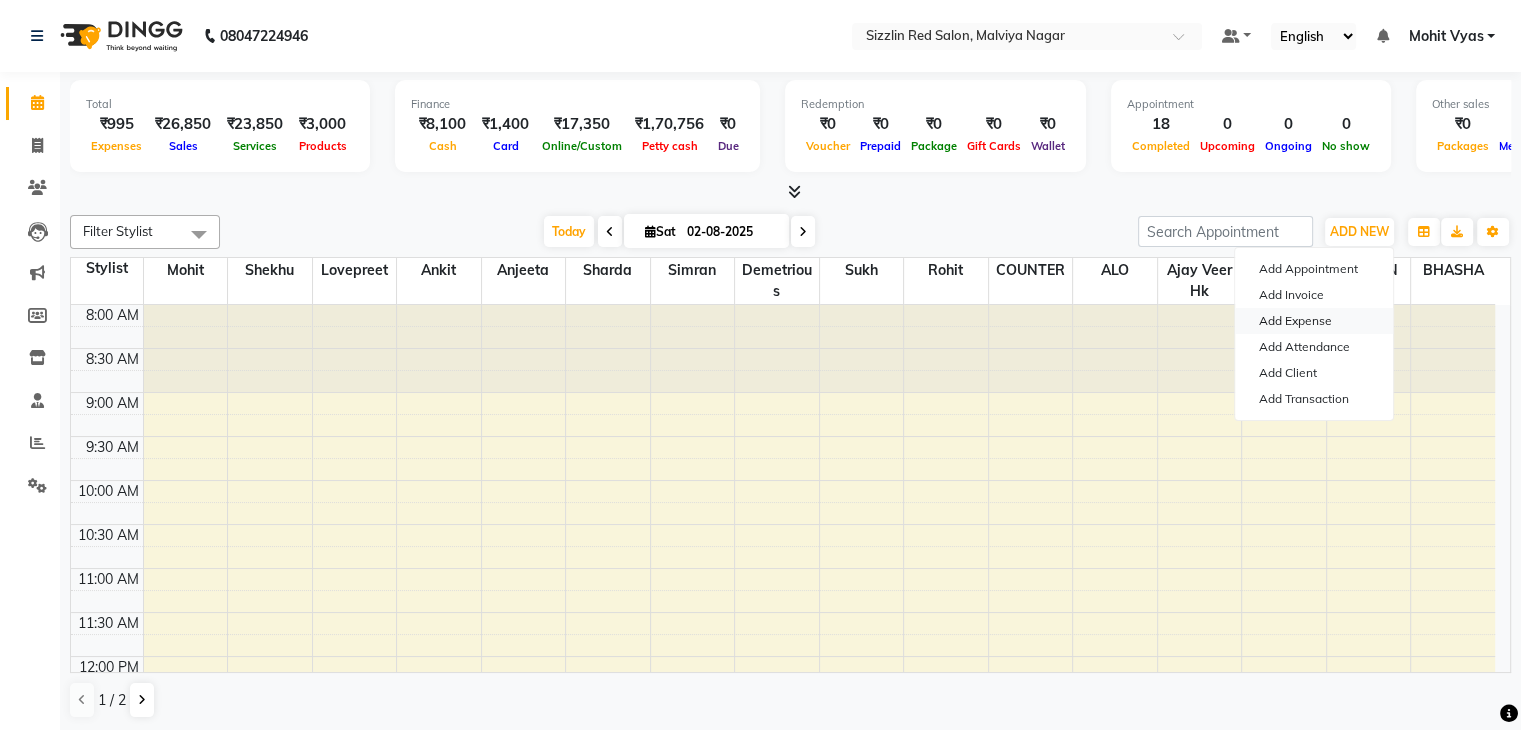 click on "Add Expense" at bounding box center [1314, 321] 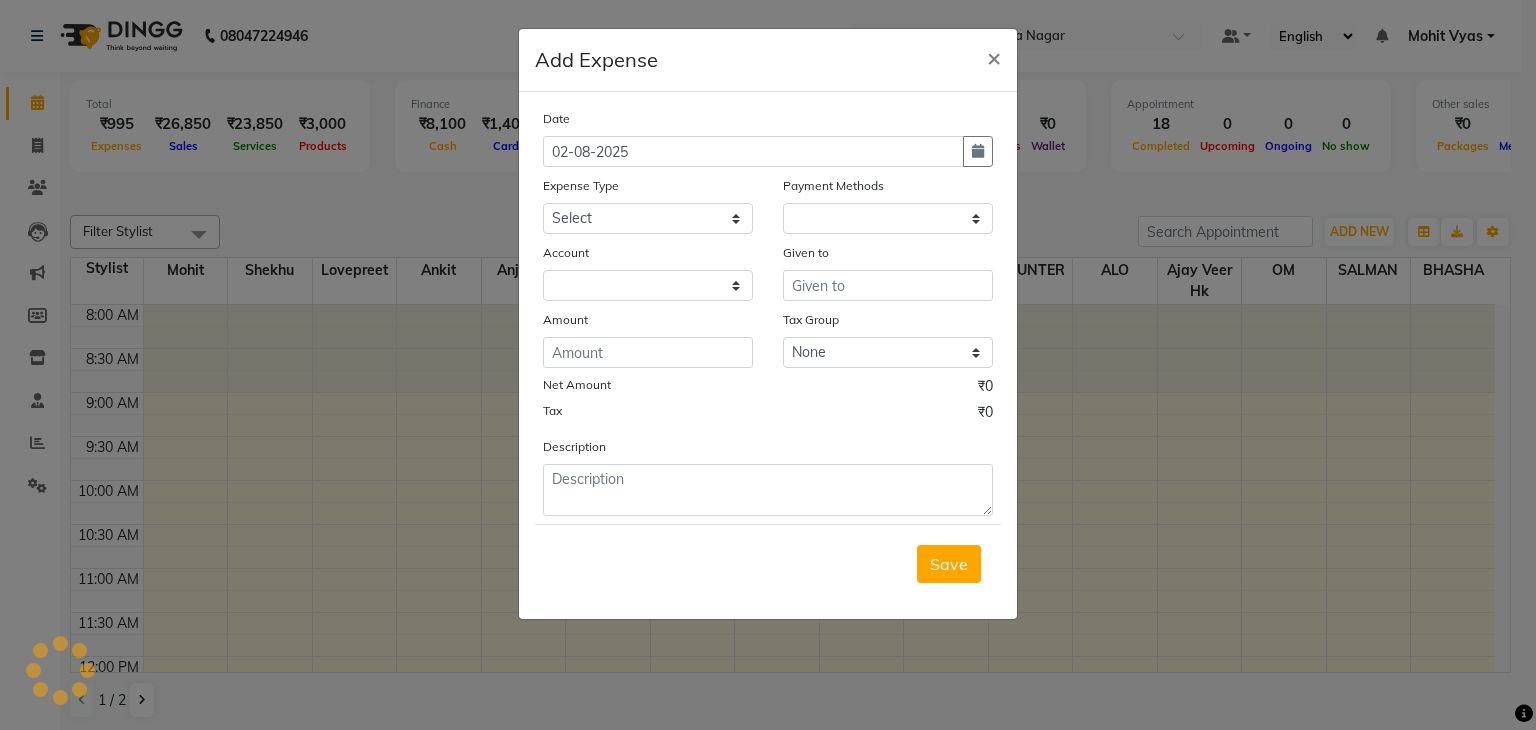 select on "1" 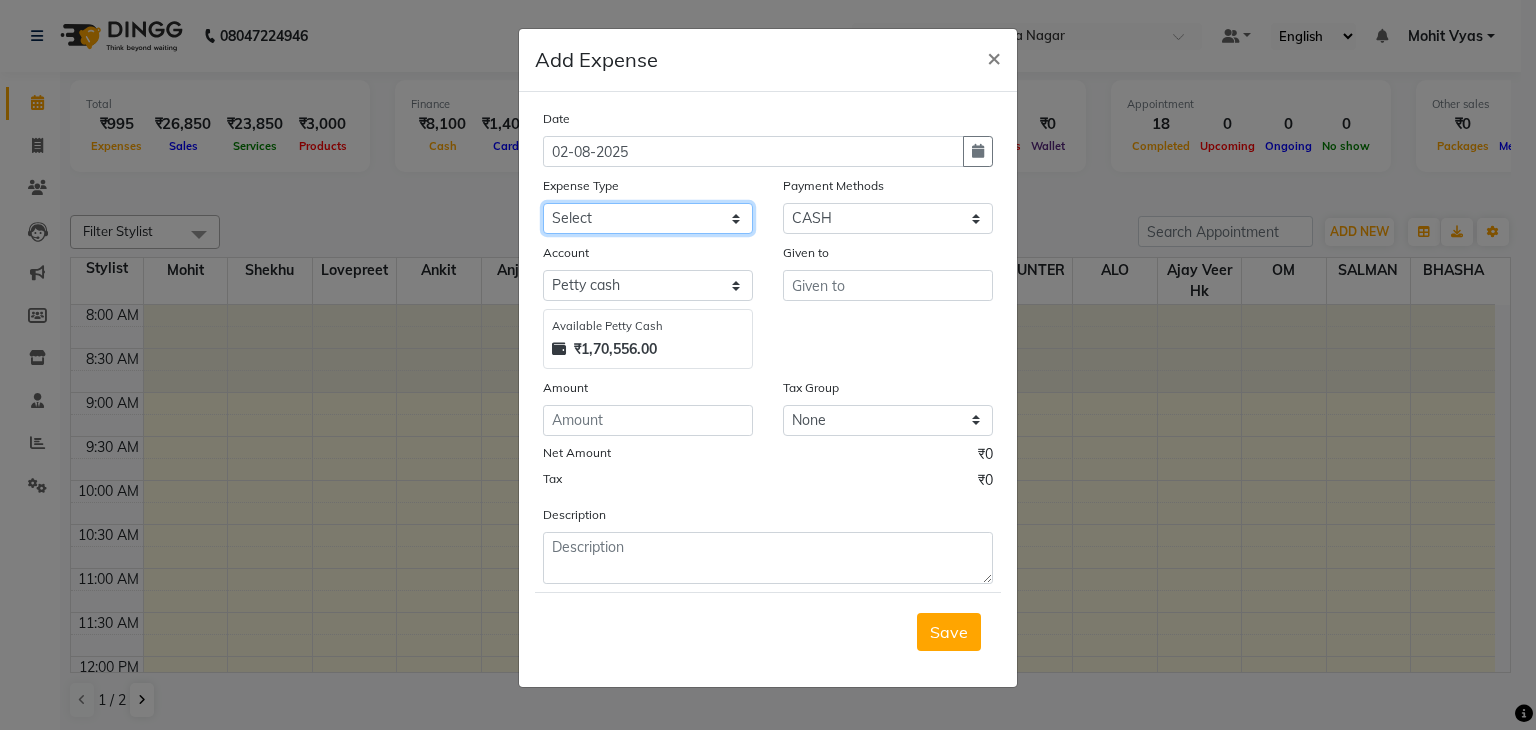 click on "Select Advance Salary Bank charges Car maintenance  Cash transfer to bank Cash transfer to hub Client Snacks Clinical charges Equipment Fuel Govt fee Incentive Insurance International purchase Loan Repayment Maintenance Marketing Miscellaneous MRA Other Pantry Product Rent Salary Staff Snacks Tax Tea & Refreshment Utilities" 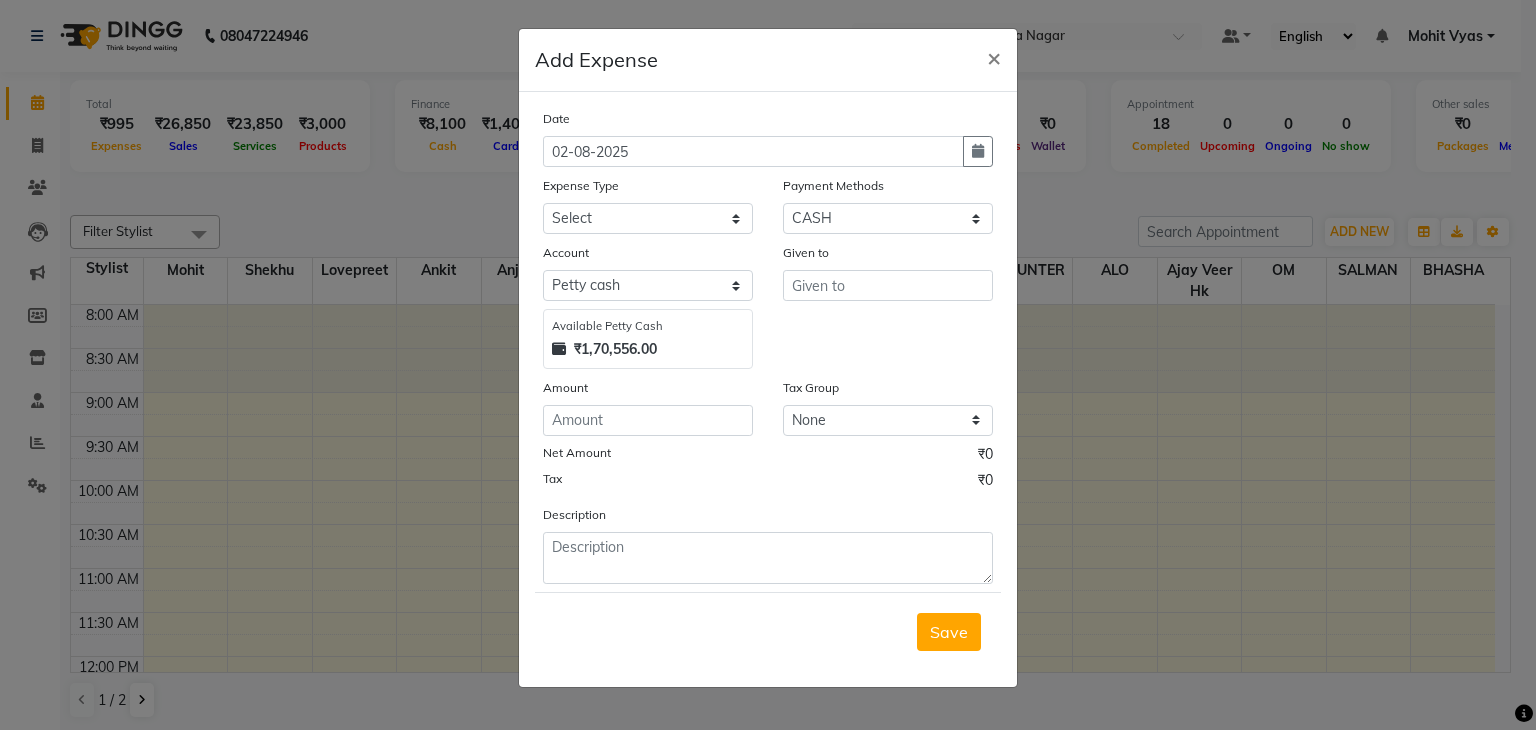 click on "Add Expense  × Date 02-08-2025 Expense Type Select Advance Salary Bank charges Car maintenance  Cash transfer to bank Cash transfer to hub Client Snacks Clinical charges Equipment Fuel Govt fee Incentive Insurance International purchase Loan Repayment Maintenance Marketing Miscellaneous MRA Other Pantry Product Rent Salary Staff Snacks Tax Tea & Refreshment Utilities Payment Methods Select PayTM CASH GPay Debit Card CARD Prepaid Account Select Petty cash Default account Available Petty Cash ₹1,70,556.00 Given to Amount Tax Group None GST Net Amount ₹0 Tax ₹0 Description  Save" 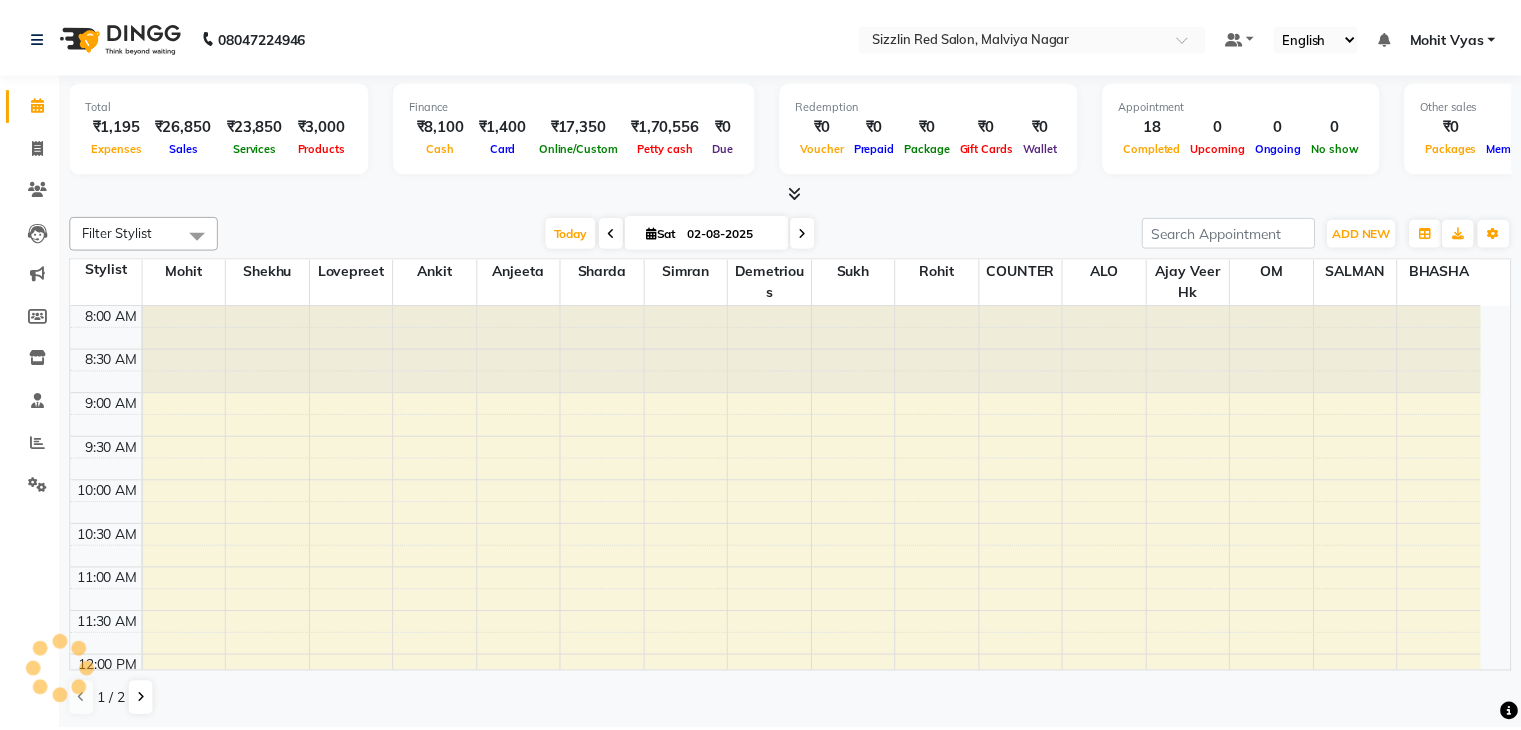 scroll, scrollTop: 0, scrollLeft: 0, axis: both 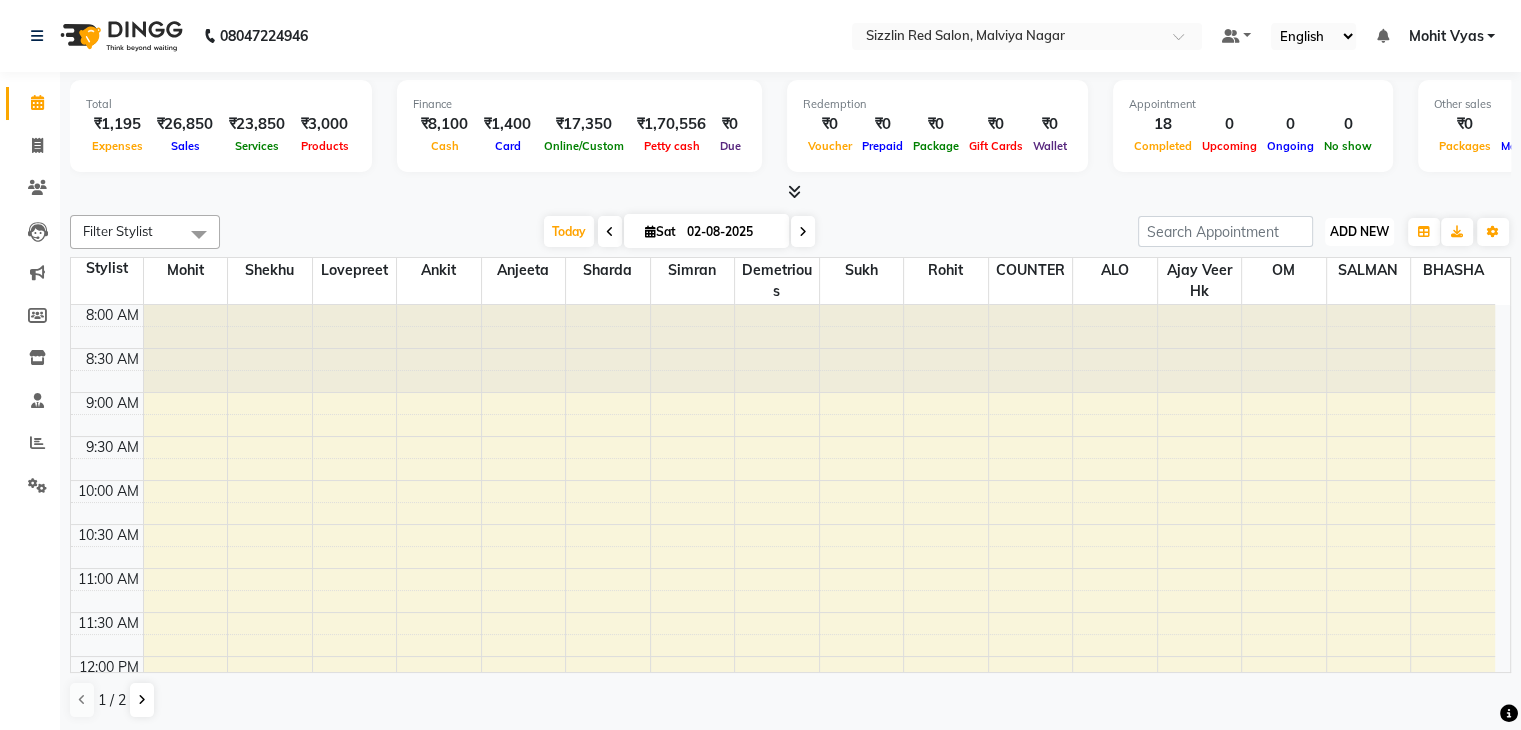 click on "ADD NEW" at bounding box center [1359, 231] 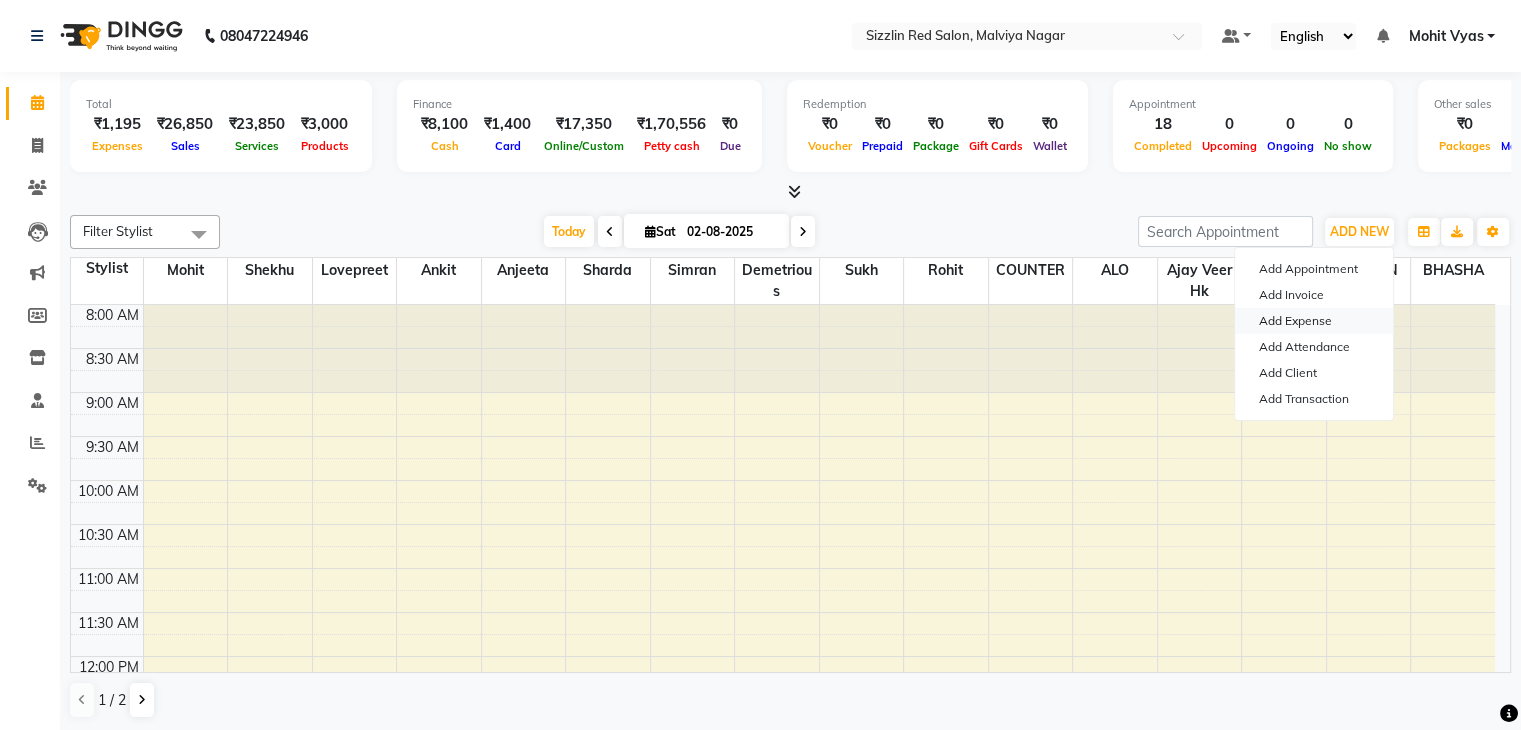 click on "Add Expense" at bounding box center (1314, 321) 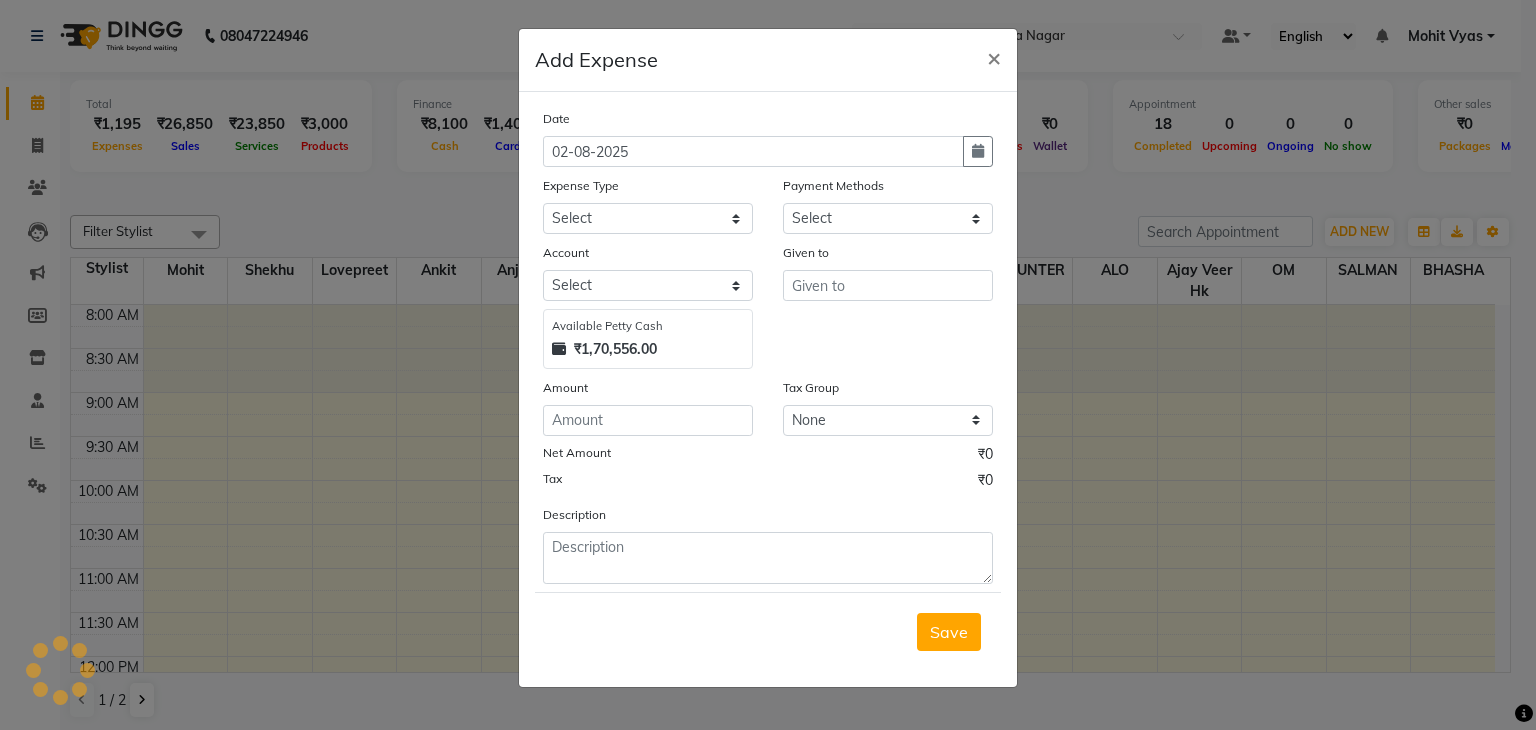 select on "1" 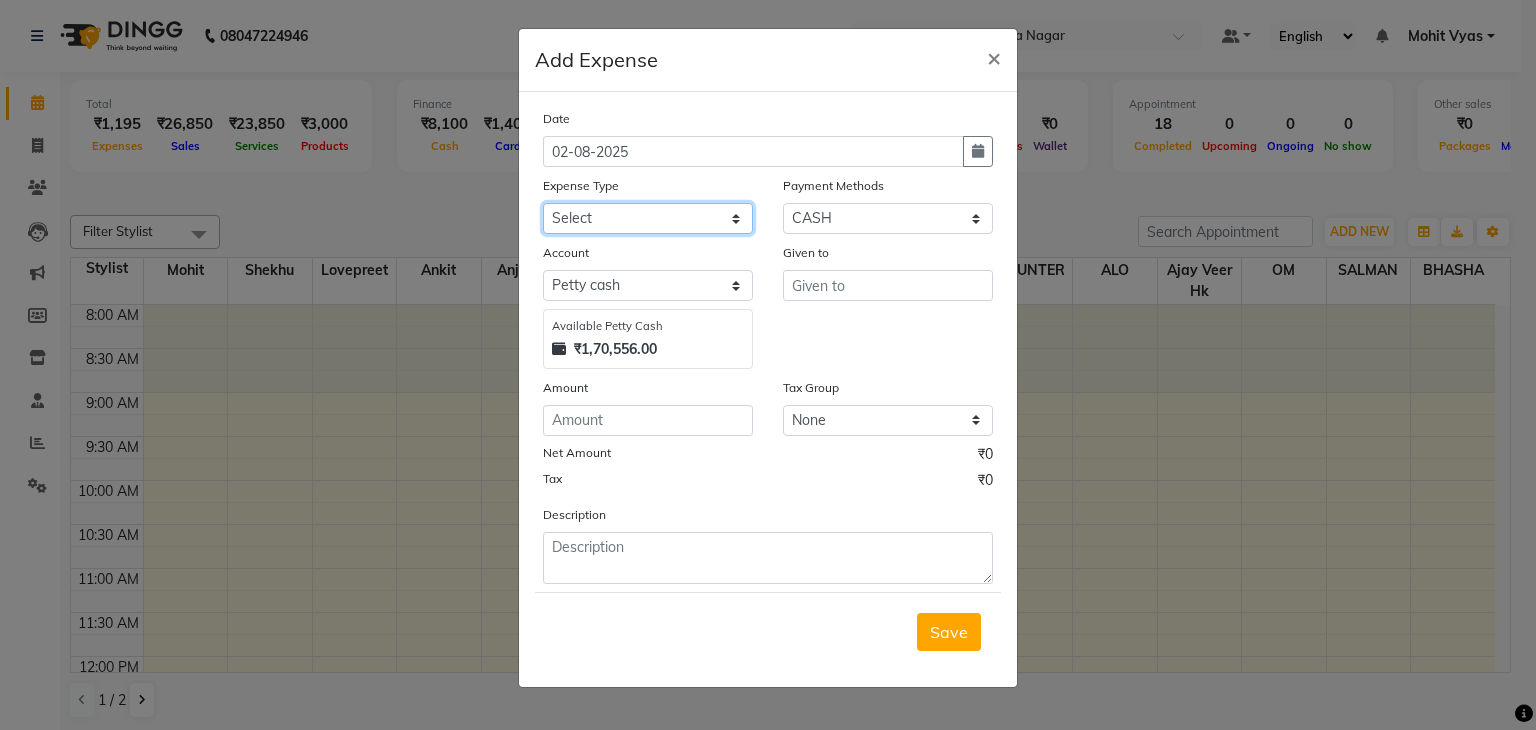 click on "Select Advance Salary Bank charges Car maintenance  Cash transfer to bank Cash transfer to hub Client Snacks Clinical charges Equipment Fuel Govt fee Incentive Insurance International purchase Loan Repayment Maintenance Marketing Miscellaneous MRA Other Pantry Product Rent Salary Staff Snacks Tax Tea & Refreshment Utilities" 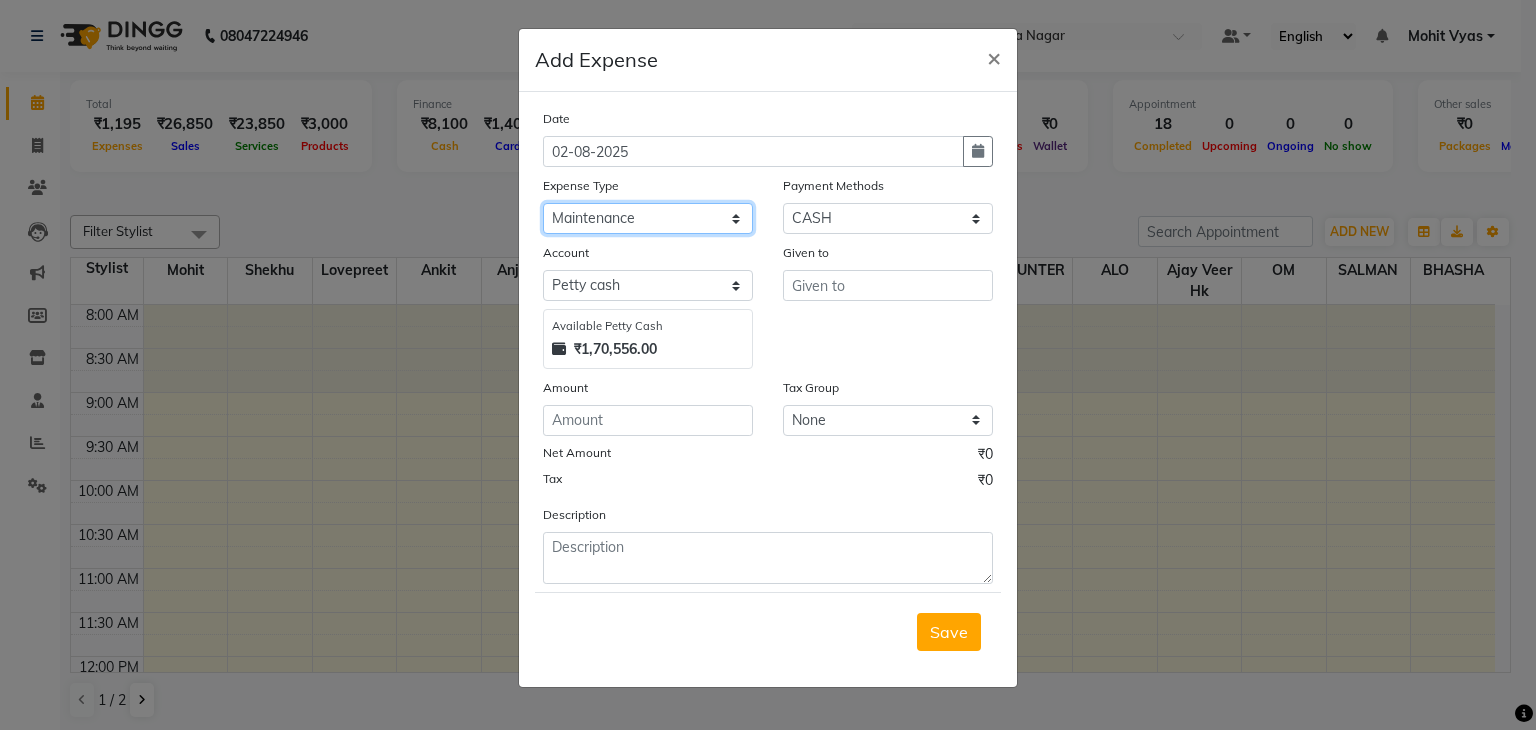 click on "Select Advance Salary Bank charges Car maintenance  Cash transfer to bank Cash transfer to hub Client Snacks Clinical charges Equipment Fuel Govt fee Incentive Insurance International purchase Loan Repayment Maintenance Marketing Miscellaneous MRA Other Pantry Product Rent Salary Staff Snacks Tax Tea & Refreshment Utilities" 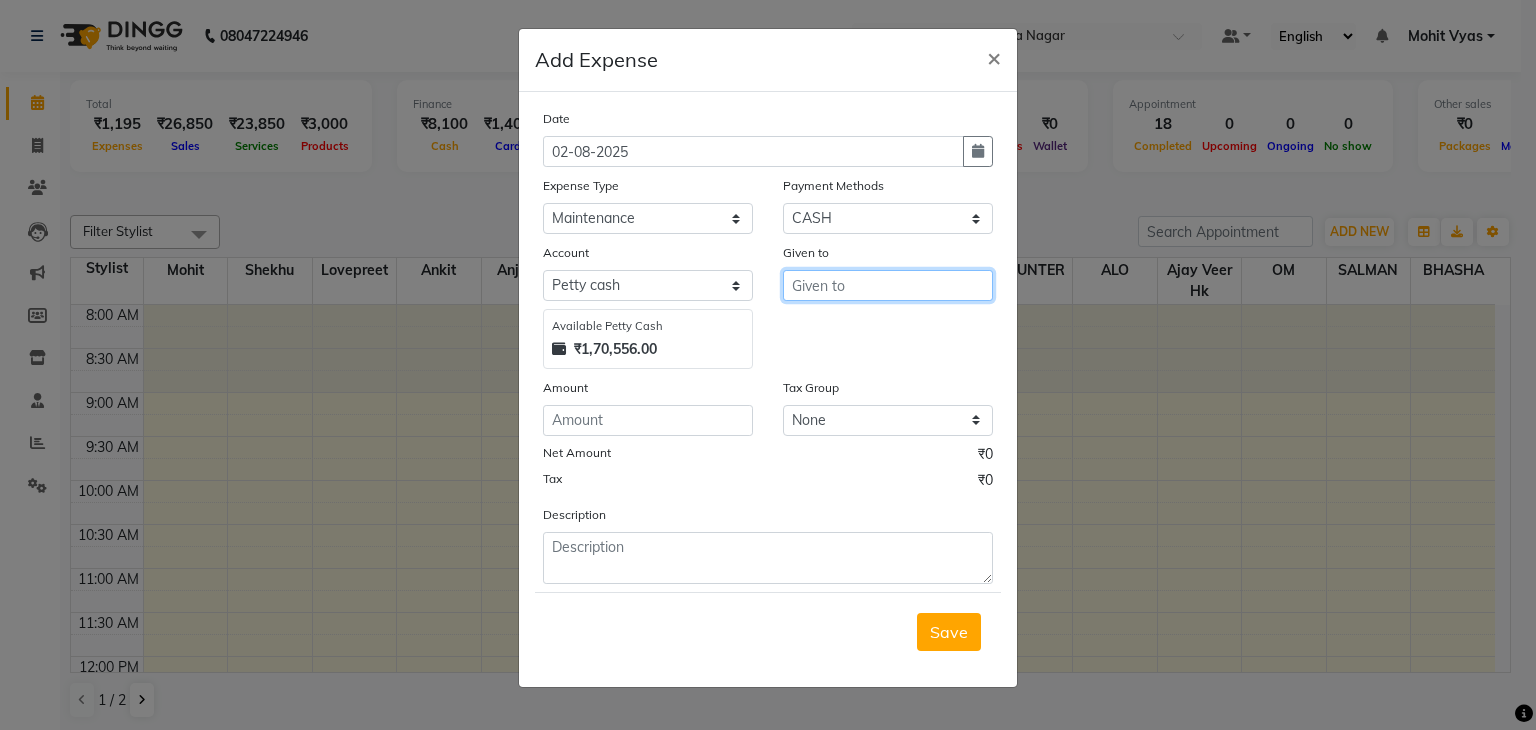 click at bounding box center (888, 285) 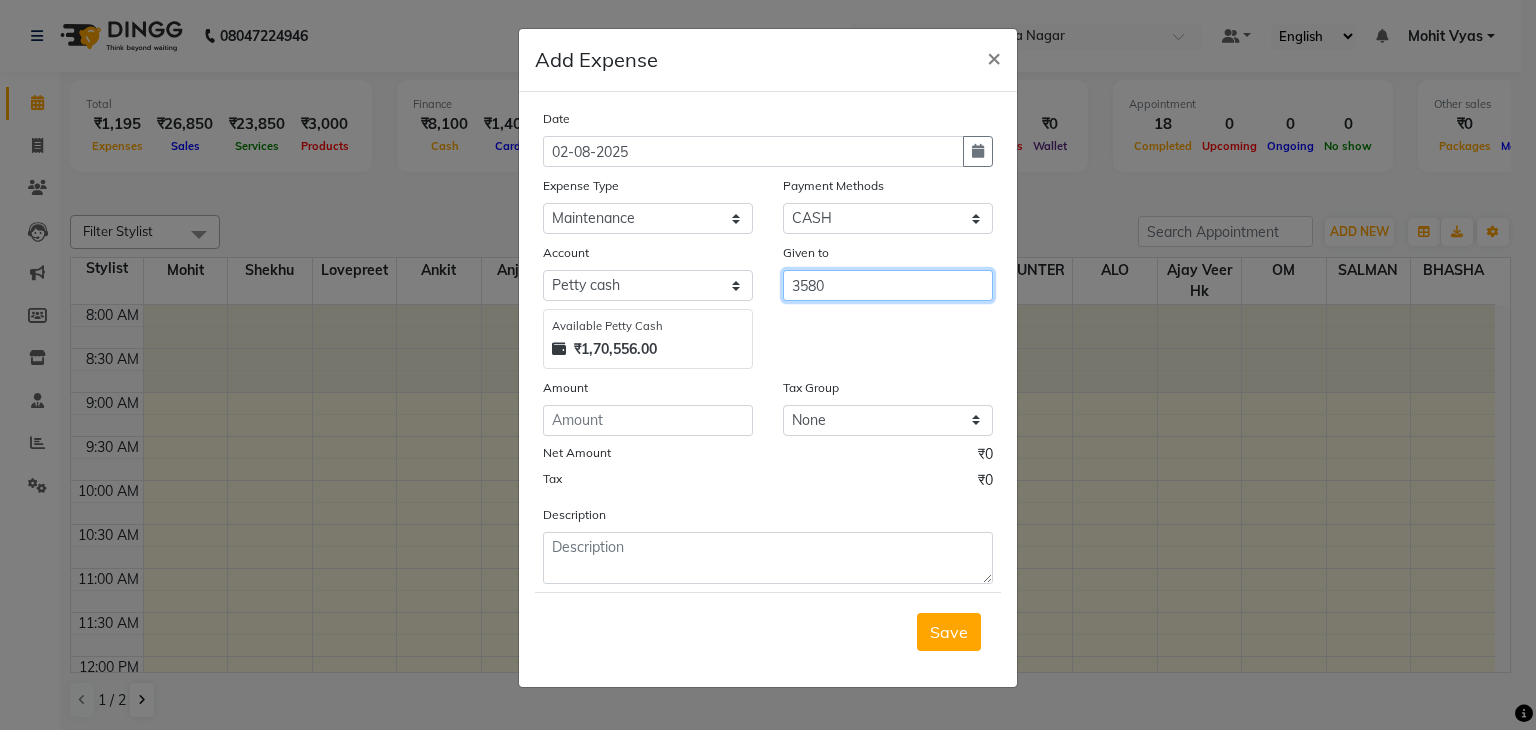 drag, startPoint x: 833, startPoint y: 285, endPoint x: 779, endPoint y: 287, distance: 54.037025 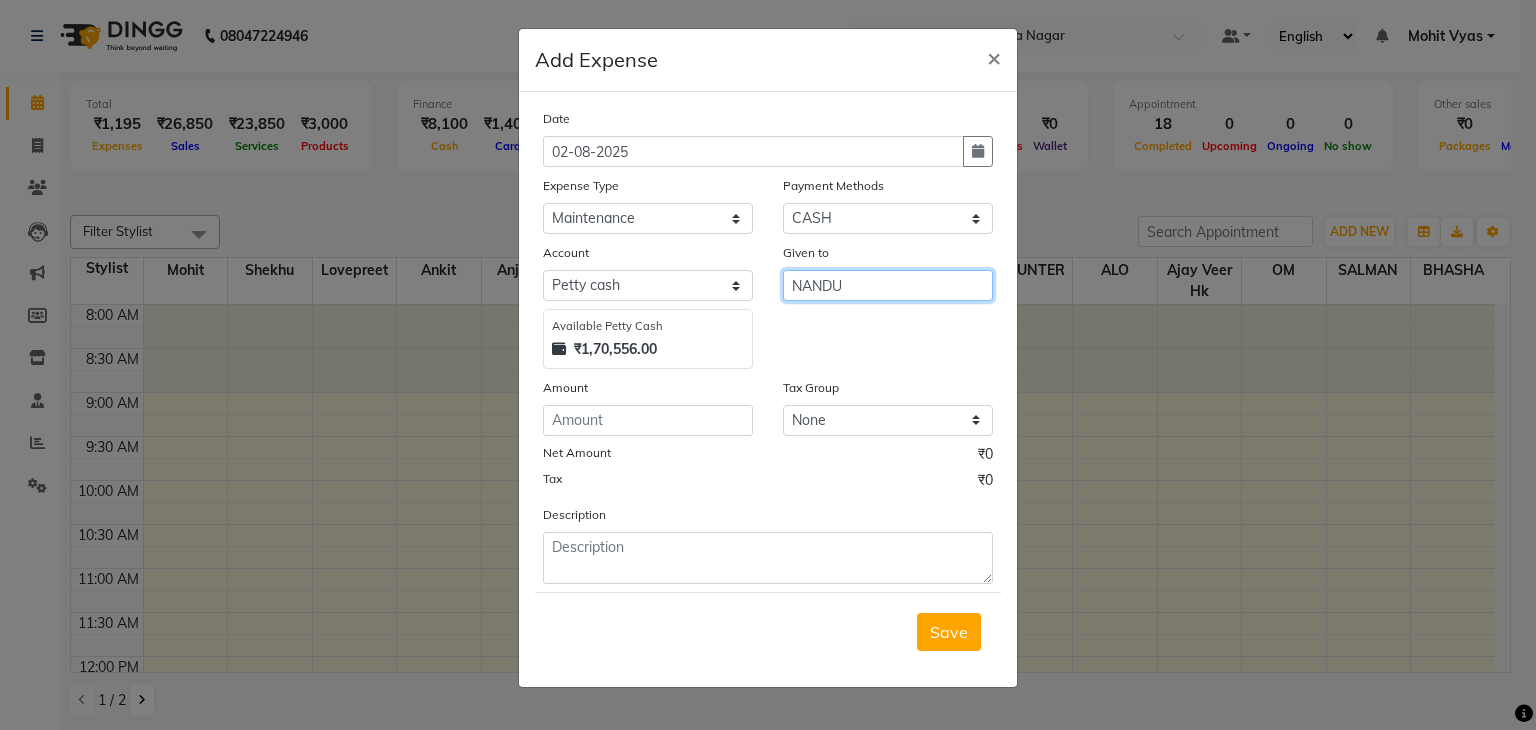 type on "NANDU" 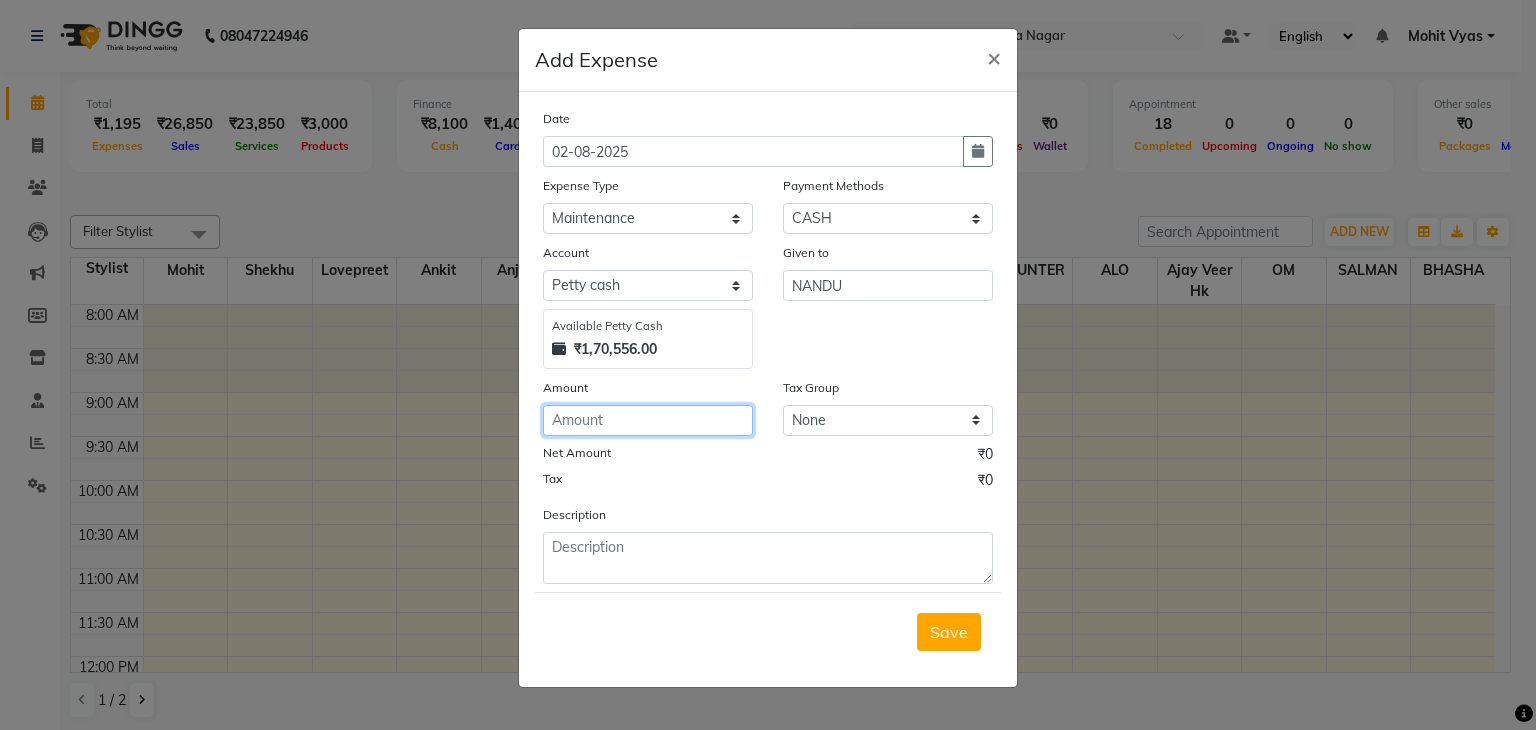 click 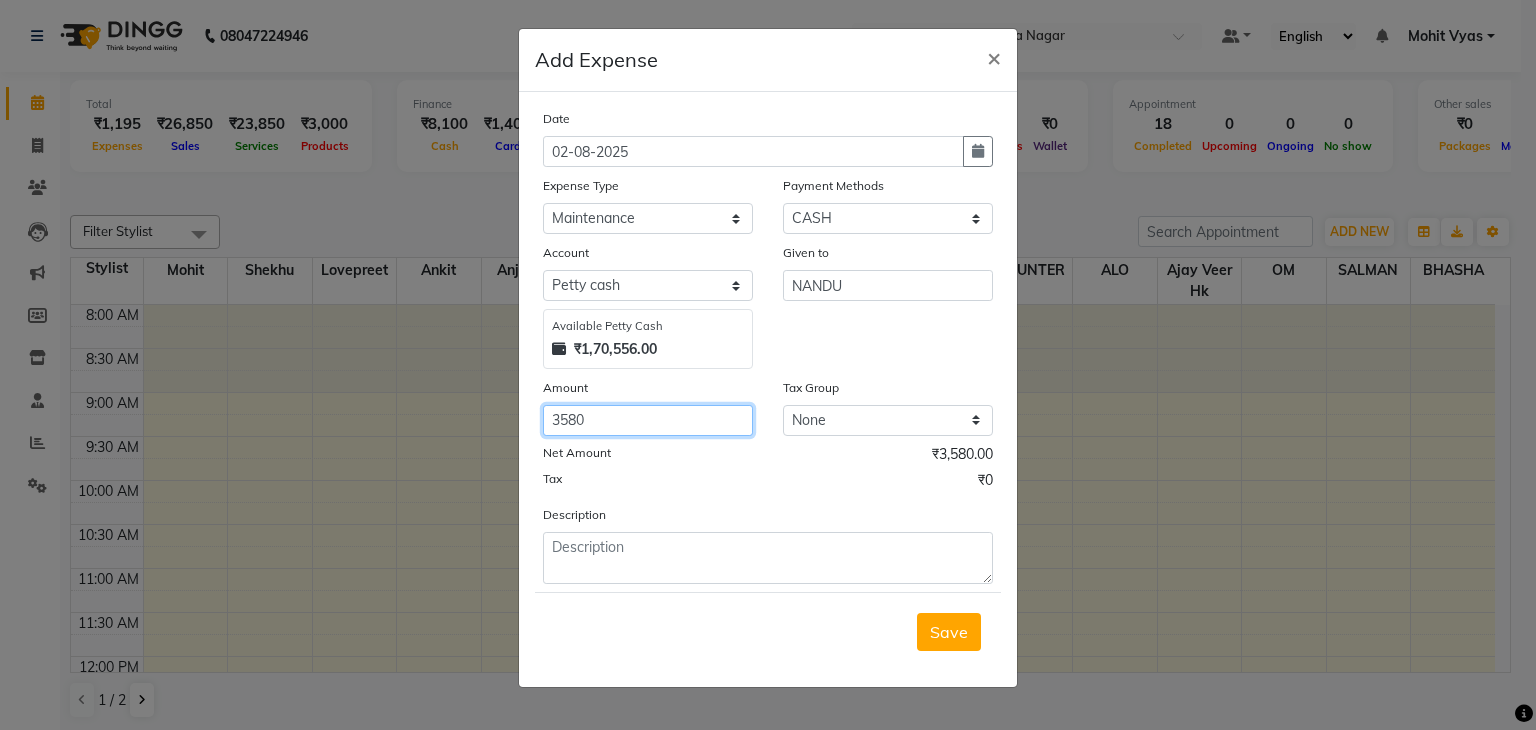 type on "3580" 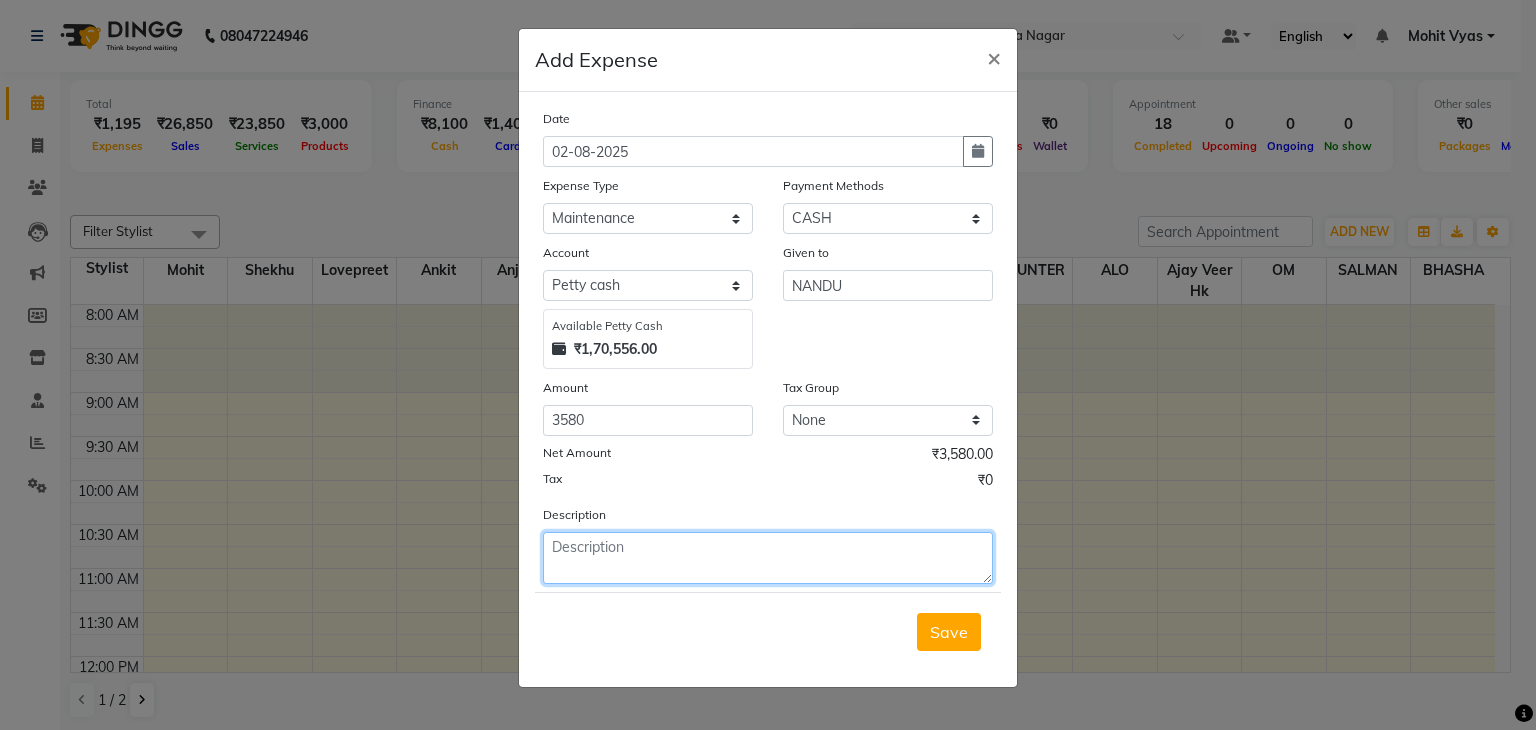 click 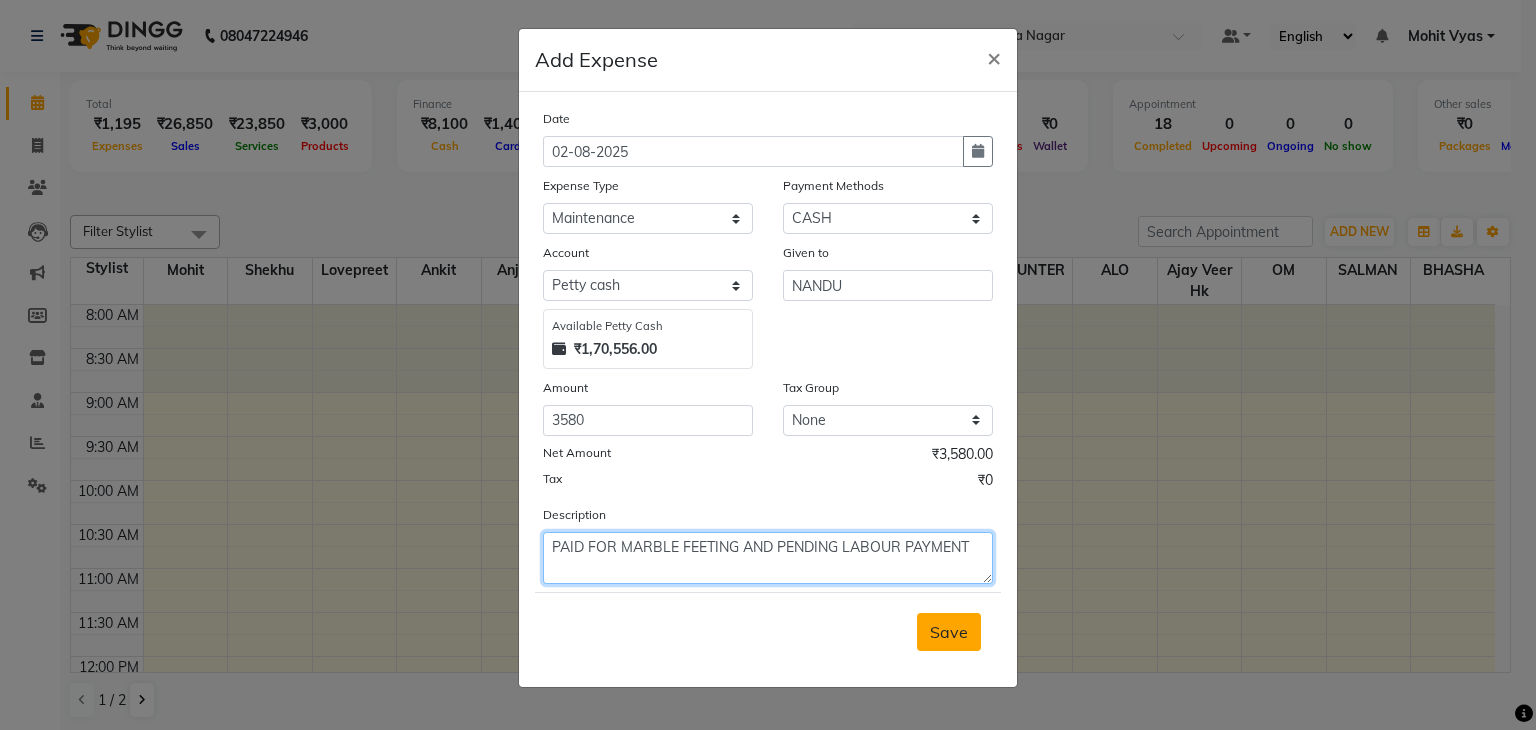 type on "PAID FOR MARBLE FEETING AND PENDING LABOUR PAYMENT" 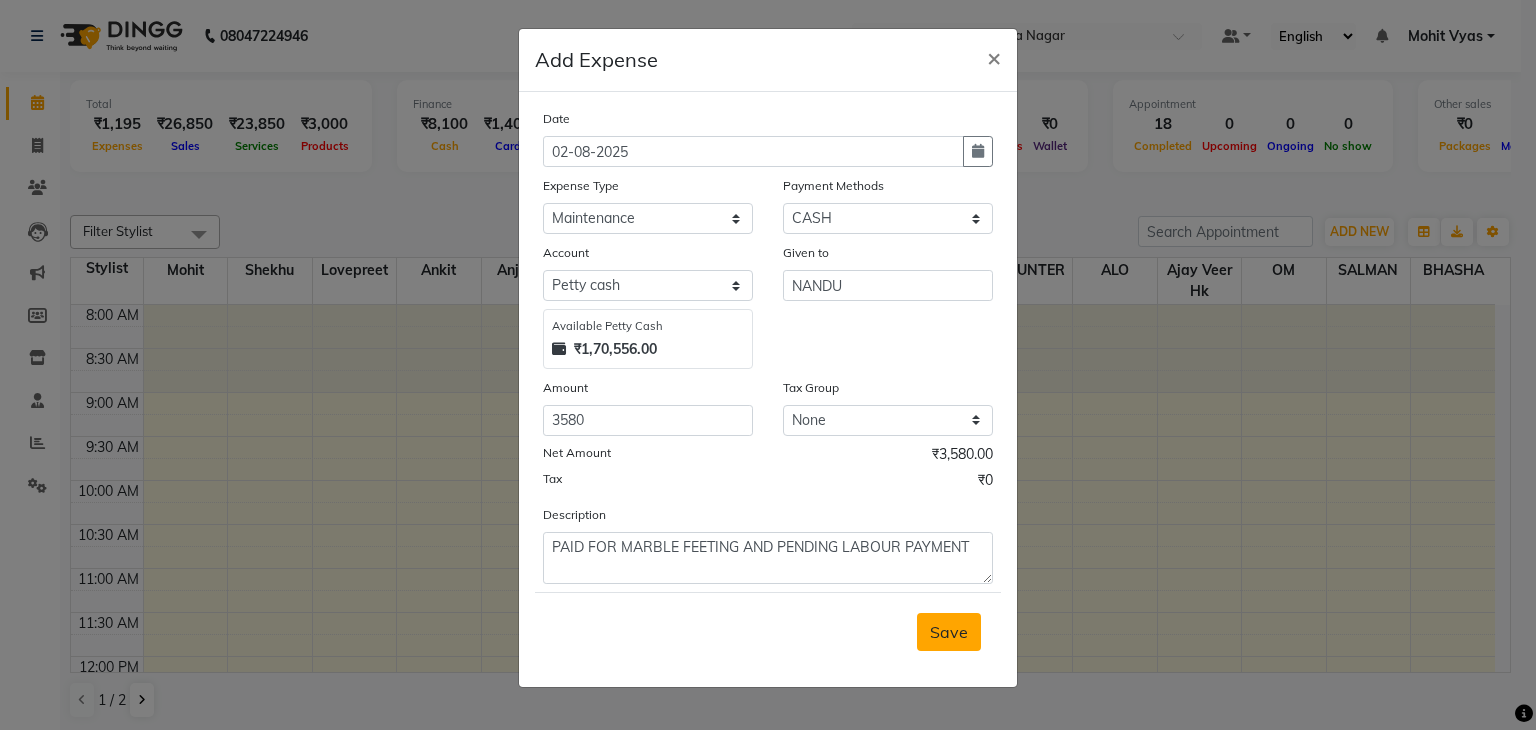 click on "Save" at bounding box center (949, 632) 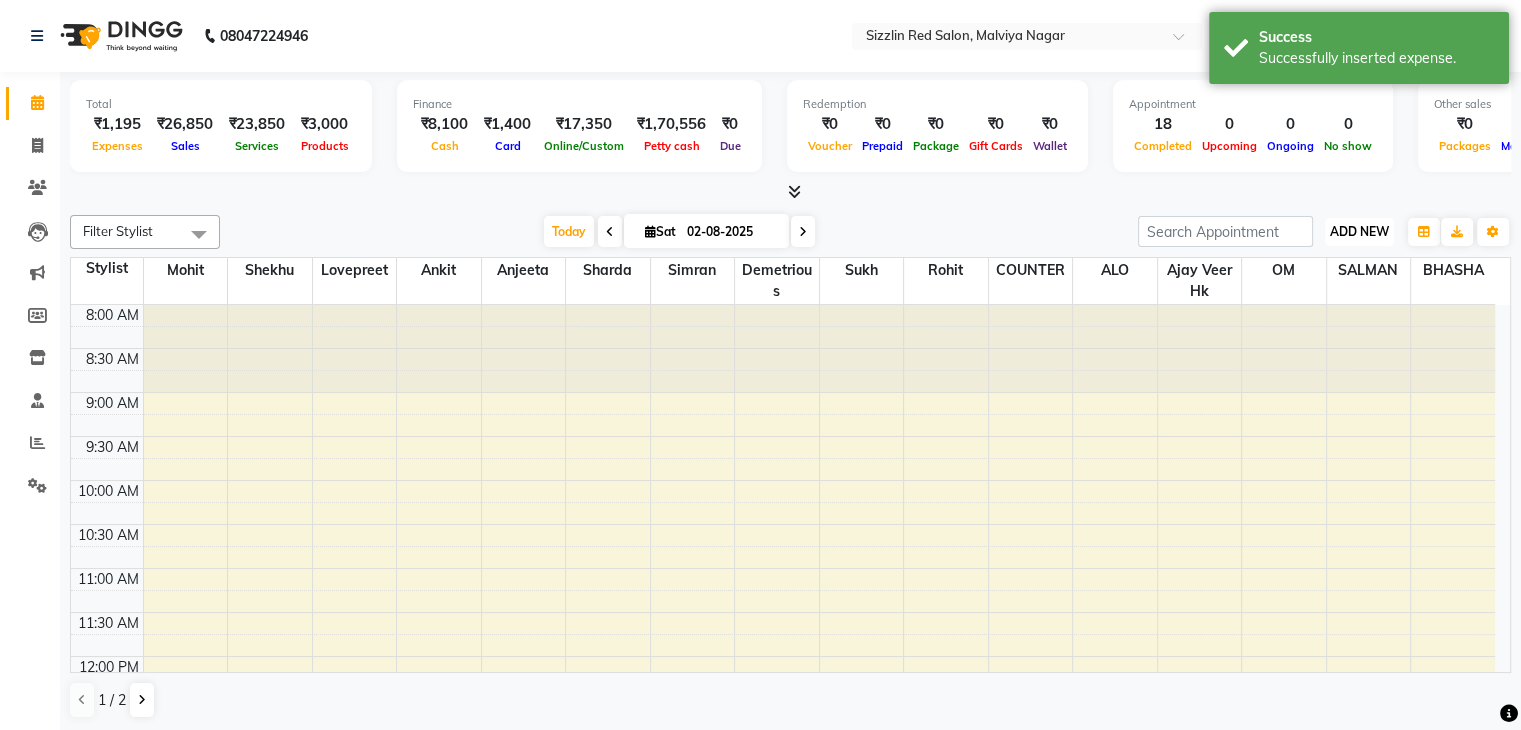 click on "ADD NEW" at bounding box center (1359, 231) 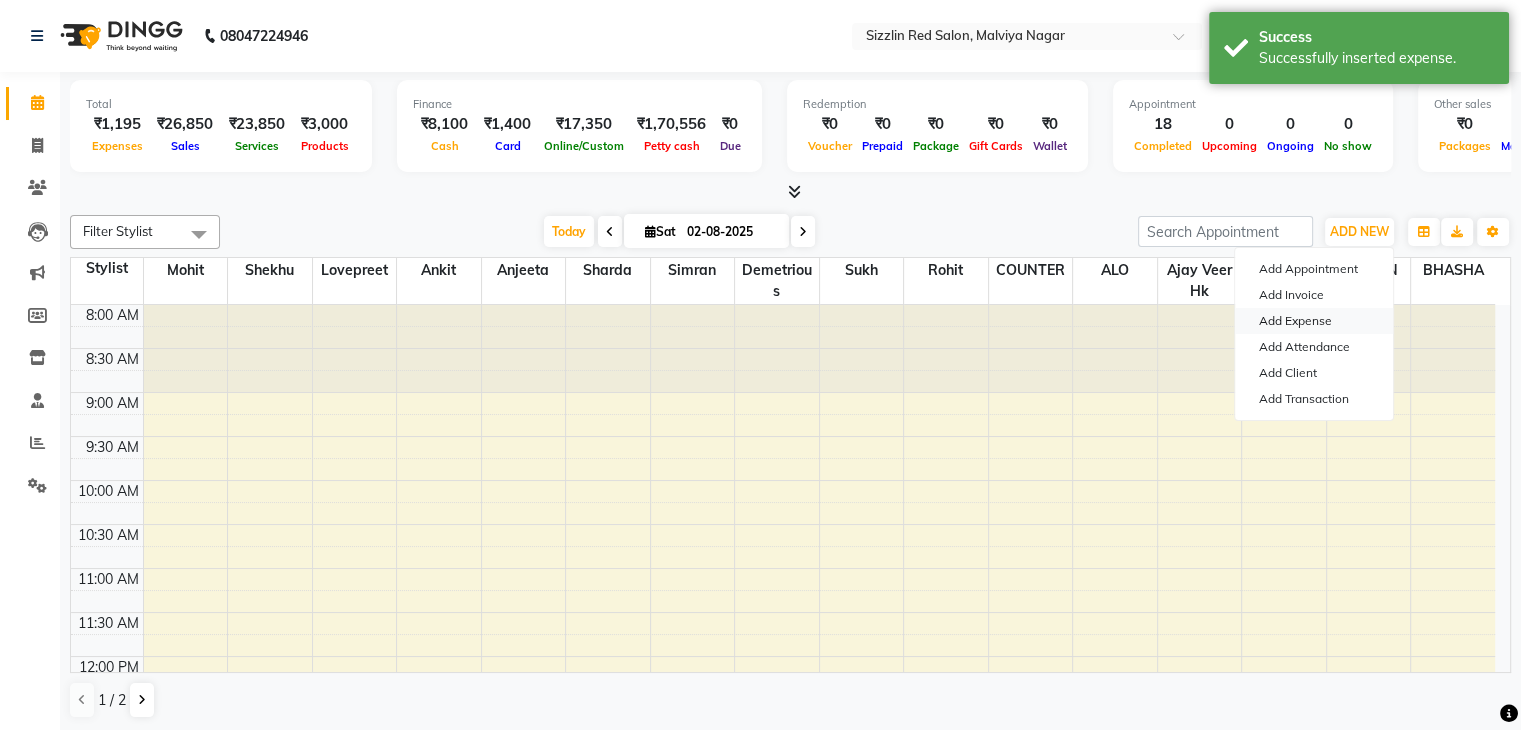 click on "Add Expense" at bounding box center [1314, 321] 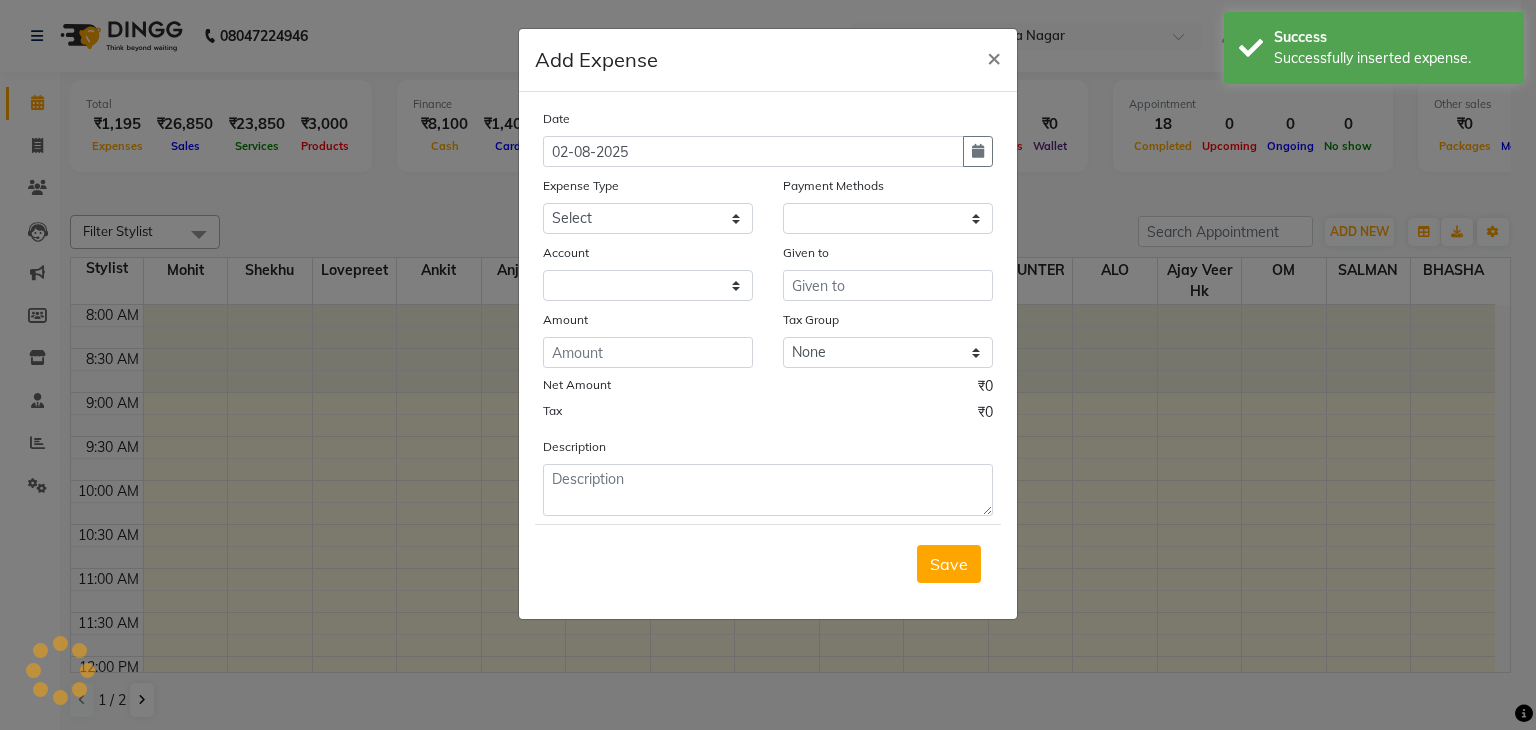 select on "1" 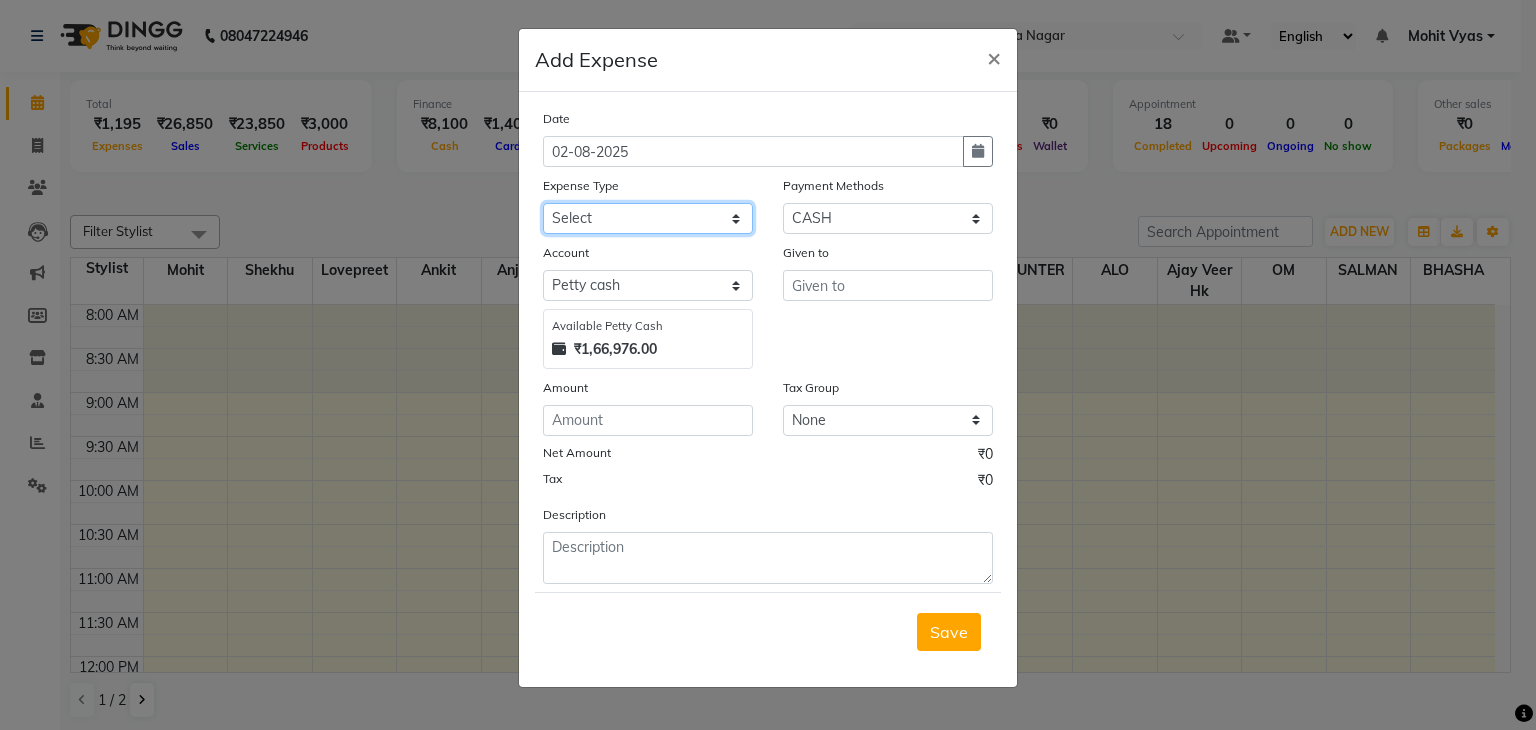 click on "Select Advance Salary Bank charges Car maintenance  Cash transfer to bank Cash transfer to hub Client Snacks Clinical charges Equipment Fuel Govt fee Incentive Insurance International purchase Loan Repayment Maintenance Marketing Miscellaneous MRA Other Pantry Product Rent Salary Staff Snacks Tax Tea & Refreshment Utilities" 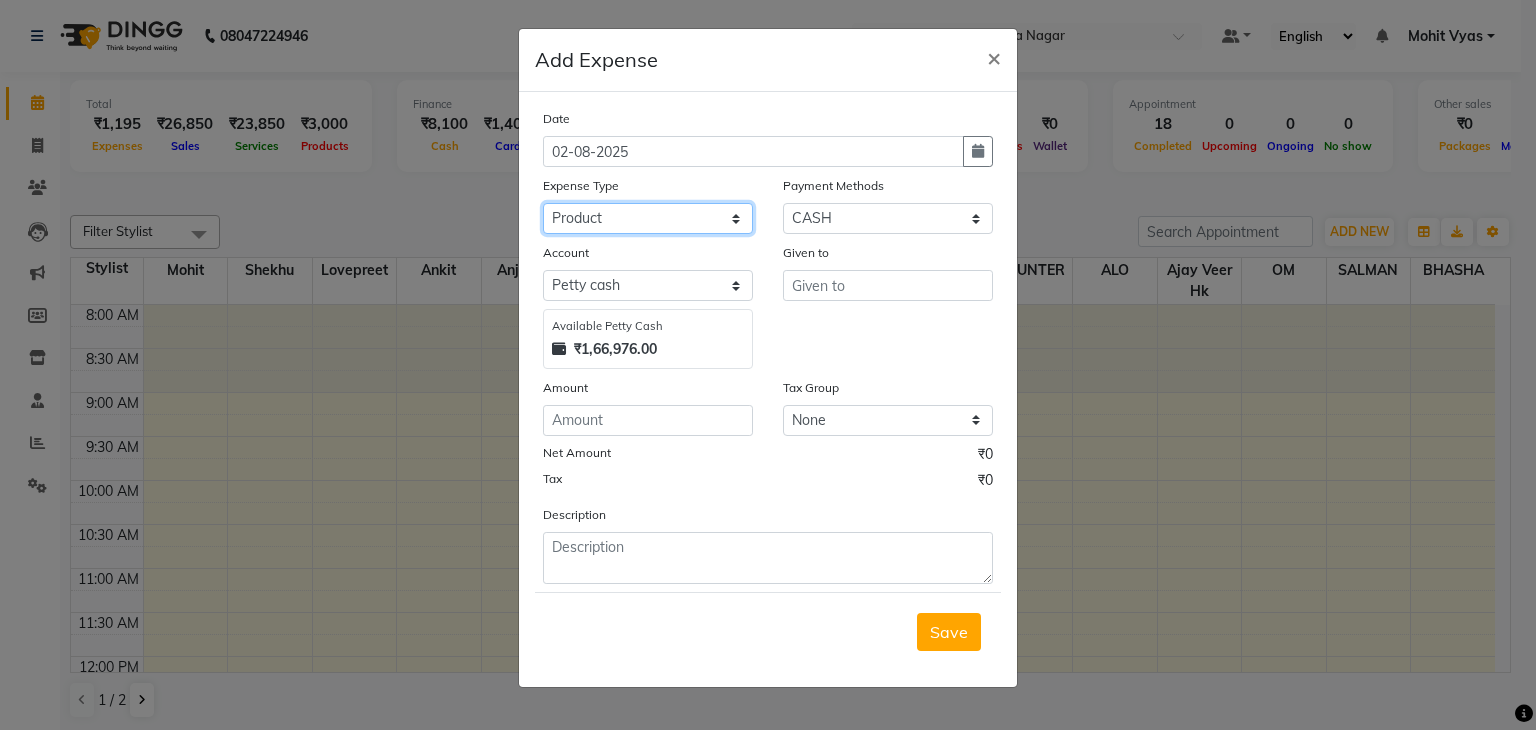 click on "Select Advance Salary Bank charges Car maintenance  Cash transfer to bank Cash transfer to hub Client Snacks Clinical charges Equipment Fuel Govt fee Incentive Insurance International purchase Loan Repayment Maintenance Marketing Miscellaneous MRA Other Pantry Product Rent Salary Staff Snacks Tax Tea & Refreshment Utilities" 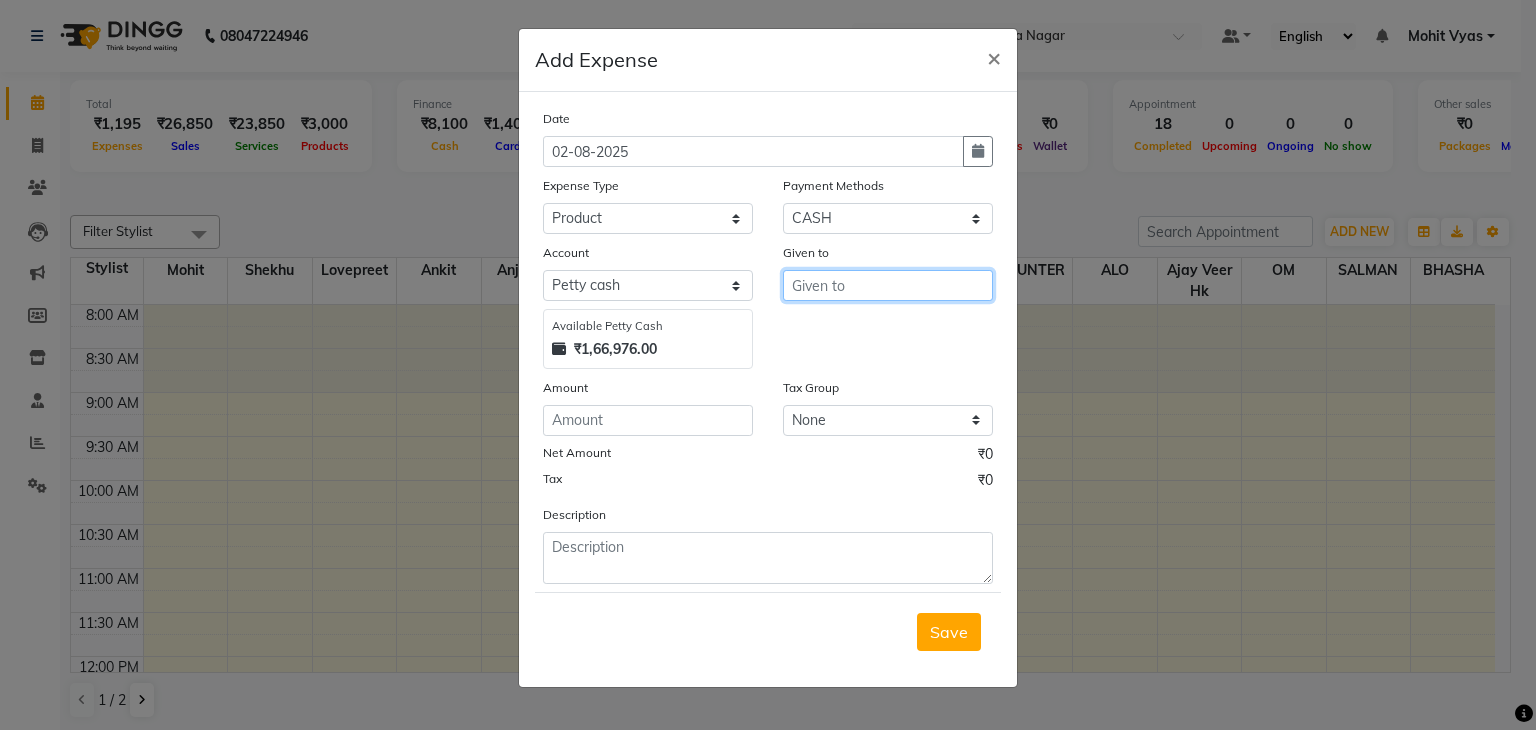 click at bounding box center (888, 285) 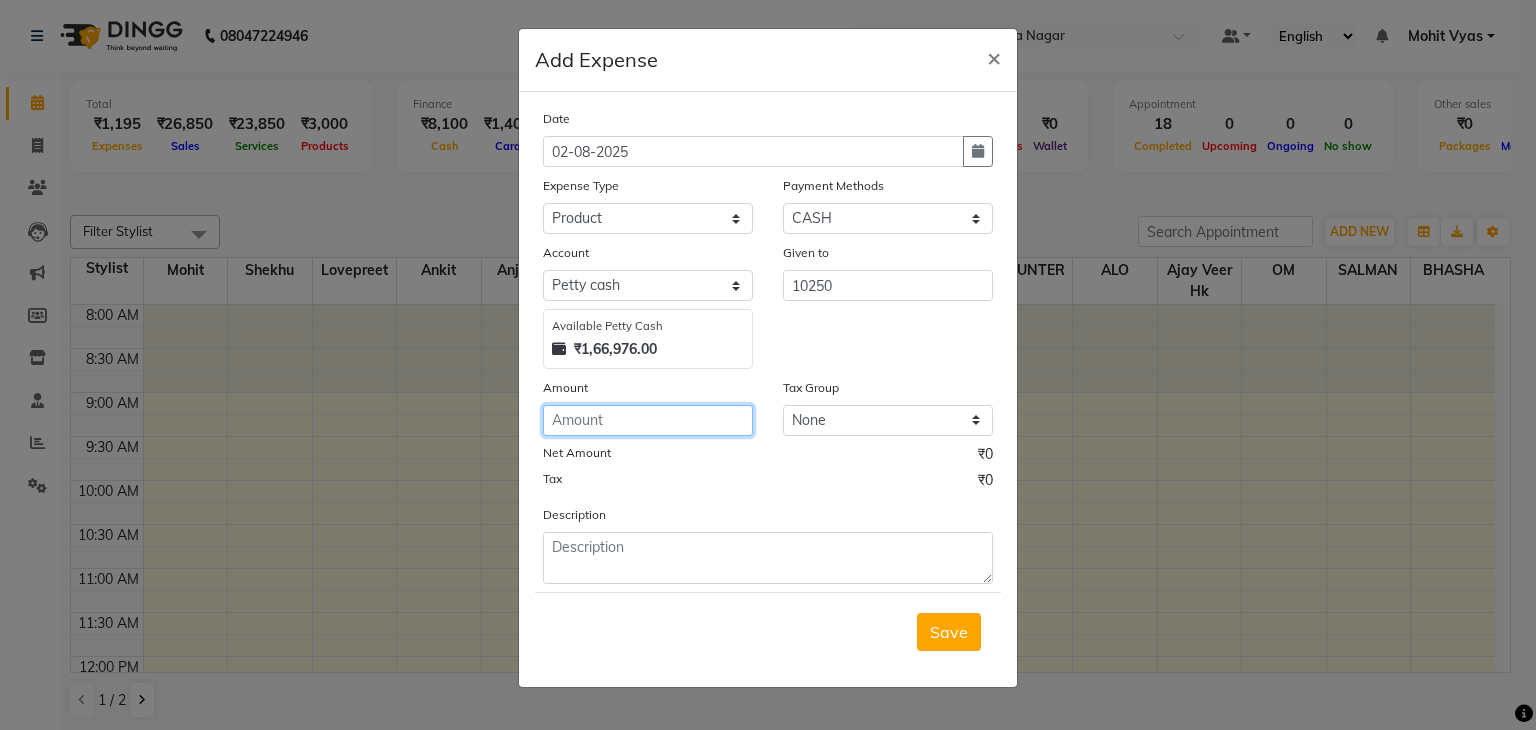 click 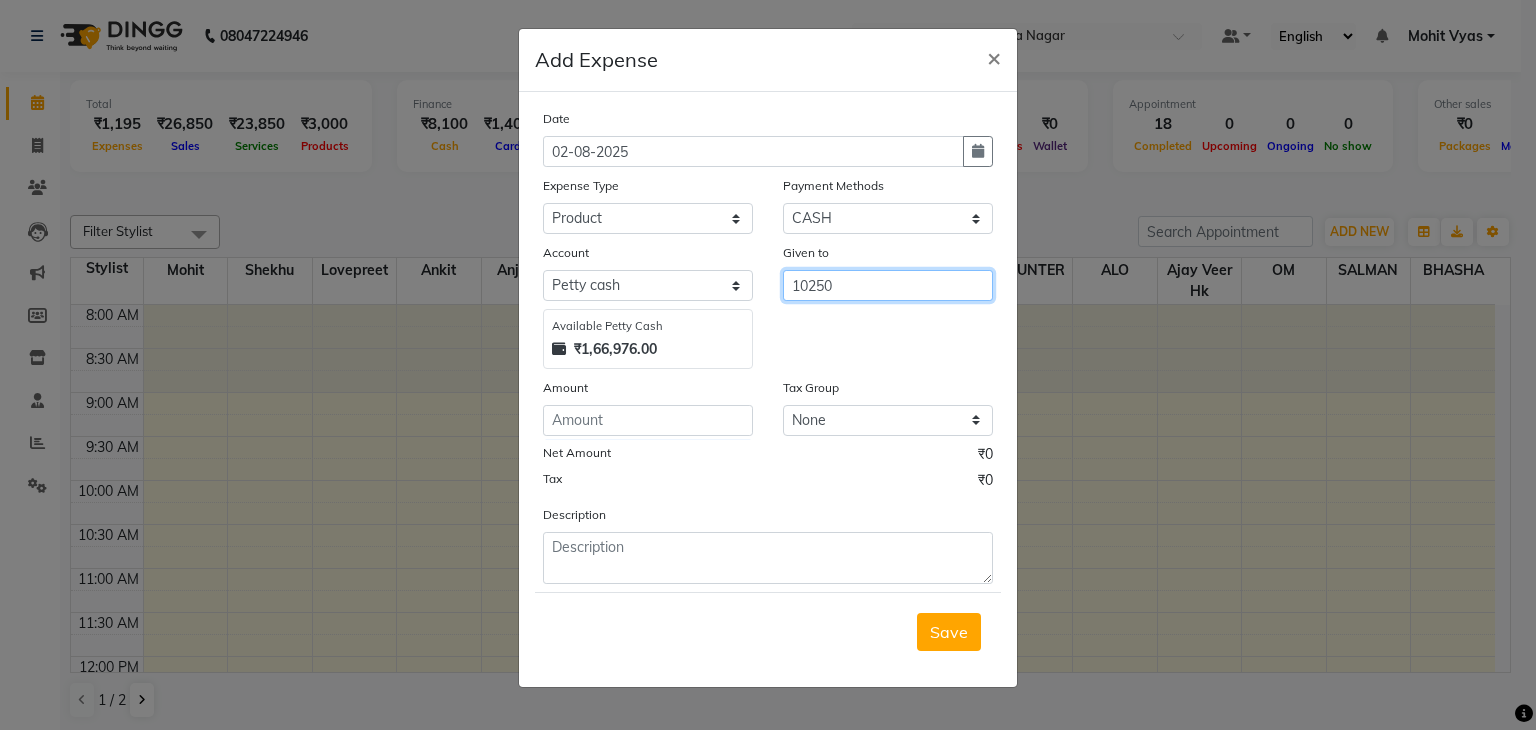 drag, startPoint x: 856, startPoint y: 288, endPoint x: 746, endPoint y: 290, distance: 110.01818 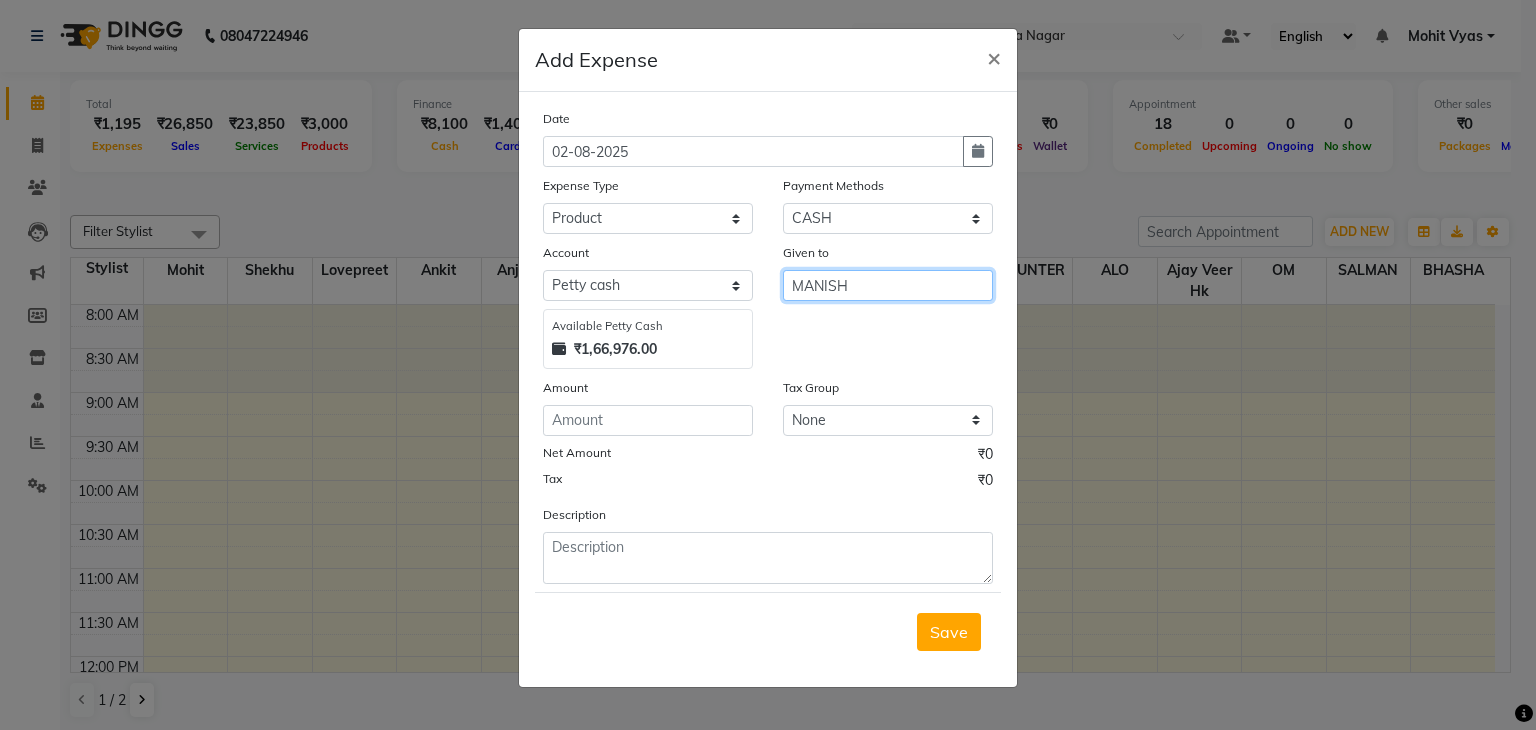 type on "MANISH" 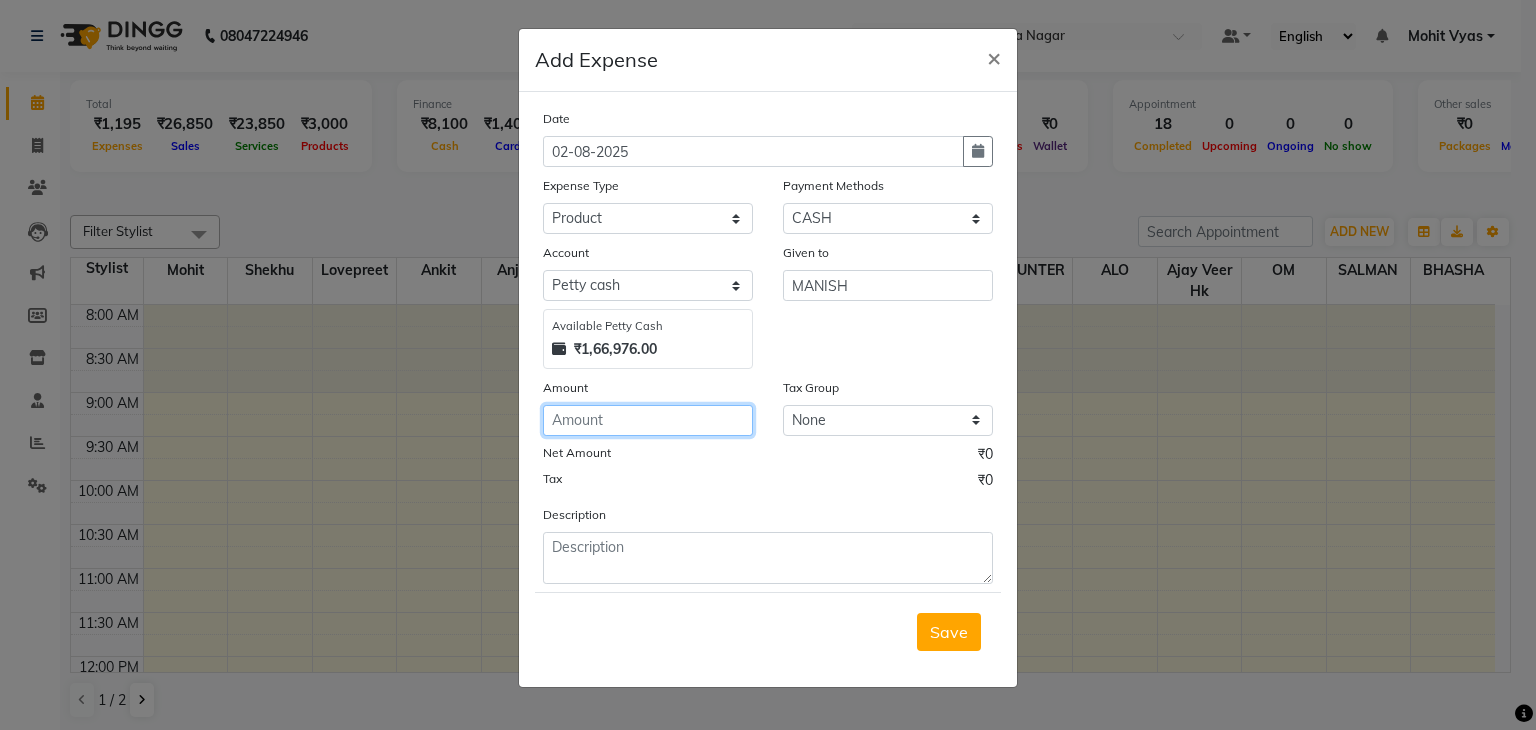 click 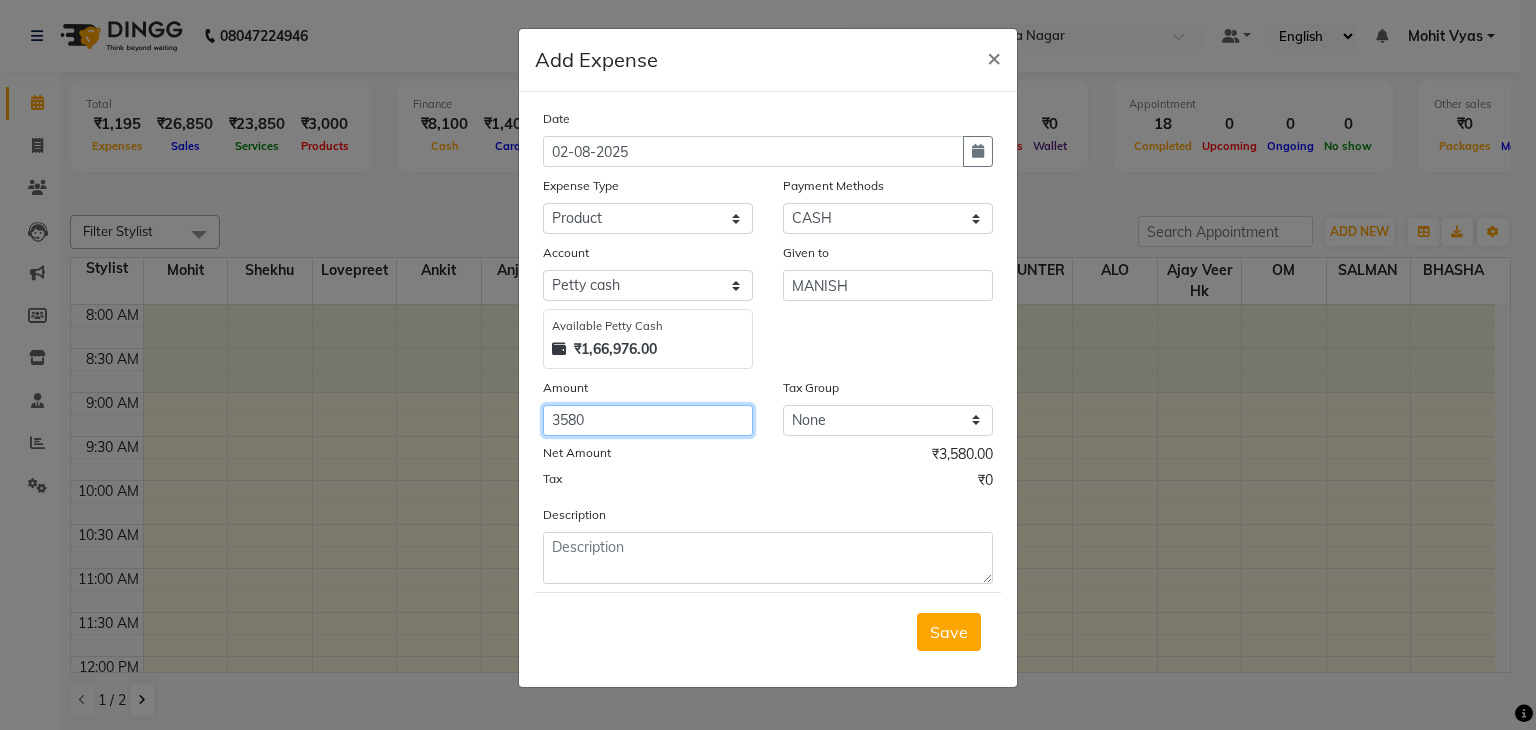 type on "3580" 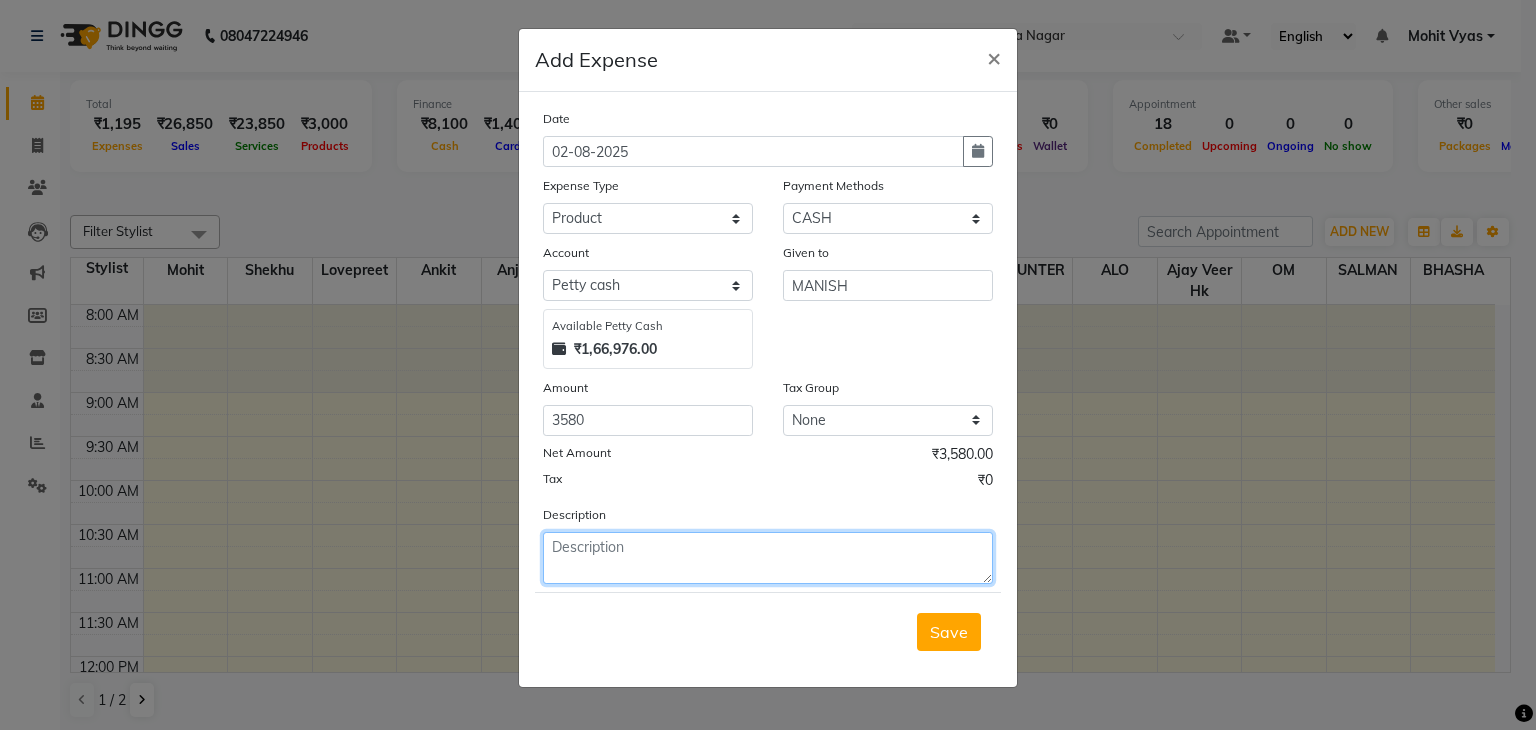 click 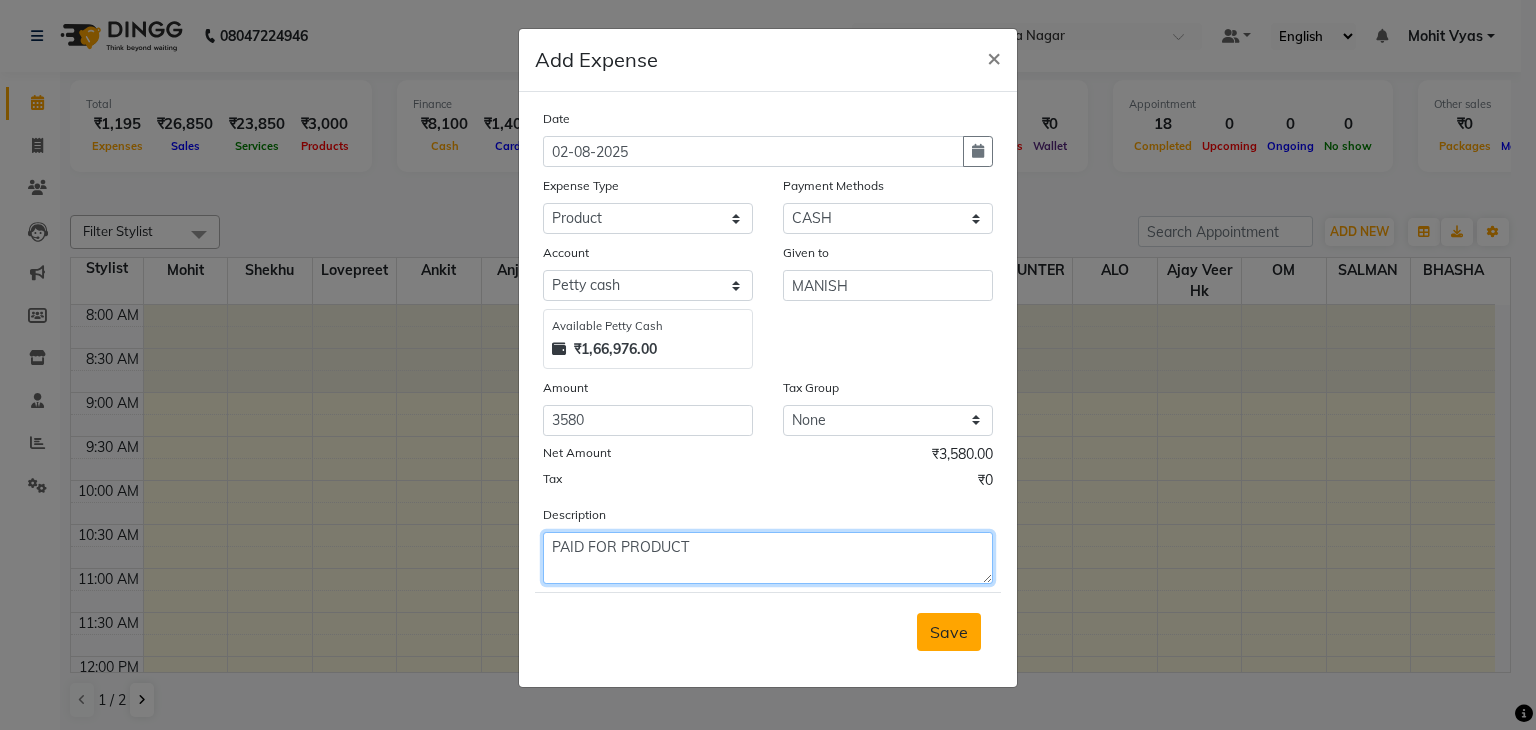 type on "PAID FOR PRODUCT" 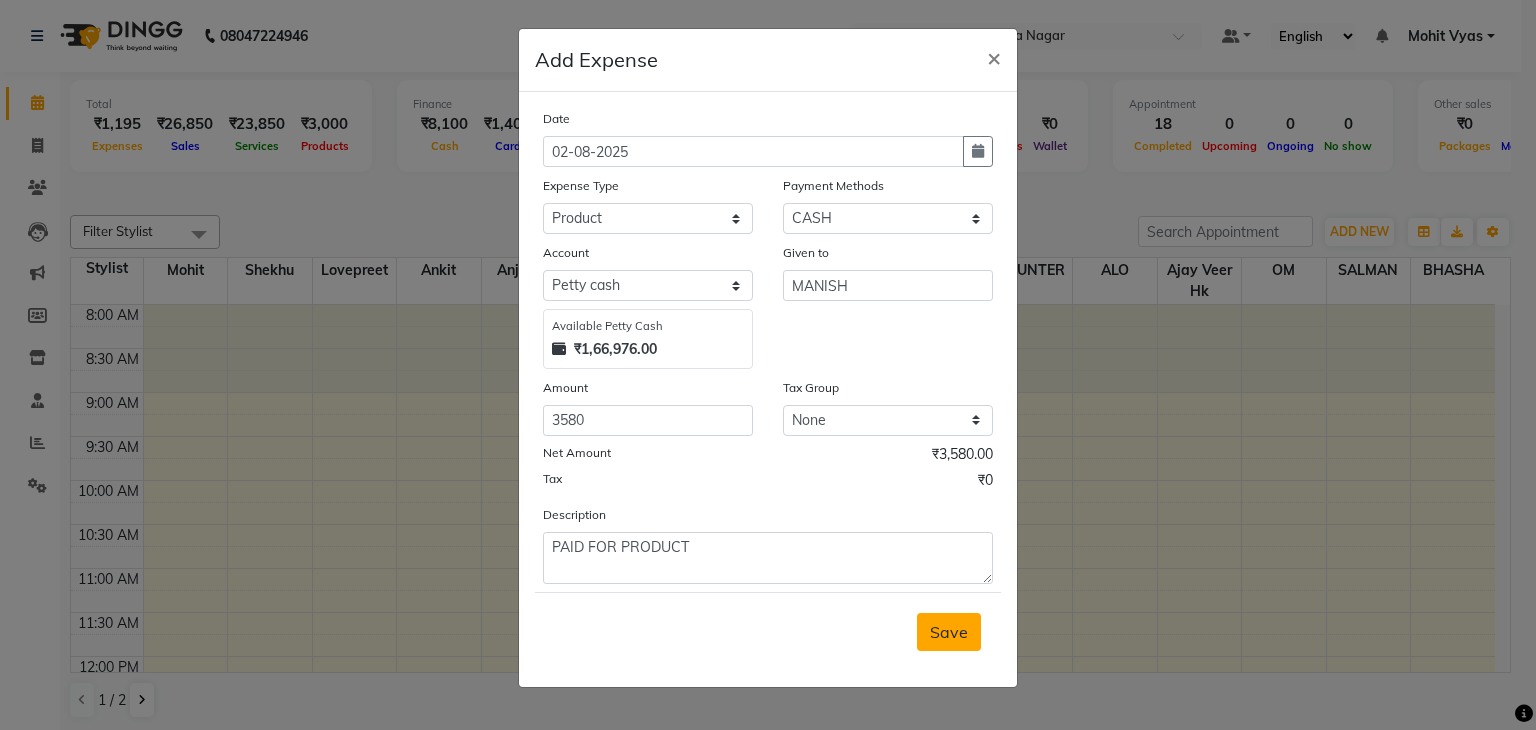 click on "Save" at bounding box center [949, 632] 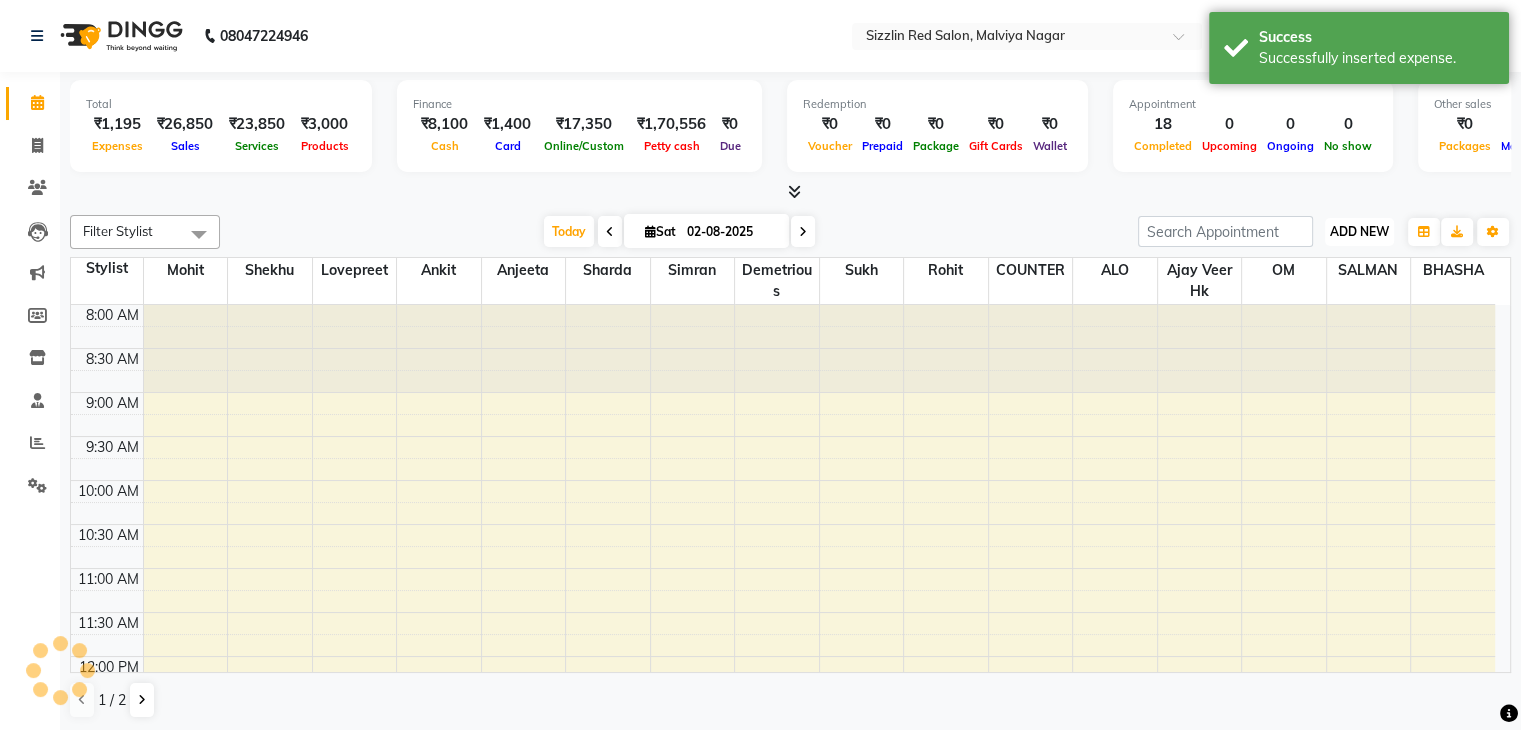 click on "ADD NEW Toggle Dropdown" at bounding box center (1359, 232) 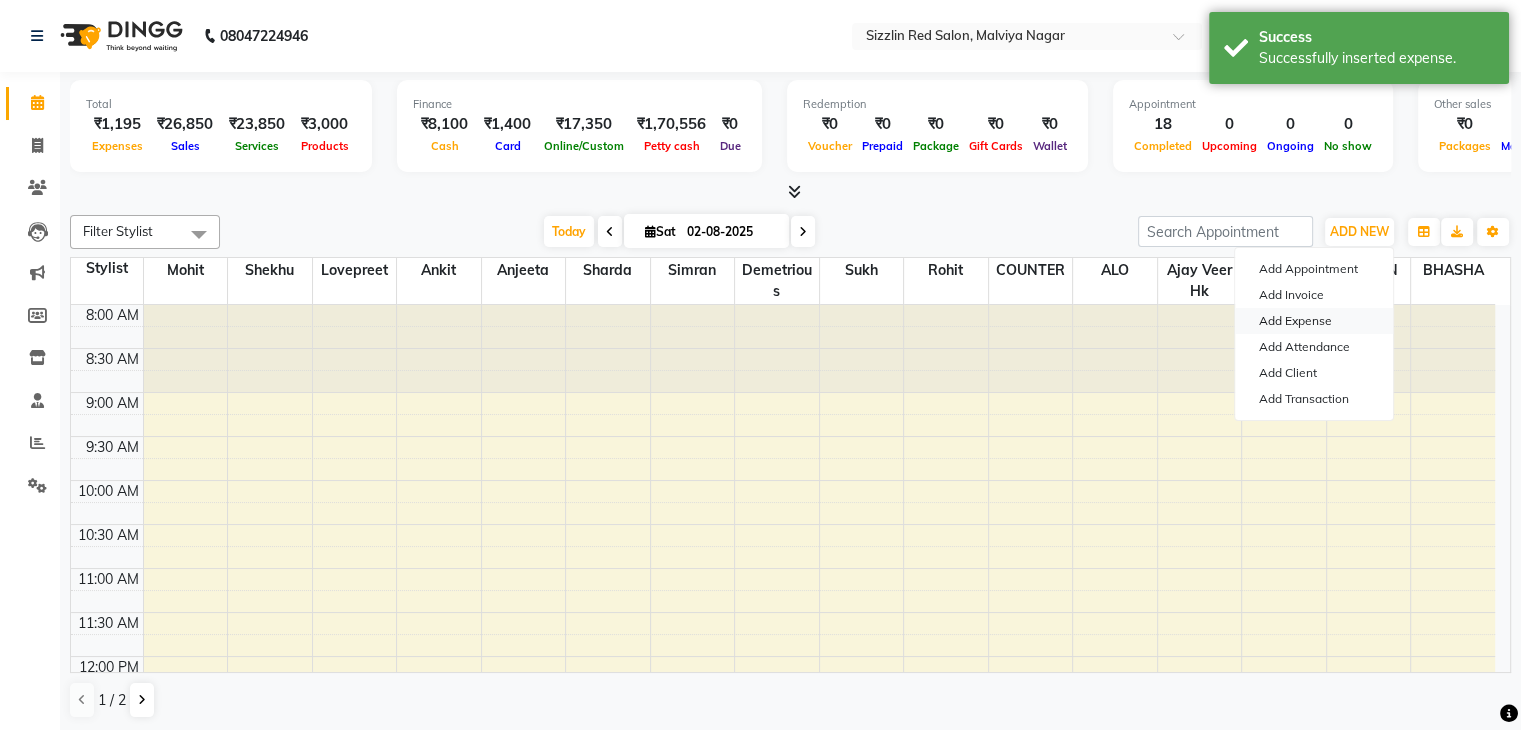 click on "Add Expense" at bounding box center [1314, 321] 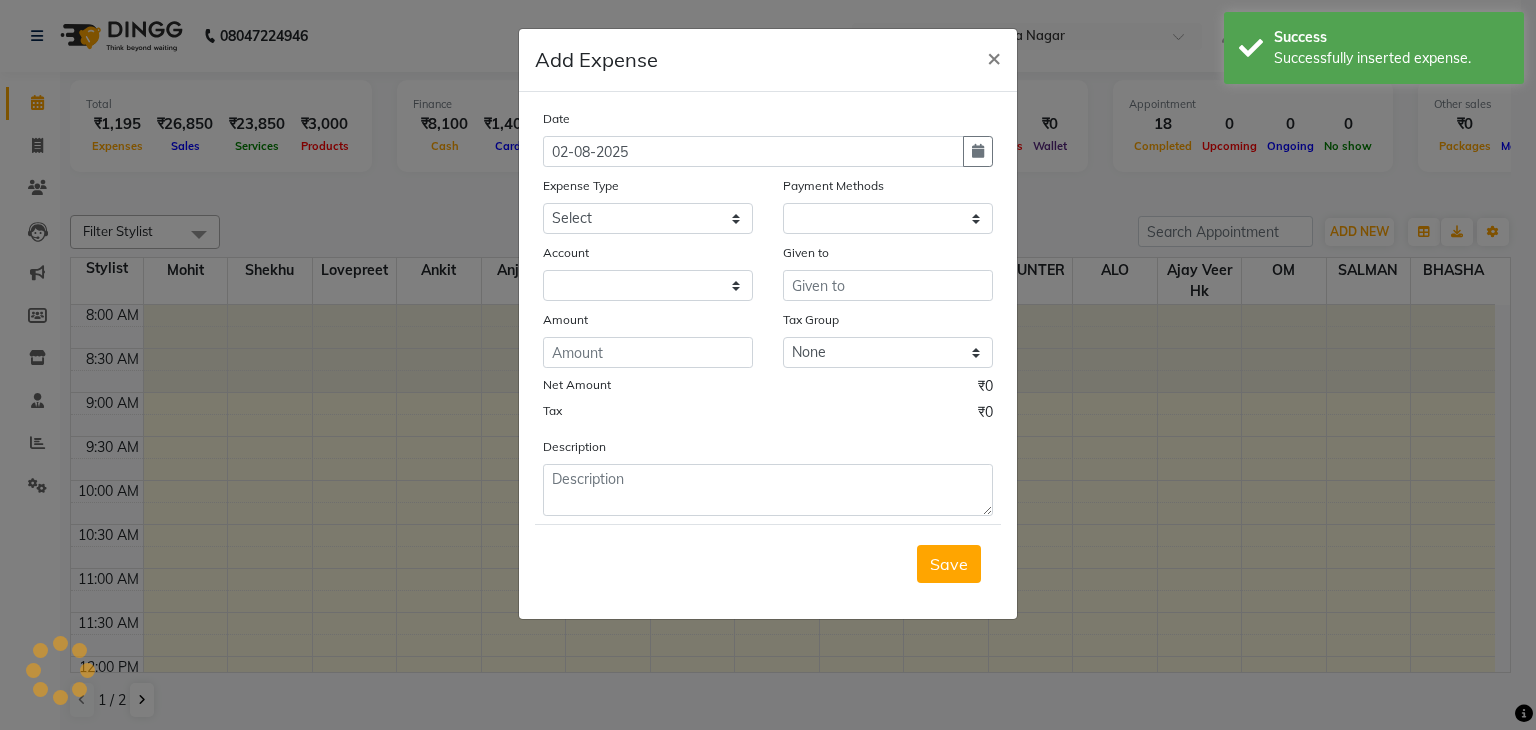 select on "1" 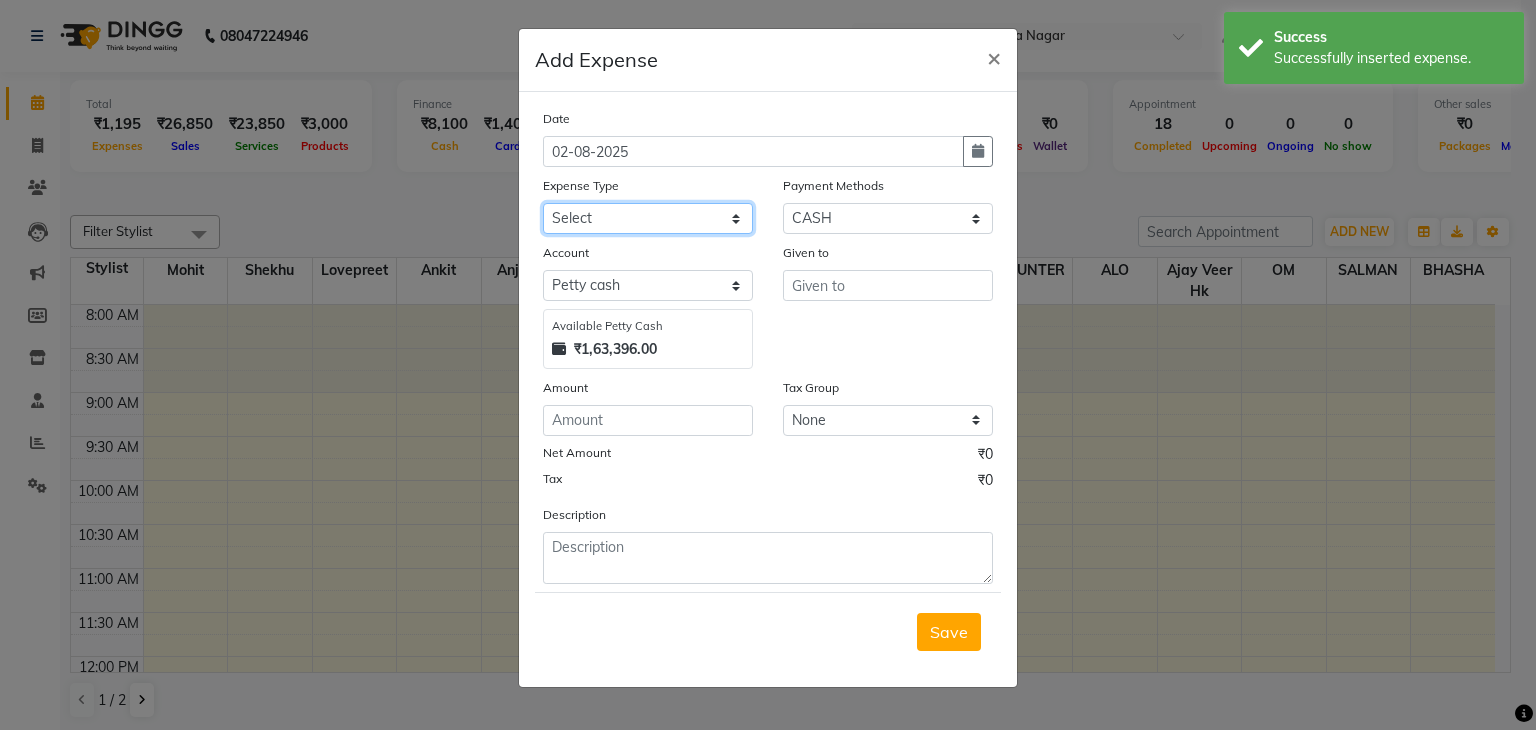 click on "Select Advance Salary Bank charges Car maintenance  Cash transfer to bank Cash transfer to hub Client Snacks Clinical charges Equipment Fuel Govt fee Incentive Insurance International purchase Loan Repayment Maintenance Marketing Miscellaneous MRA Other Pantry Product Rent Salary Staff Snacks Tax Tea & Refreshment Utilities" 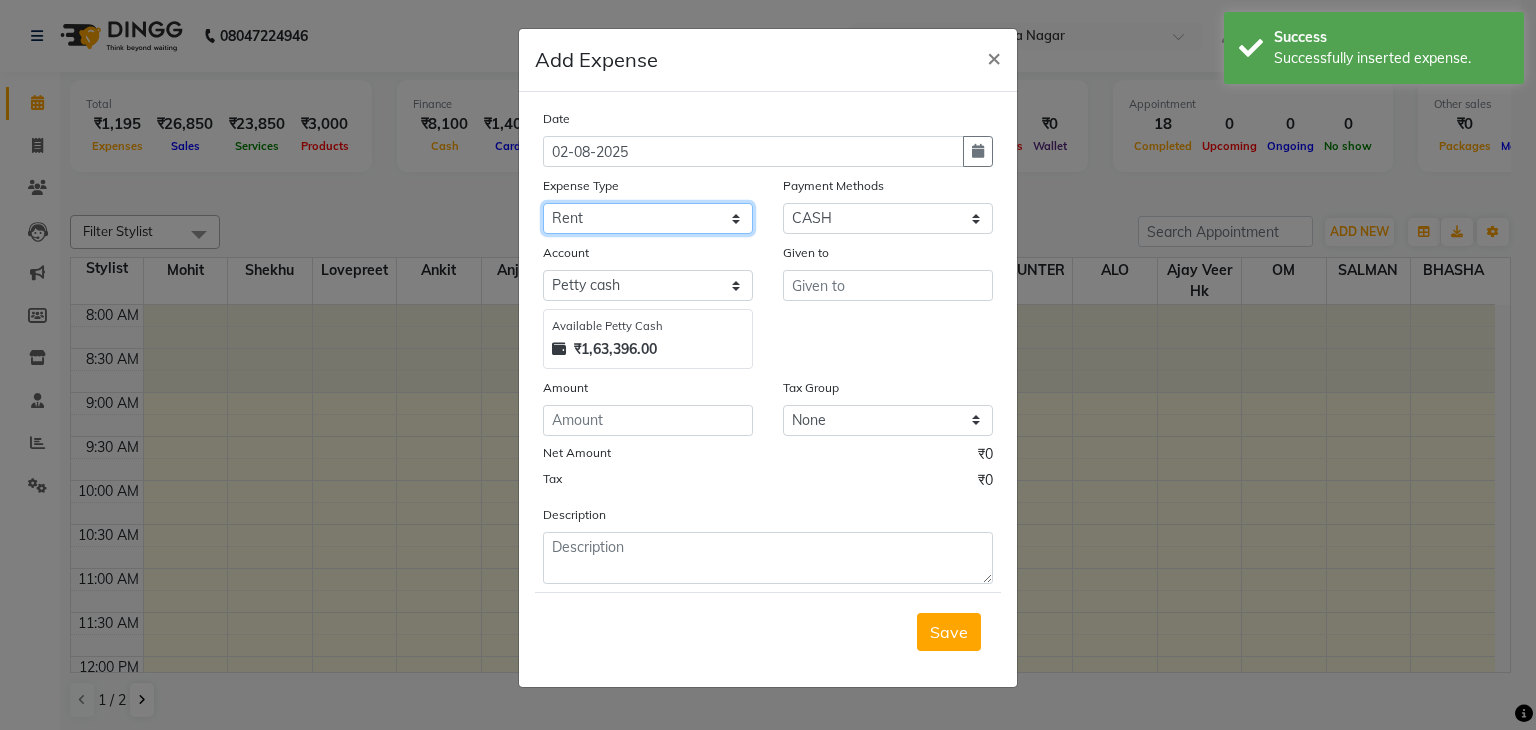 click on "Select Advance Salary Bank charges Car maintenance  Cash transfer to bank Cash transfer to hub Client Snacks Clinical charges Equipment Fuel Govt fee Incentive Insurance International purchase Loan Repayment Maintenance Marketing Miscellaneous MRA Other Pantry Product Rent Salary Staff Snacks Tax Tea & Refreshment Utilities" 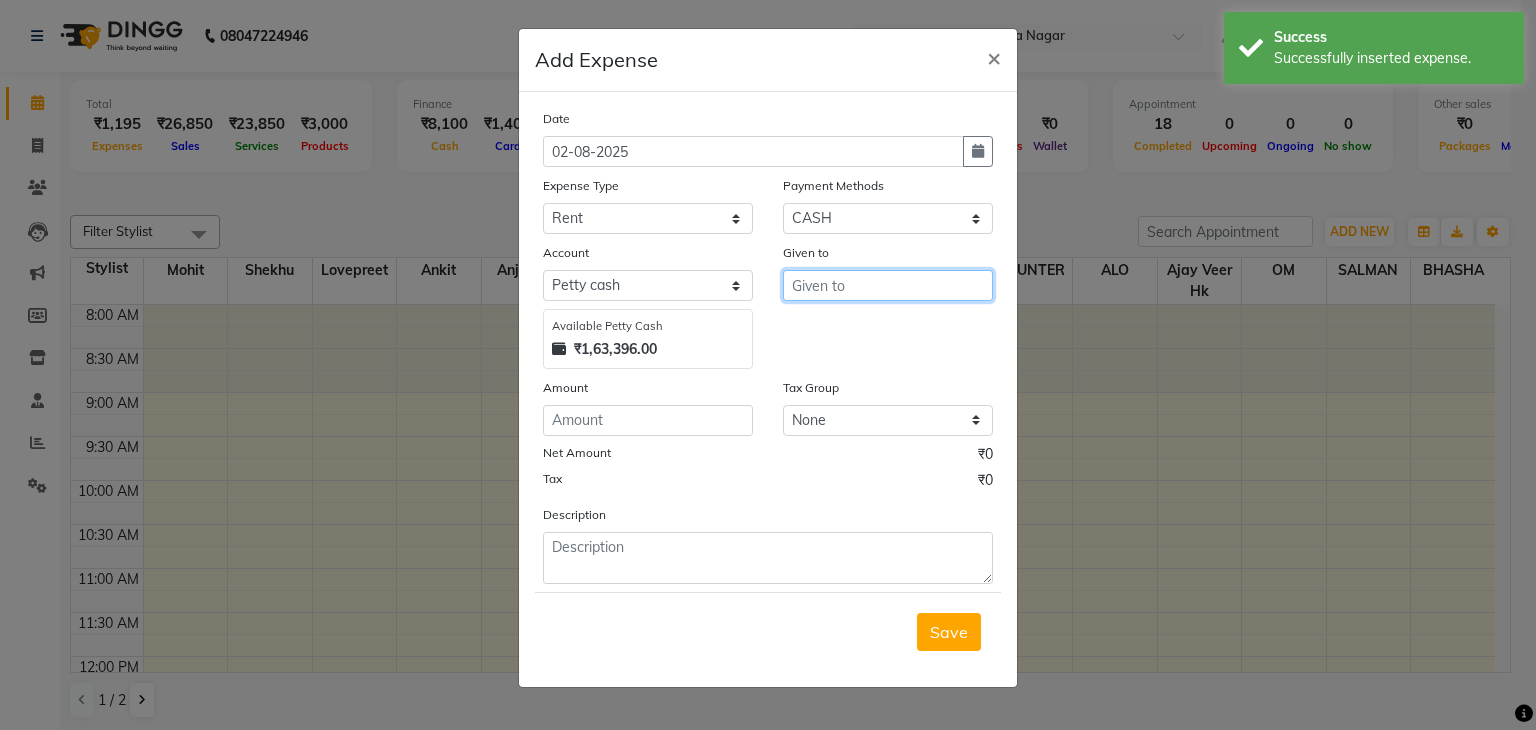 click at bounding box center [888, 285] 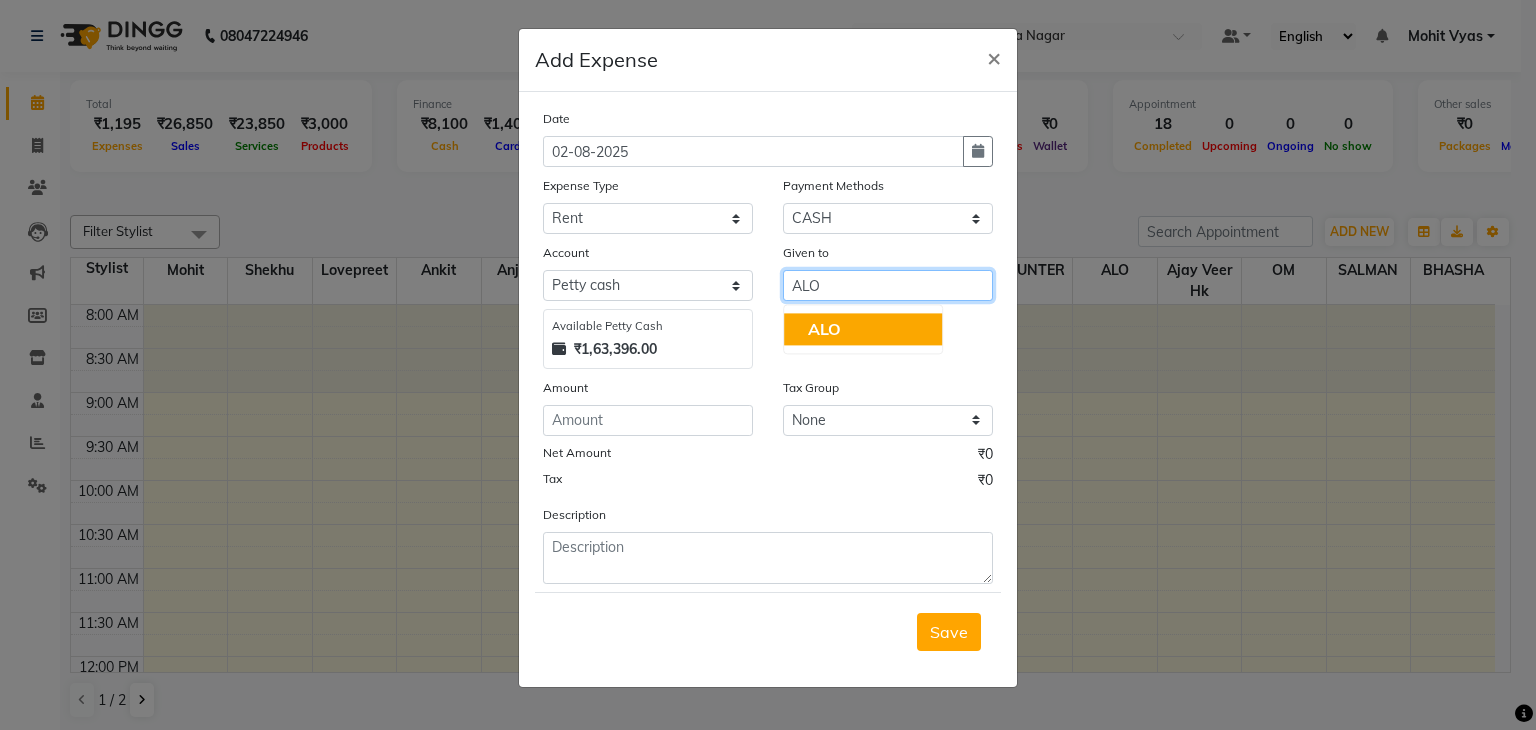 click on "ALO" at bounding box center (863, 329) 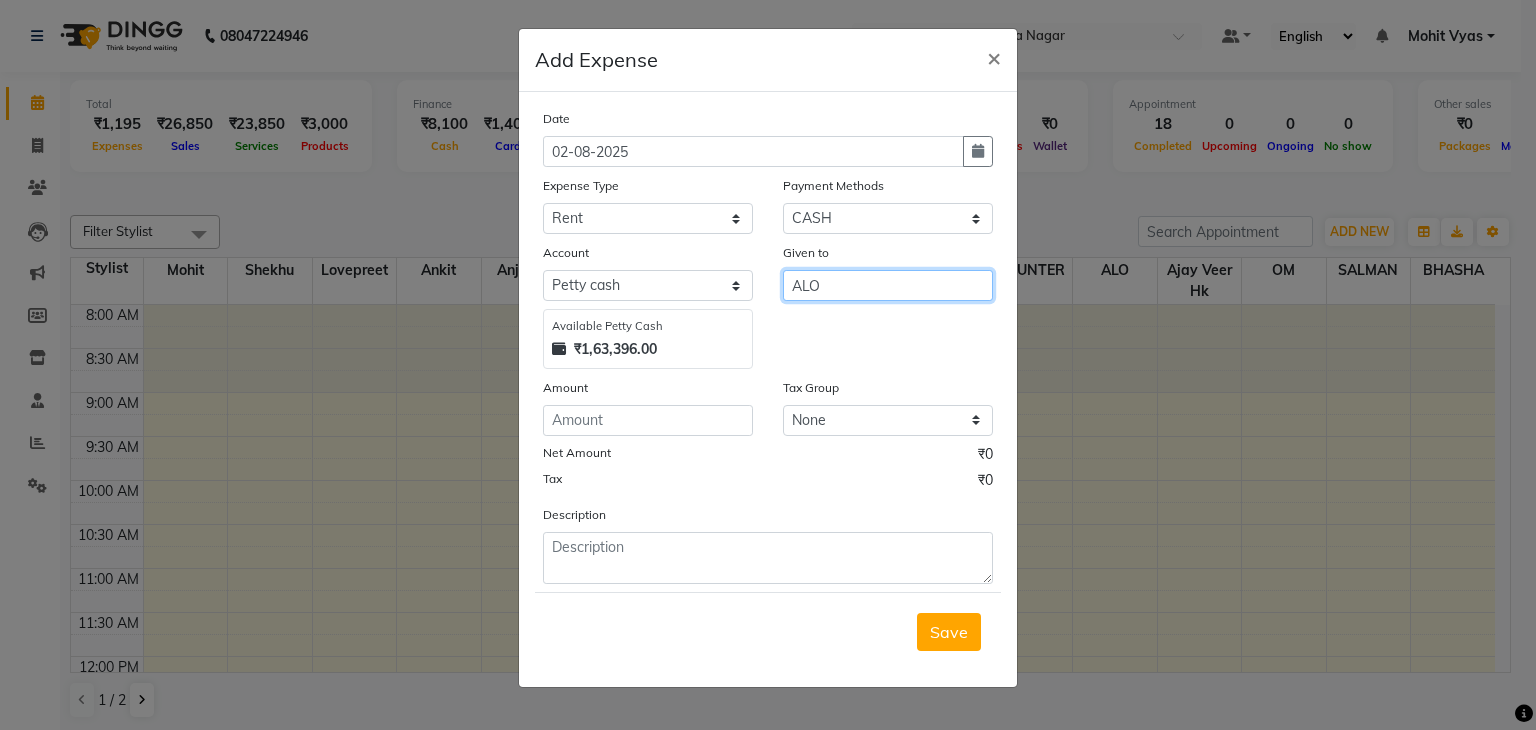 type on "ALO" 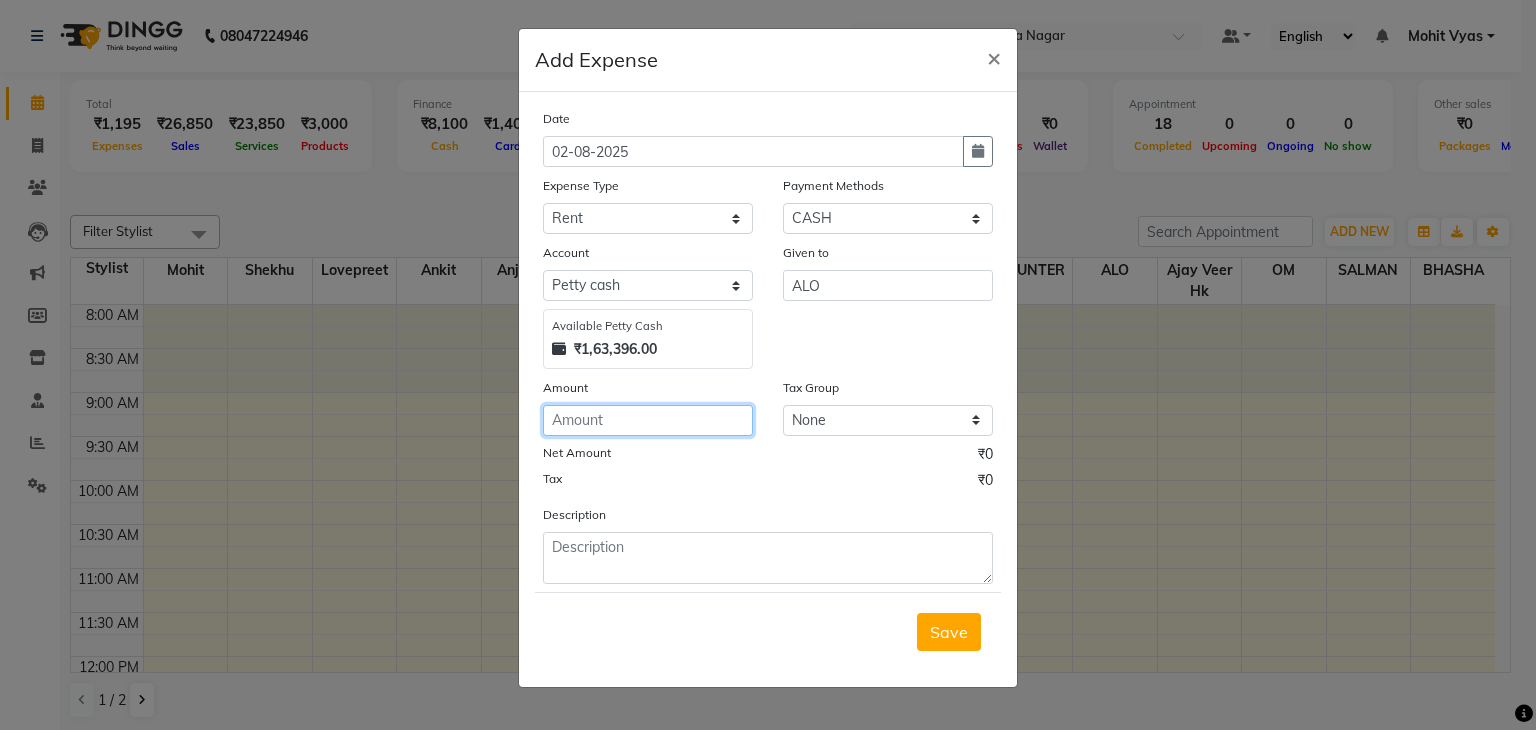 click 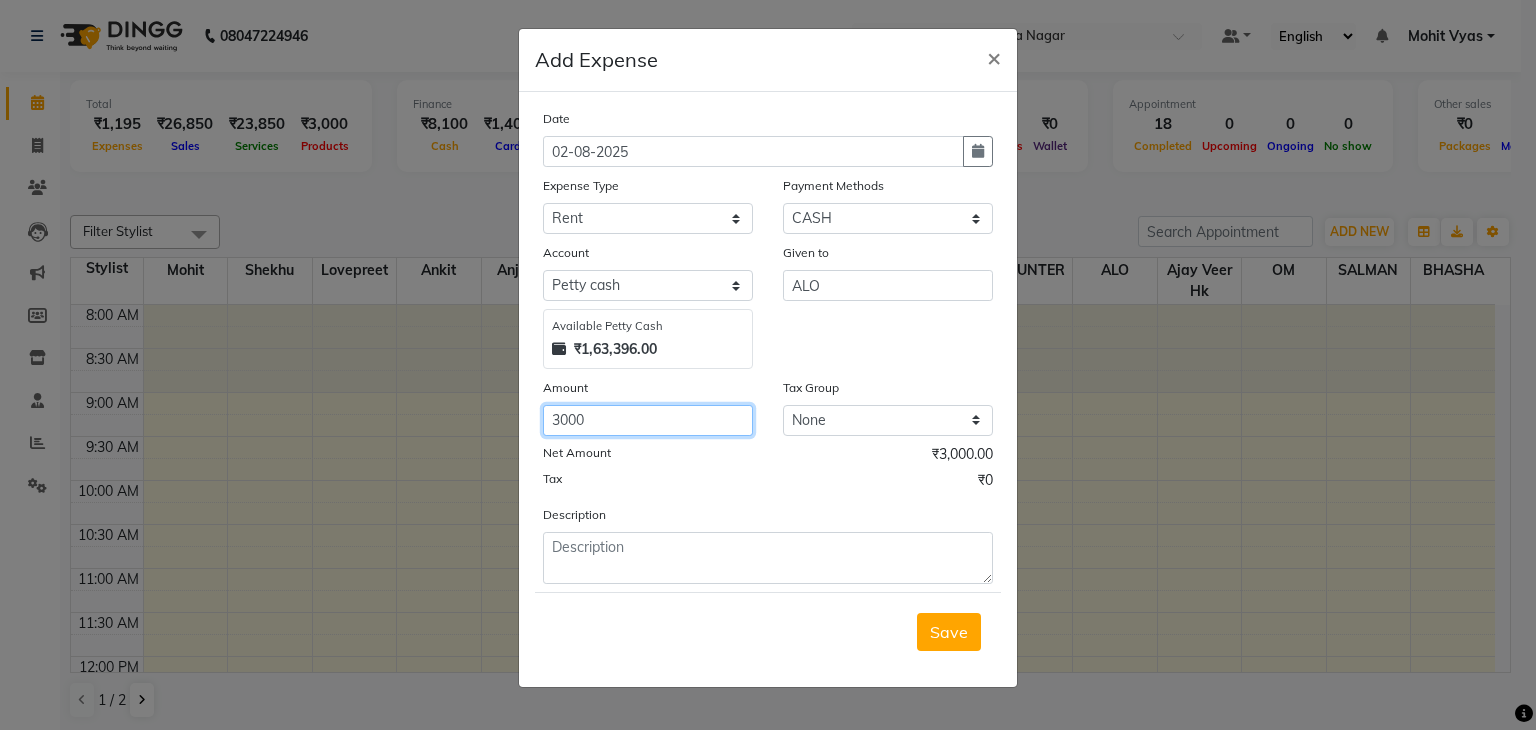 type on "3000" 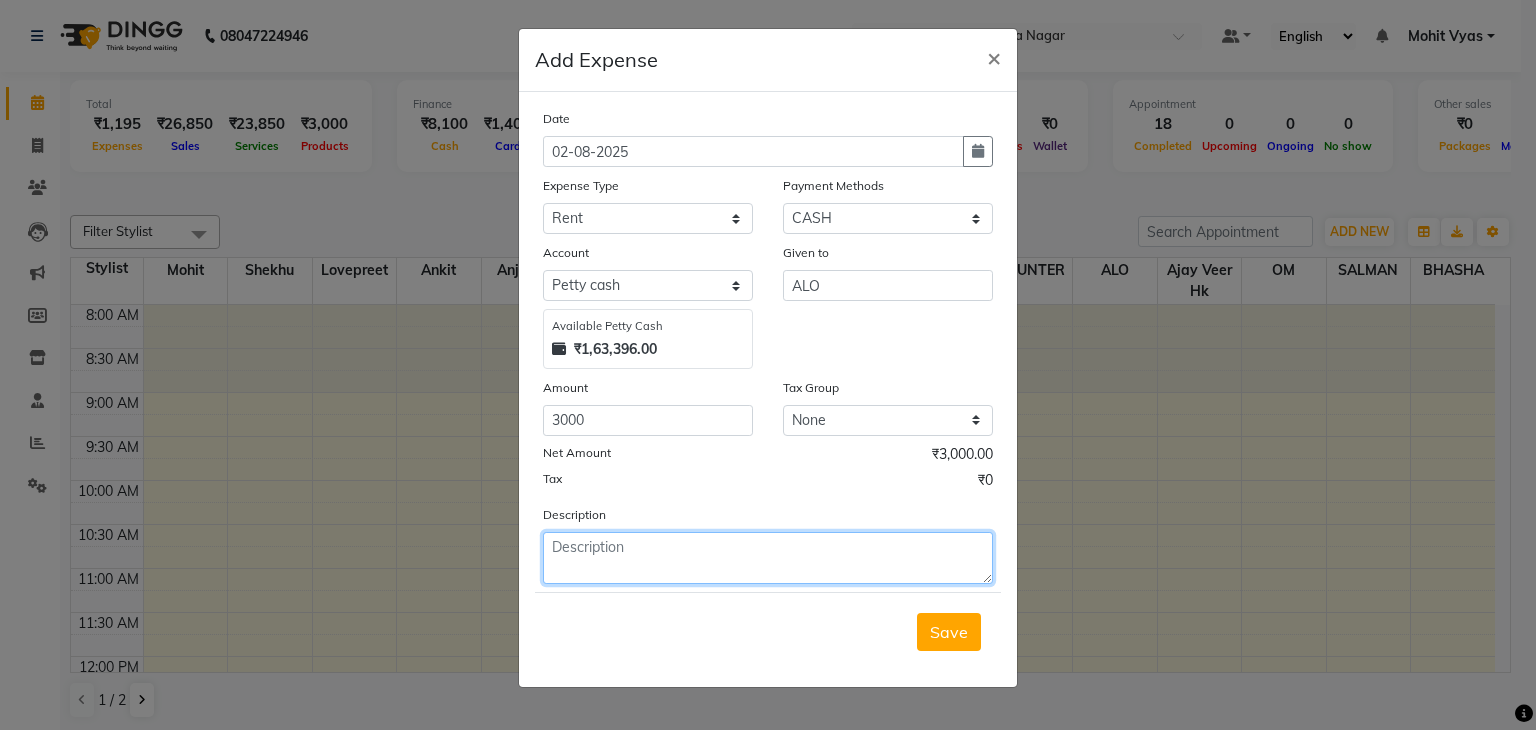 click 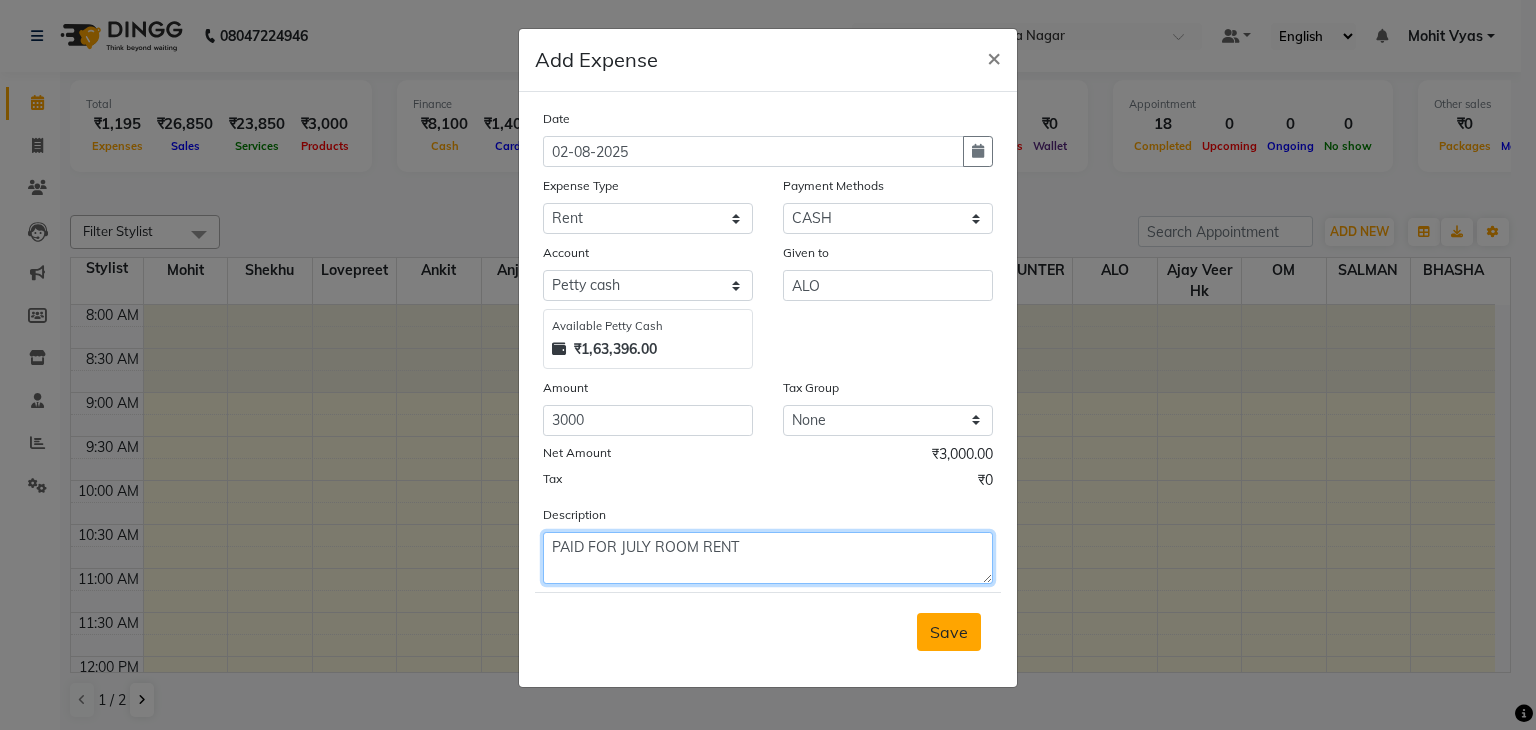 type on "PAID FOR JULY ROOM RENT" 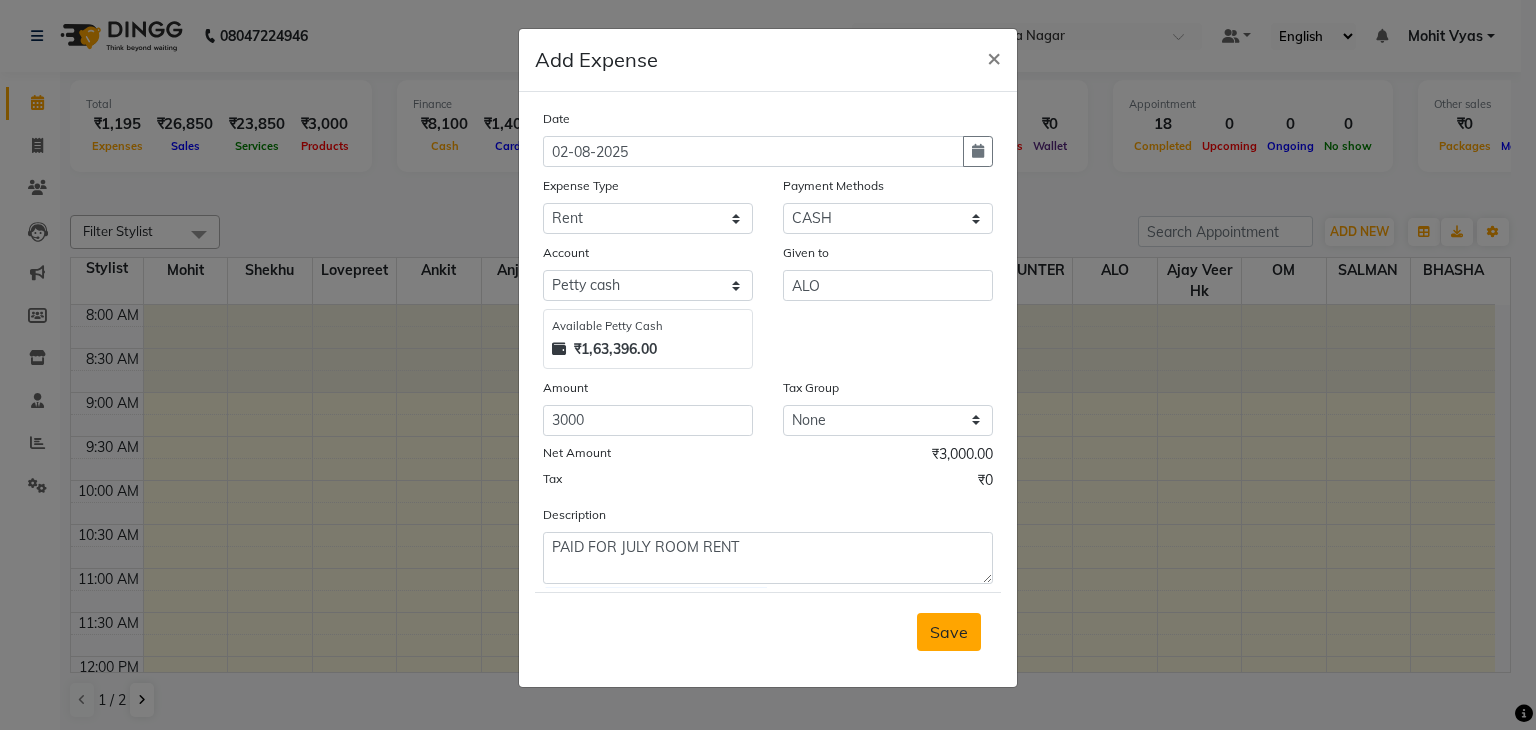 click on "Save" at bounding box center [949, 632] 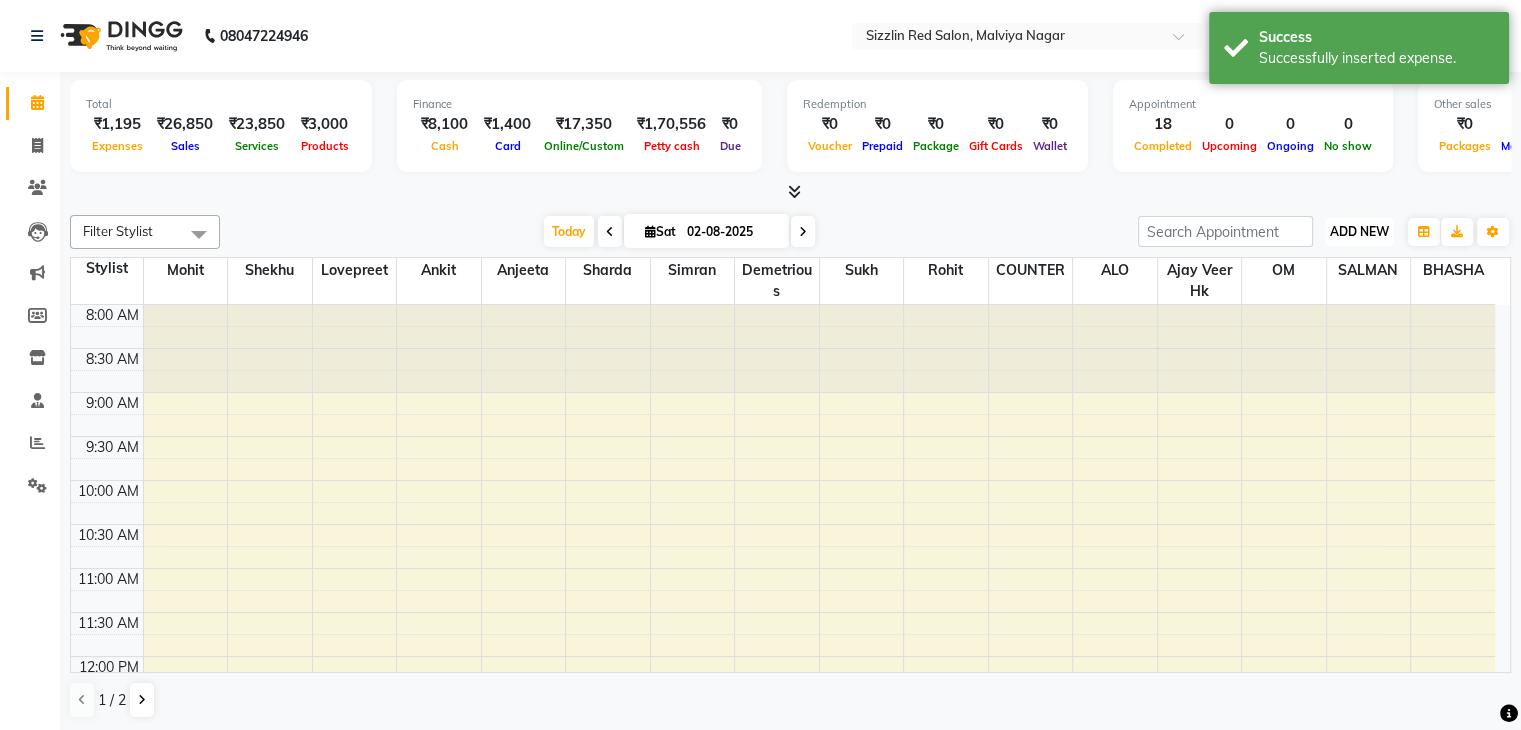 click on "ADD NEW Toggle Dropdown" at bounding box center [1359, 232] 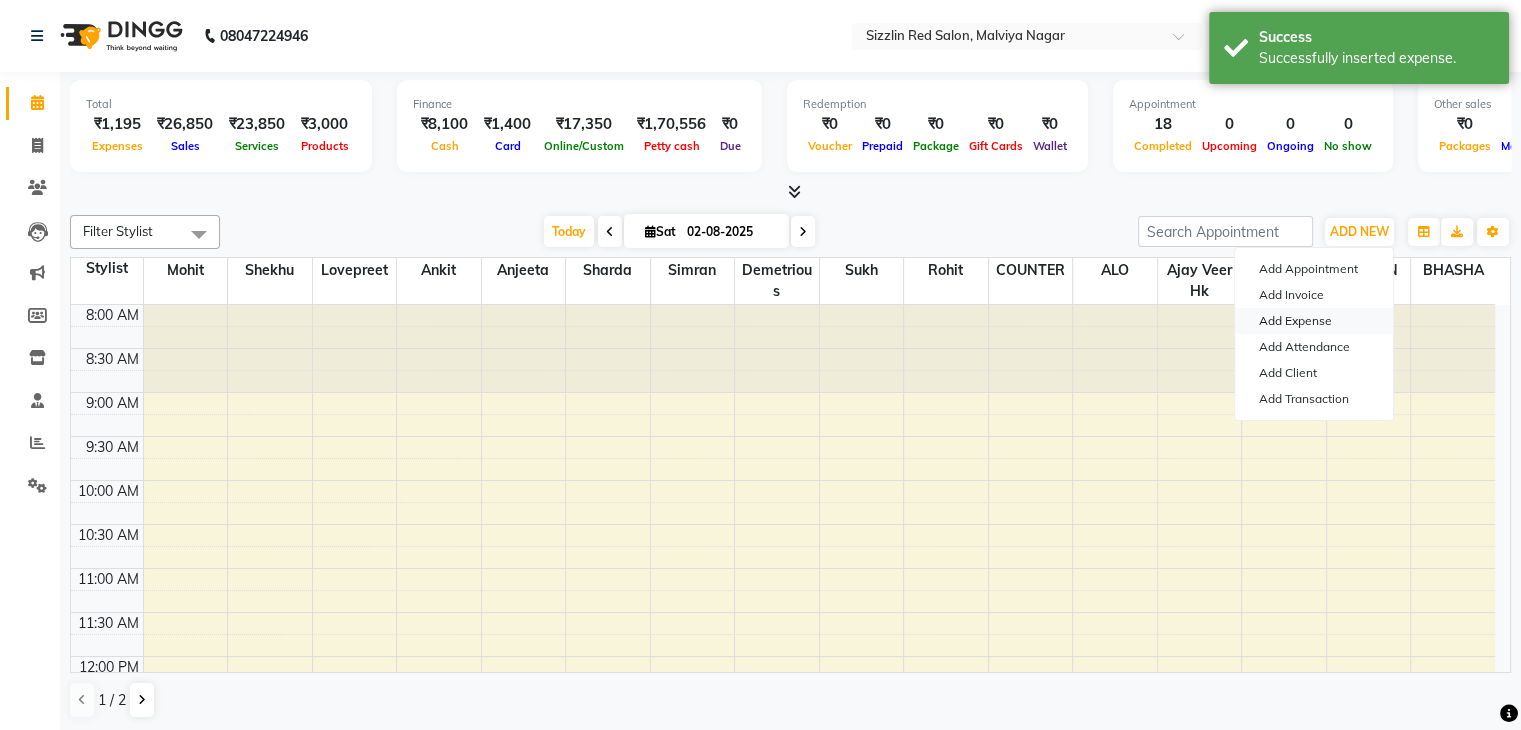 click on "Add Expense" at bounding box center (1314, 321) 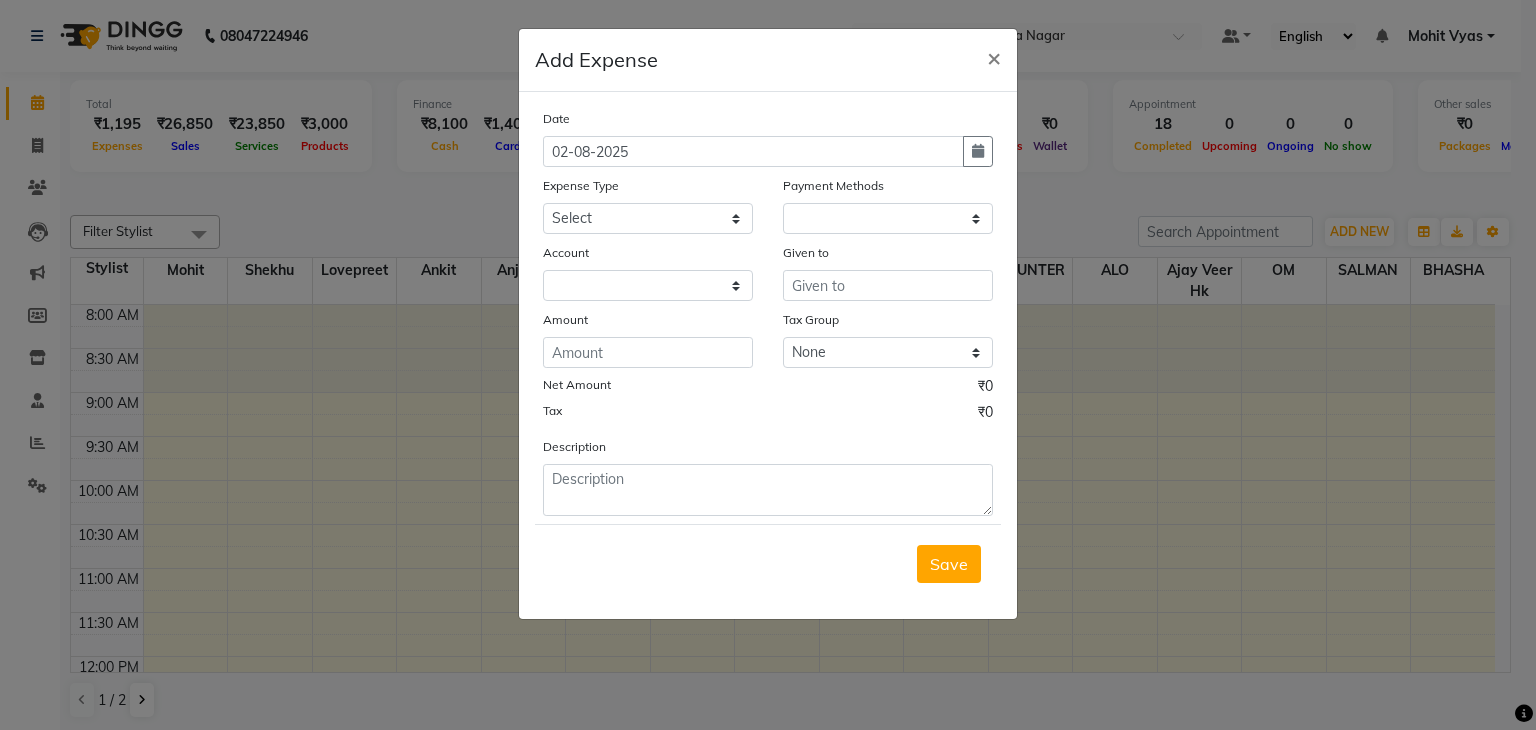 select on "1" 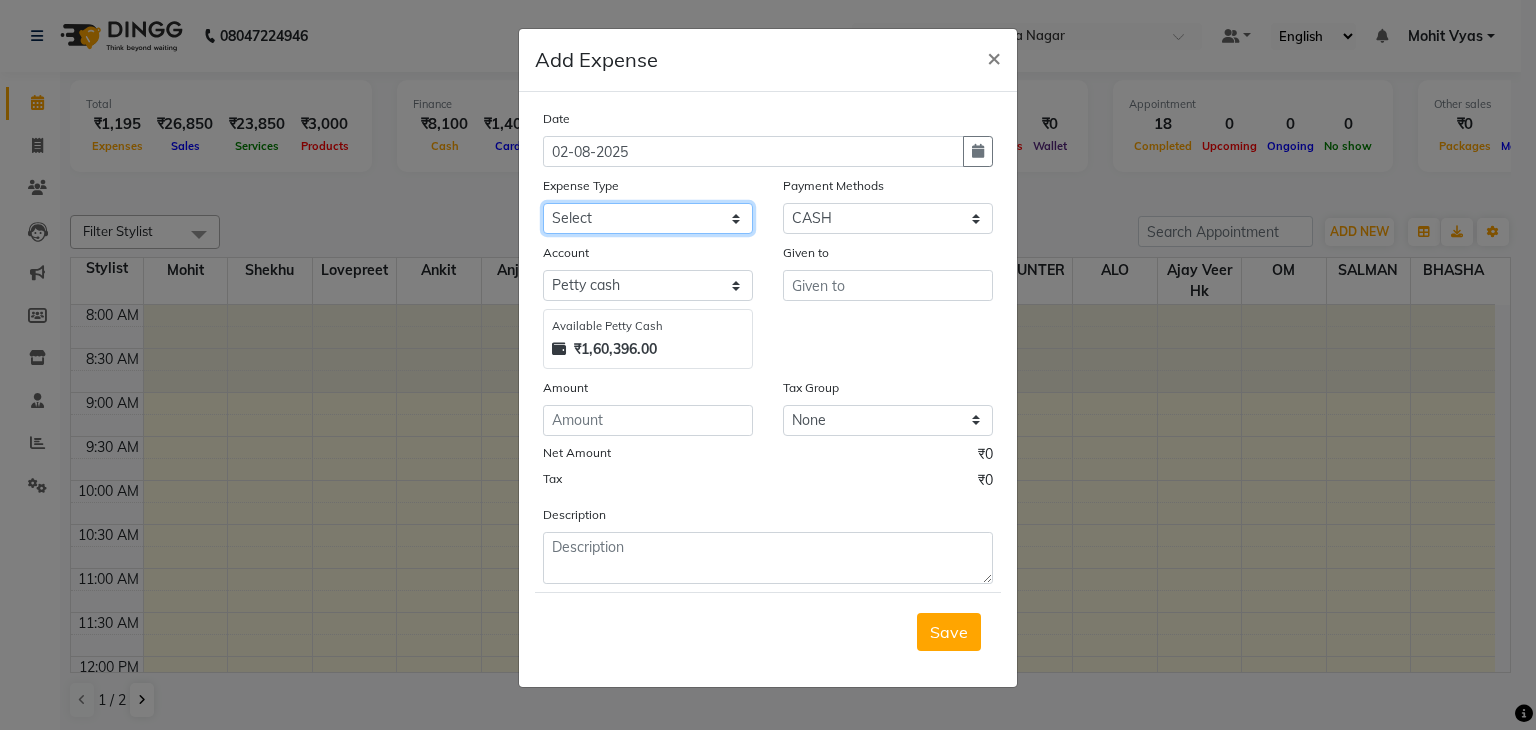 click on "Select Advance Salary Bank charges Car maintenance  Cash transfer to bank Cash transfer to hub Client Snacks Clinical charges Equipment Fuel Govt fee Incentive Insurance International purchase Loan Repayment Maintenance Marketing Miscellaneous MRA Other Pantry Product Rent Salary Staff Snacks Tax Tea & Refreshment Utilities" 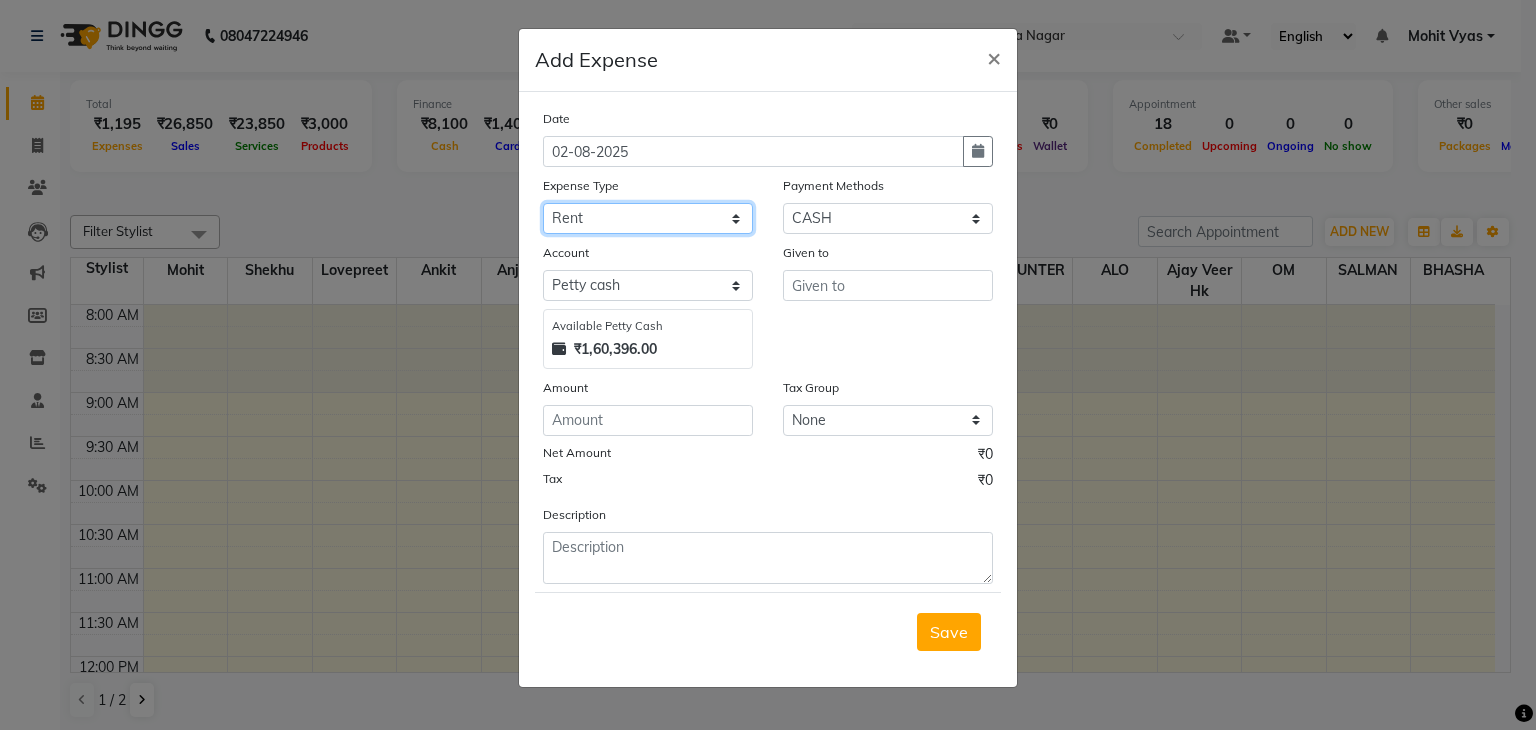 click on "Select Advance Salary Bank charges Car maintenance  Cash transfer to bank Cash transfer to hub Client Snacks Clinical charges Equipment Fuel Govt fee Incentive Insurance International purchase Loan Repayment Maintenance Marketing Miscellaneous MRA Other Pantry Product Rent Salary Staff Snacks Tax Tea & Refreshment Utilities" 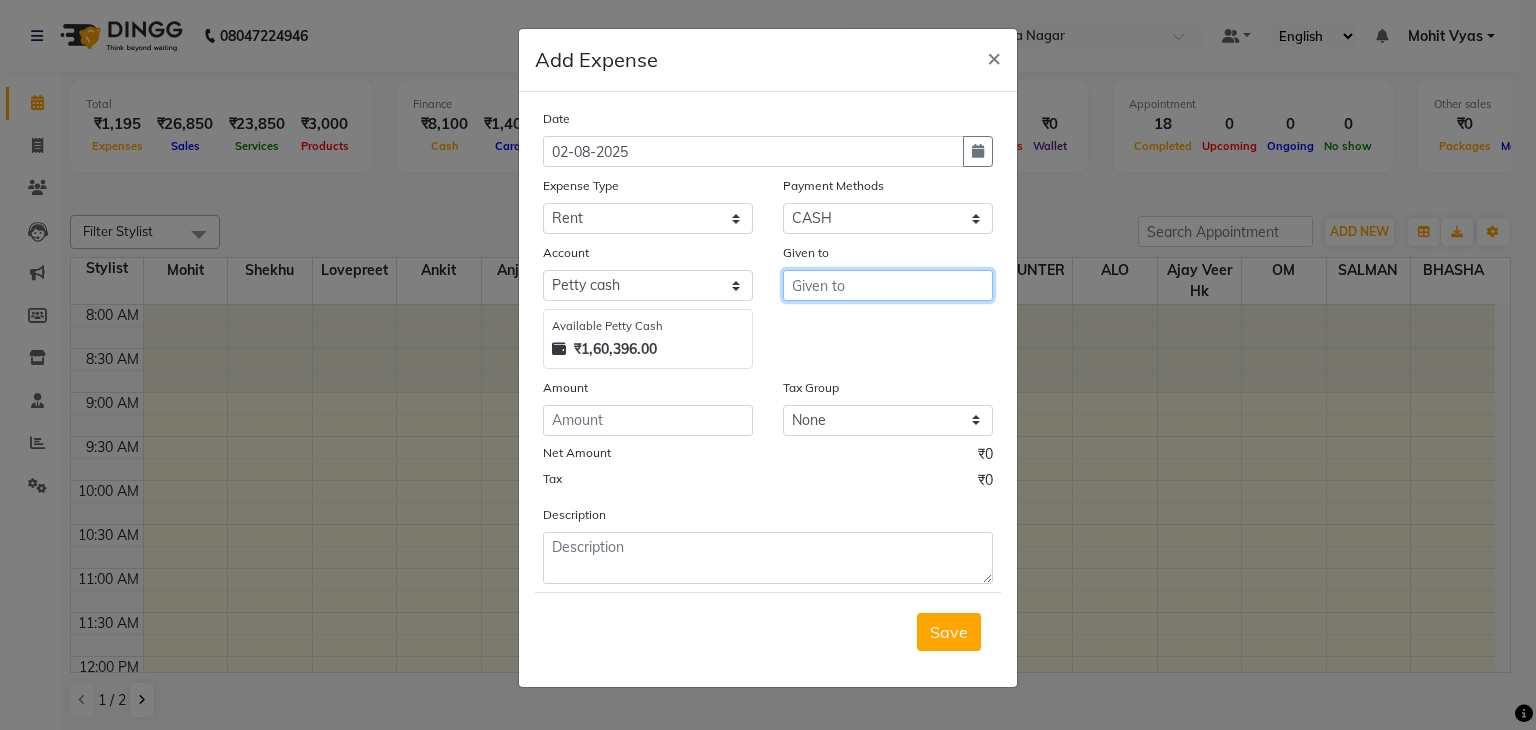 click at bounding box center [888, 285] 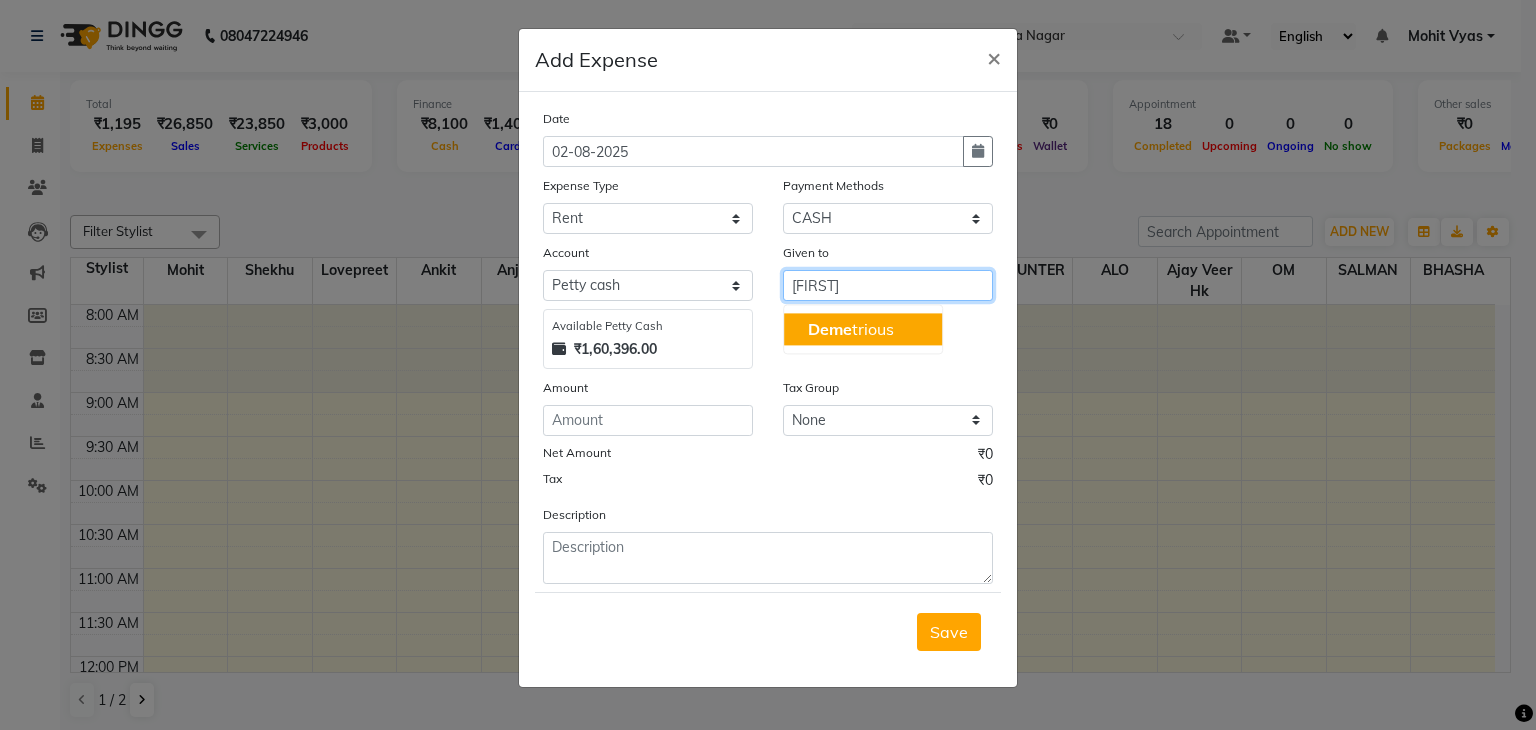 click on "Deme trious" at bounding box center [851, 329] 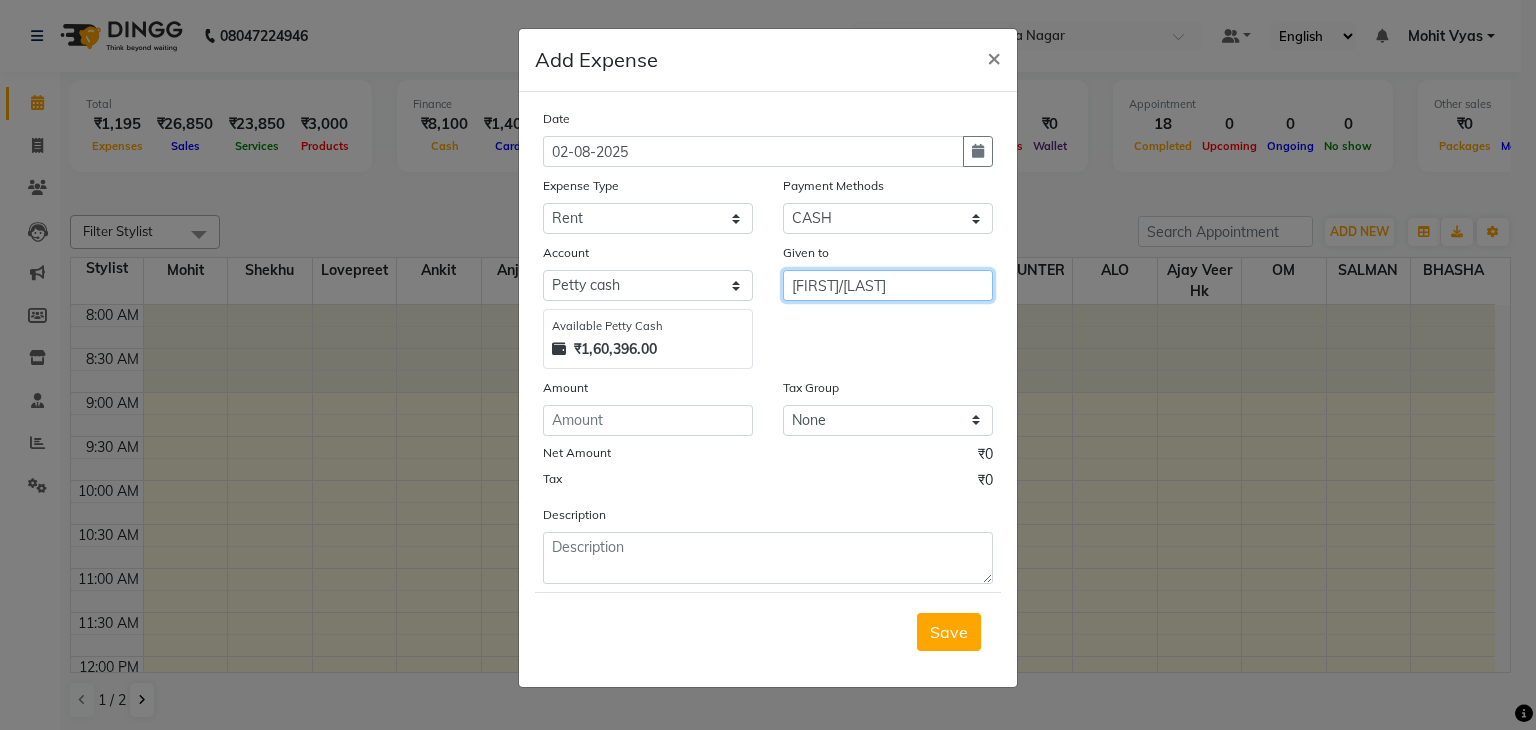 type on "Demetrious/SWRANG" 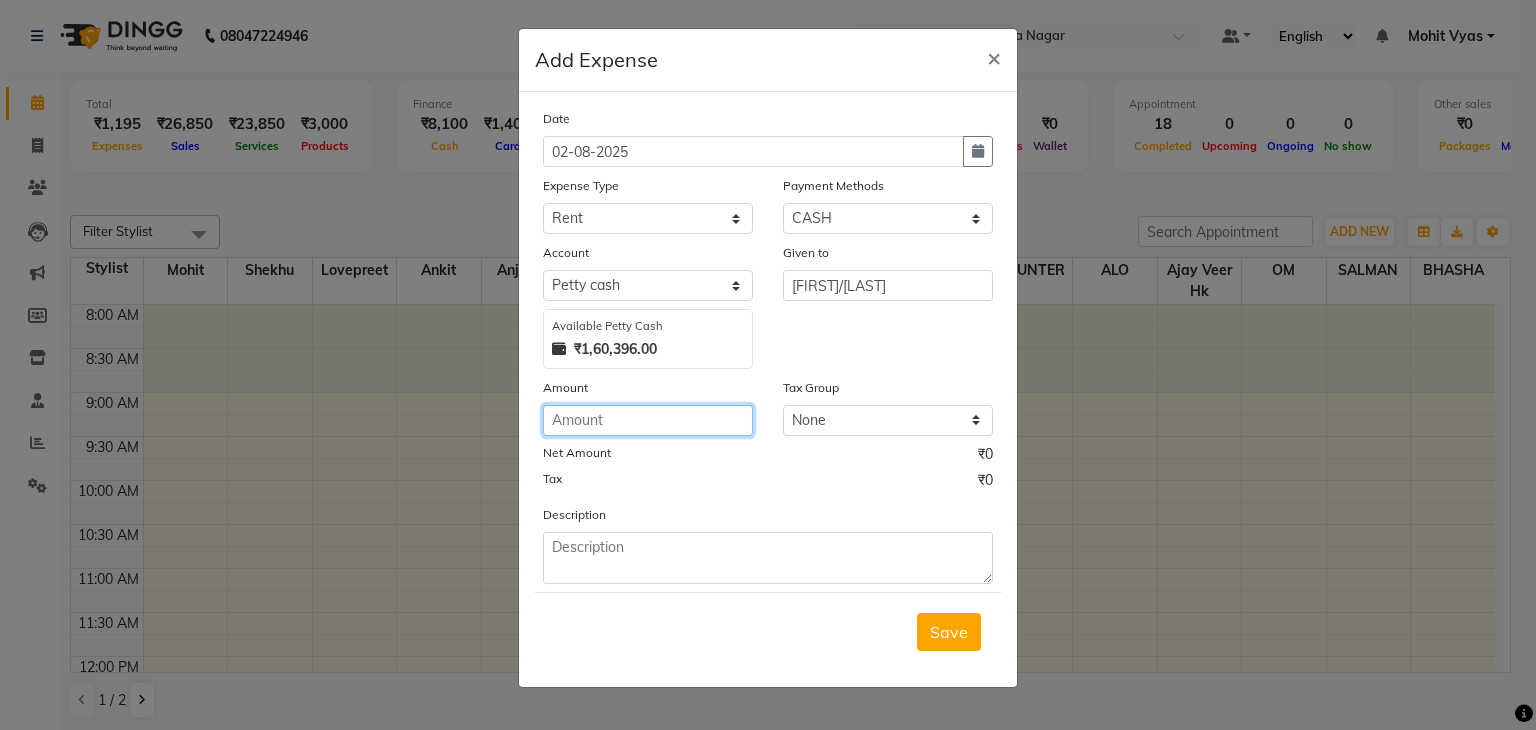 click 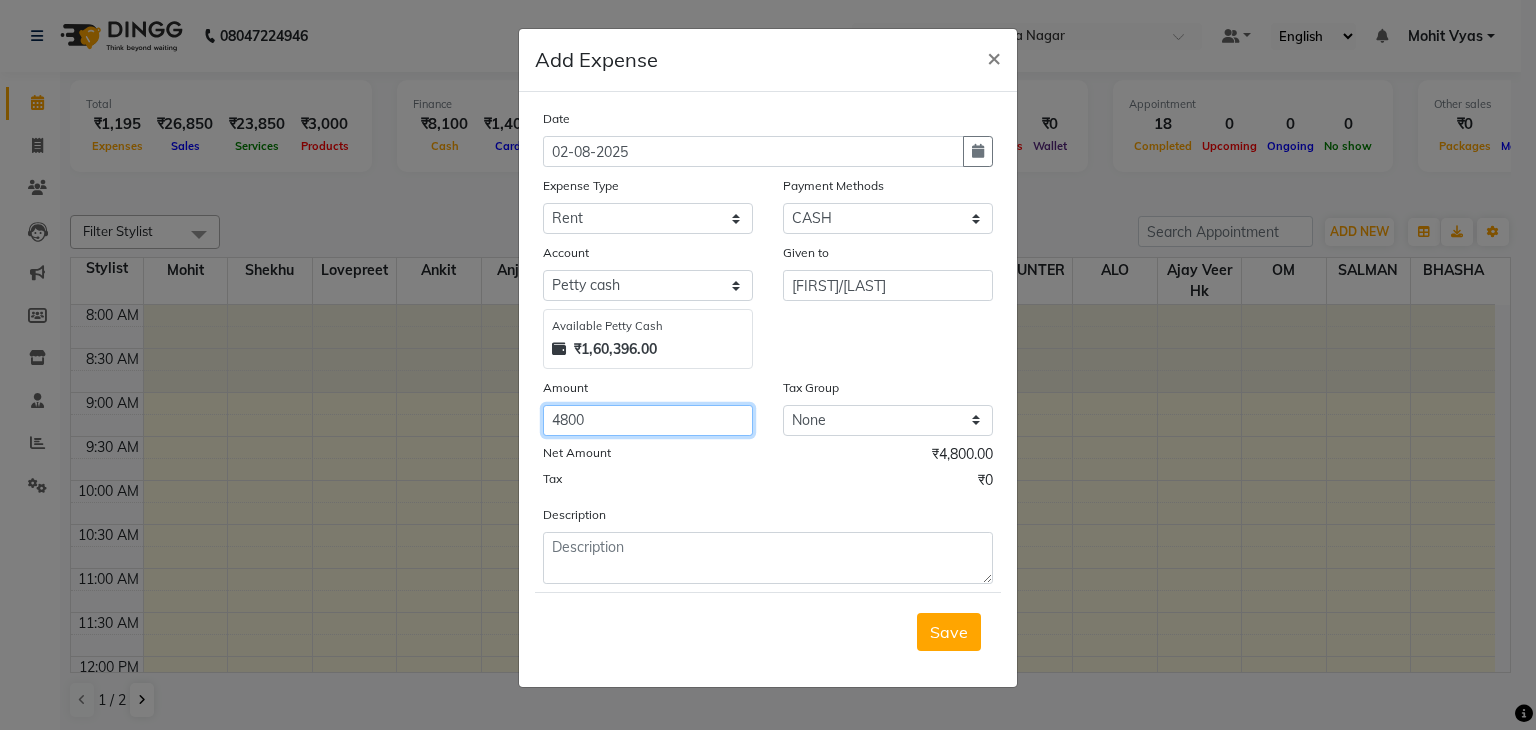 type on "4800" 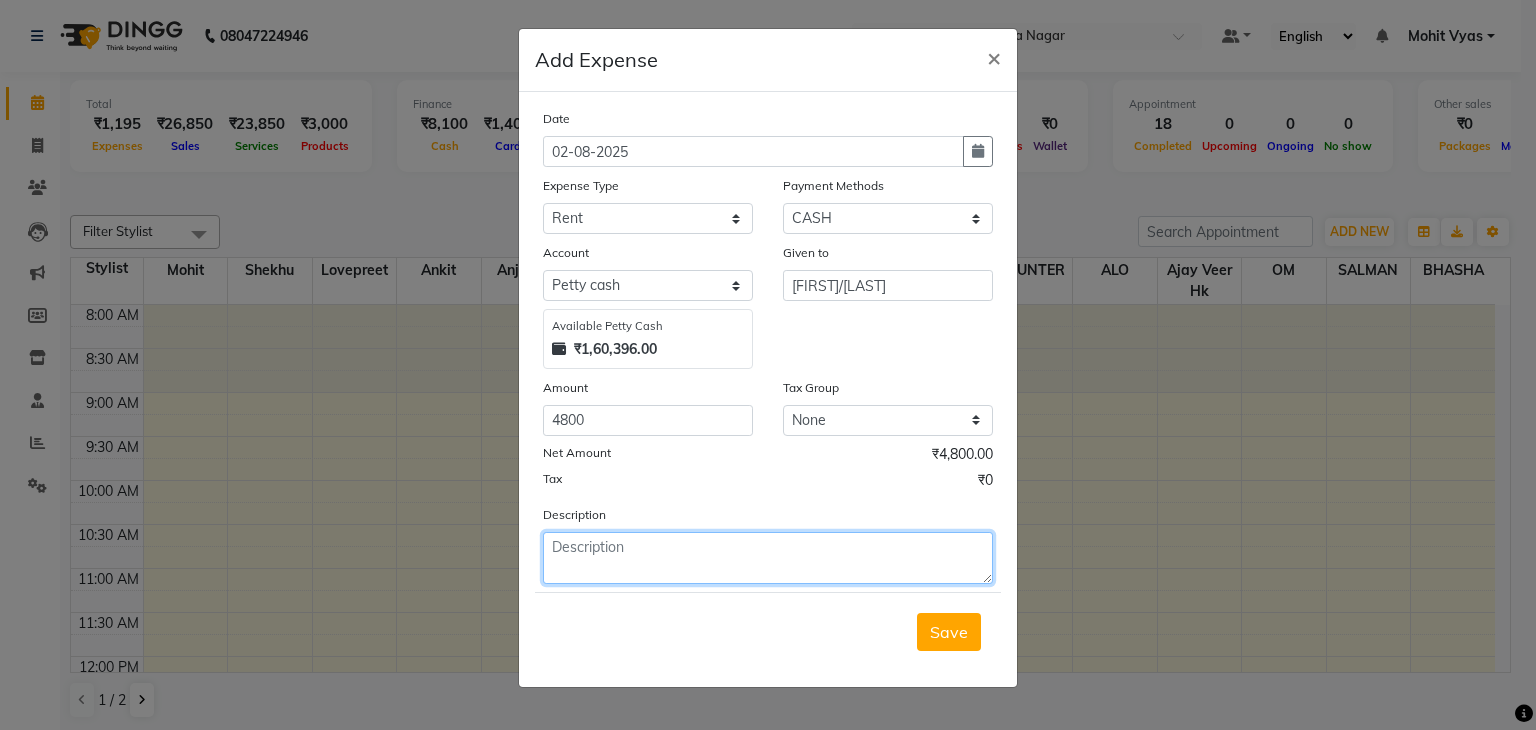 click 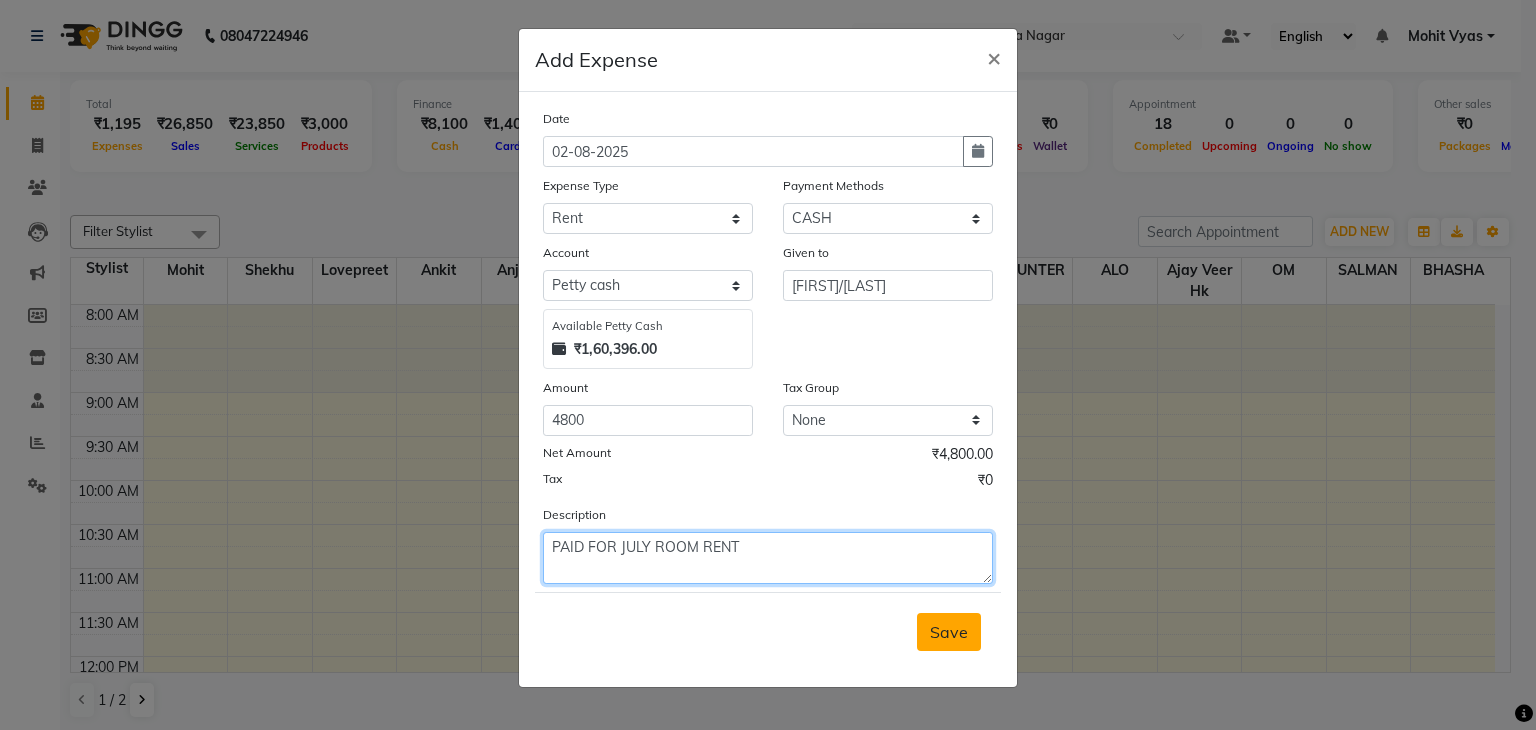 type on "PAID FOR JULY ROOM RENT" 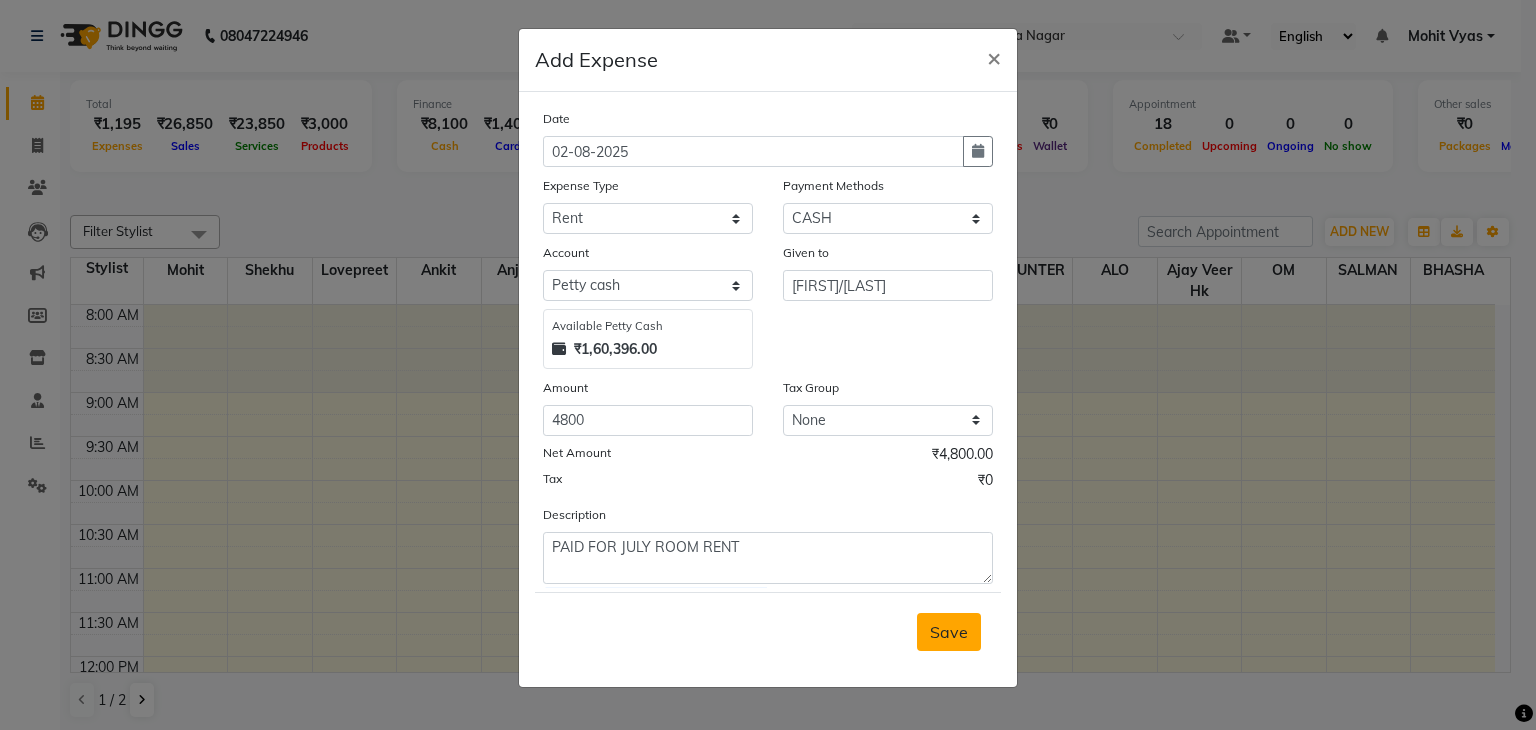 click on "Save" at bounding box center (949, 632) 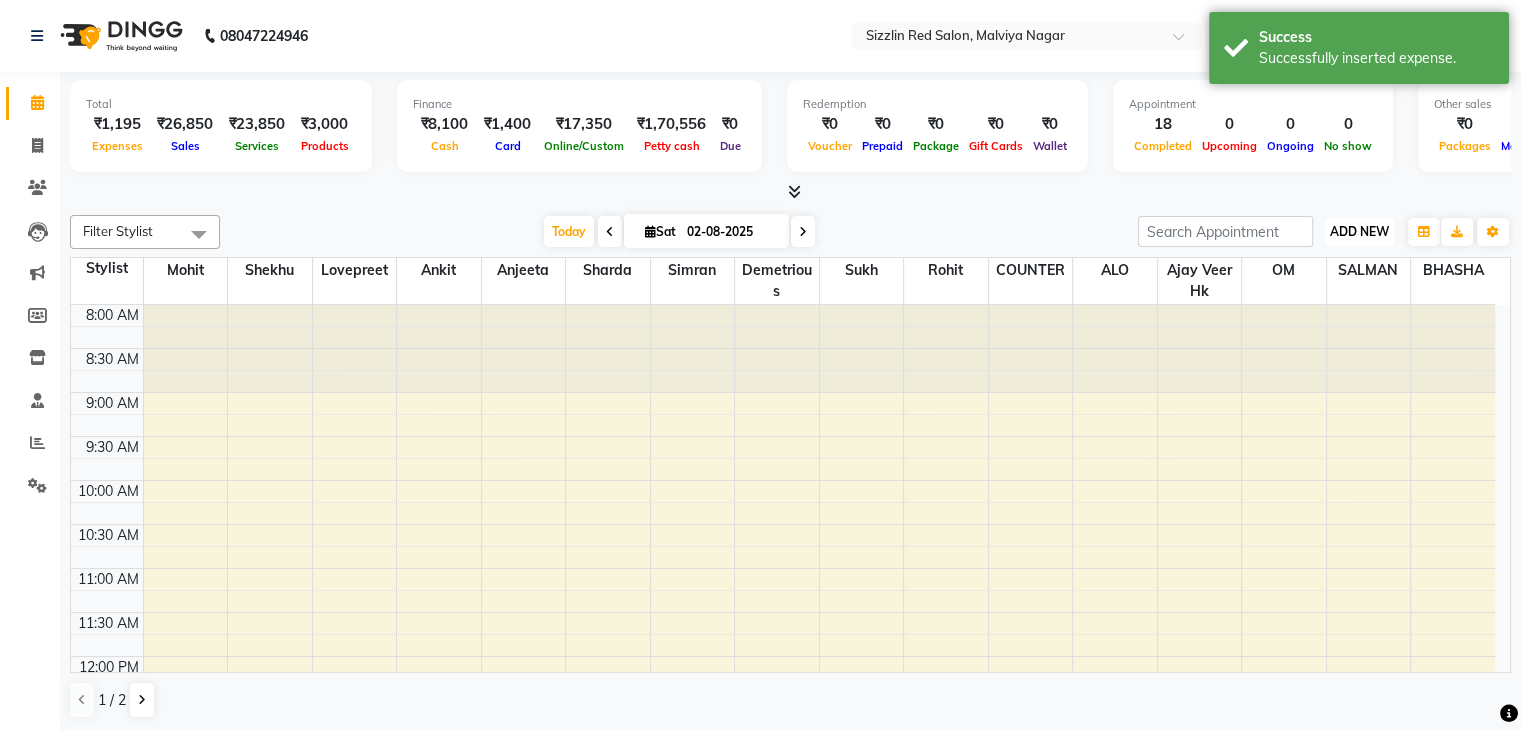 click on "ADD NEW" at bounding box center (1359, 231) 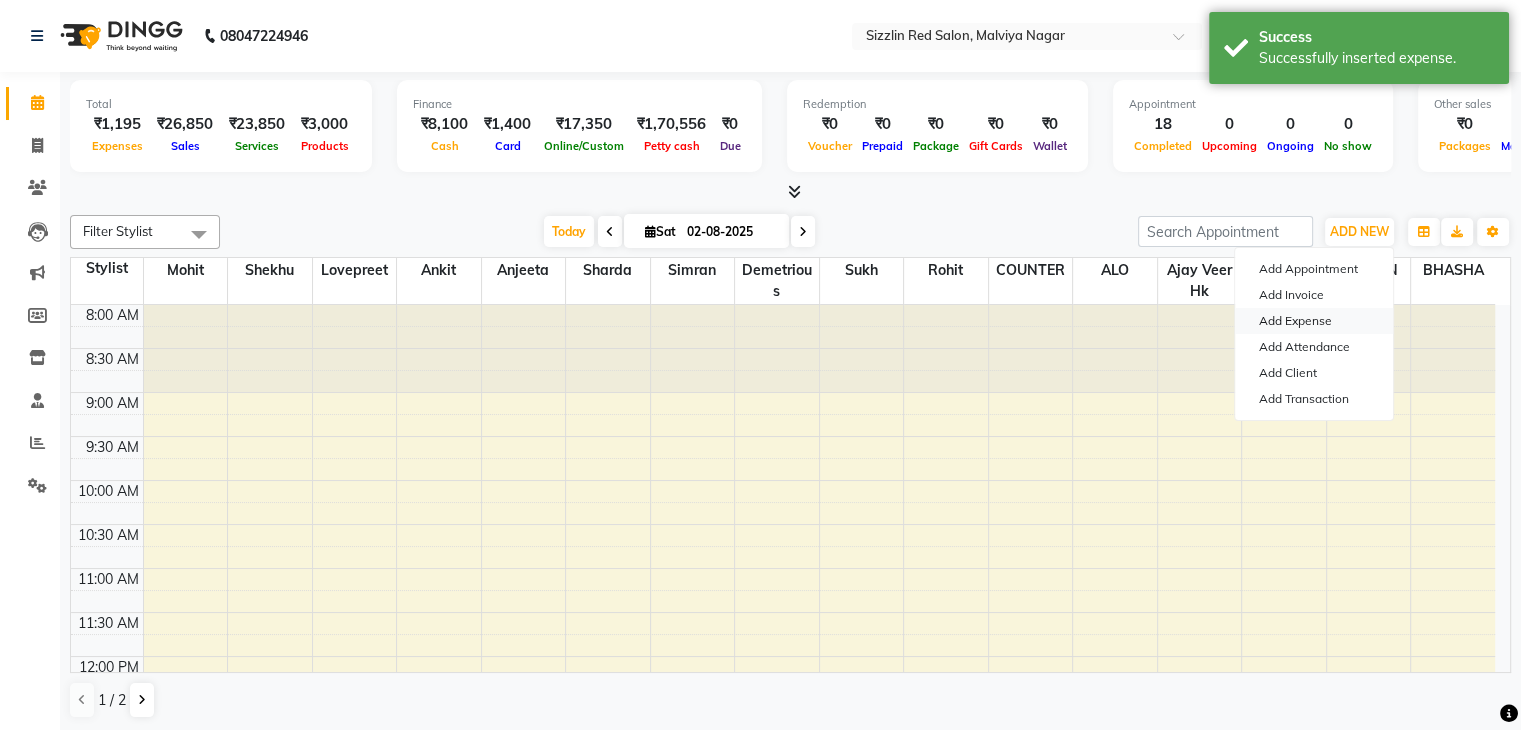 click on "Add Expense" at bounding box center [1314, 321] 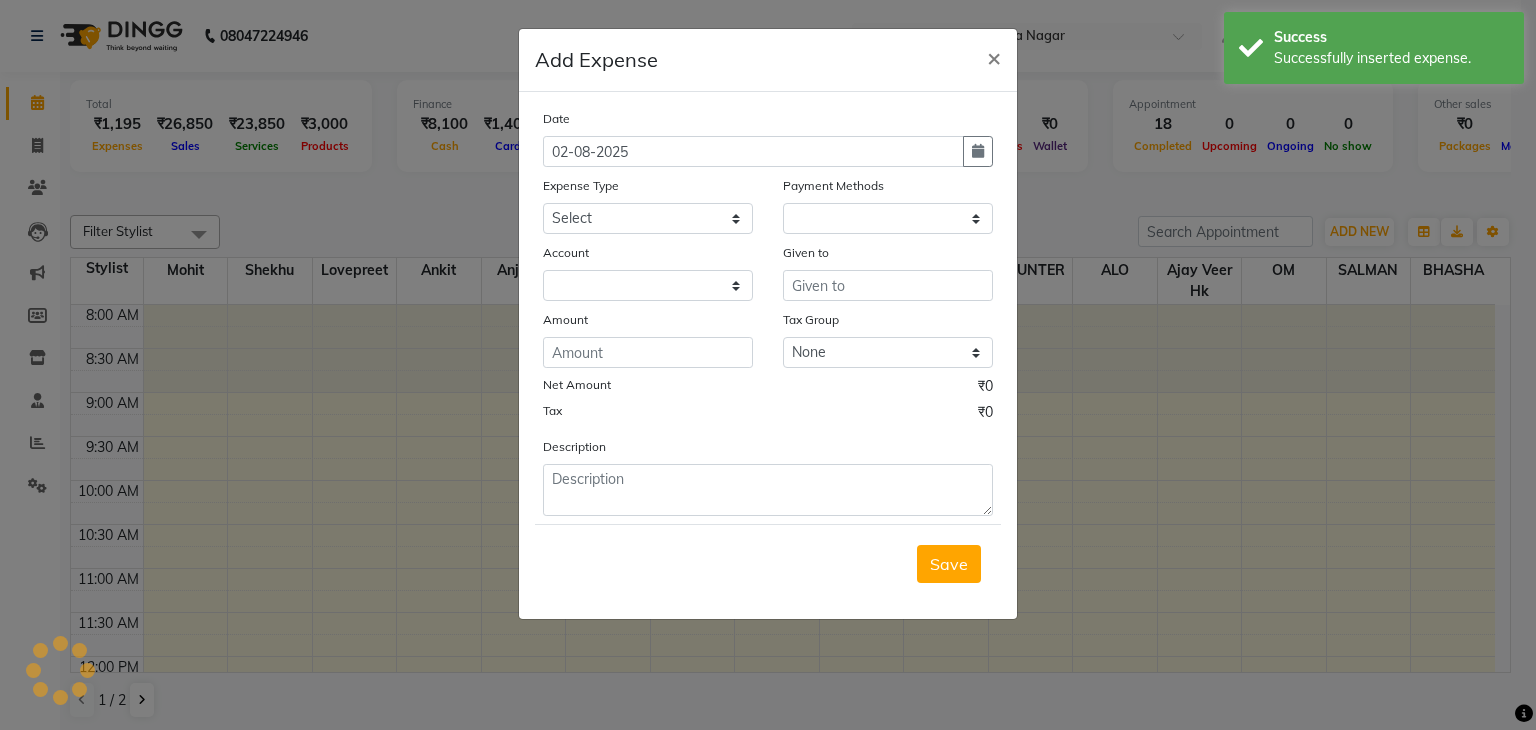 select on "1" 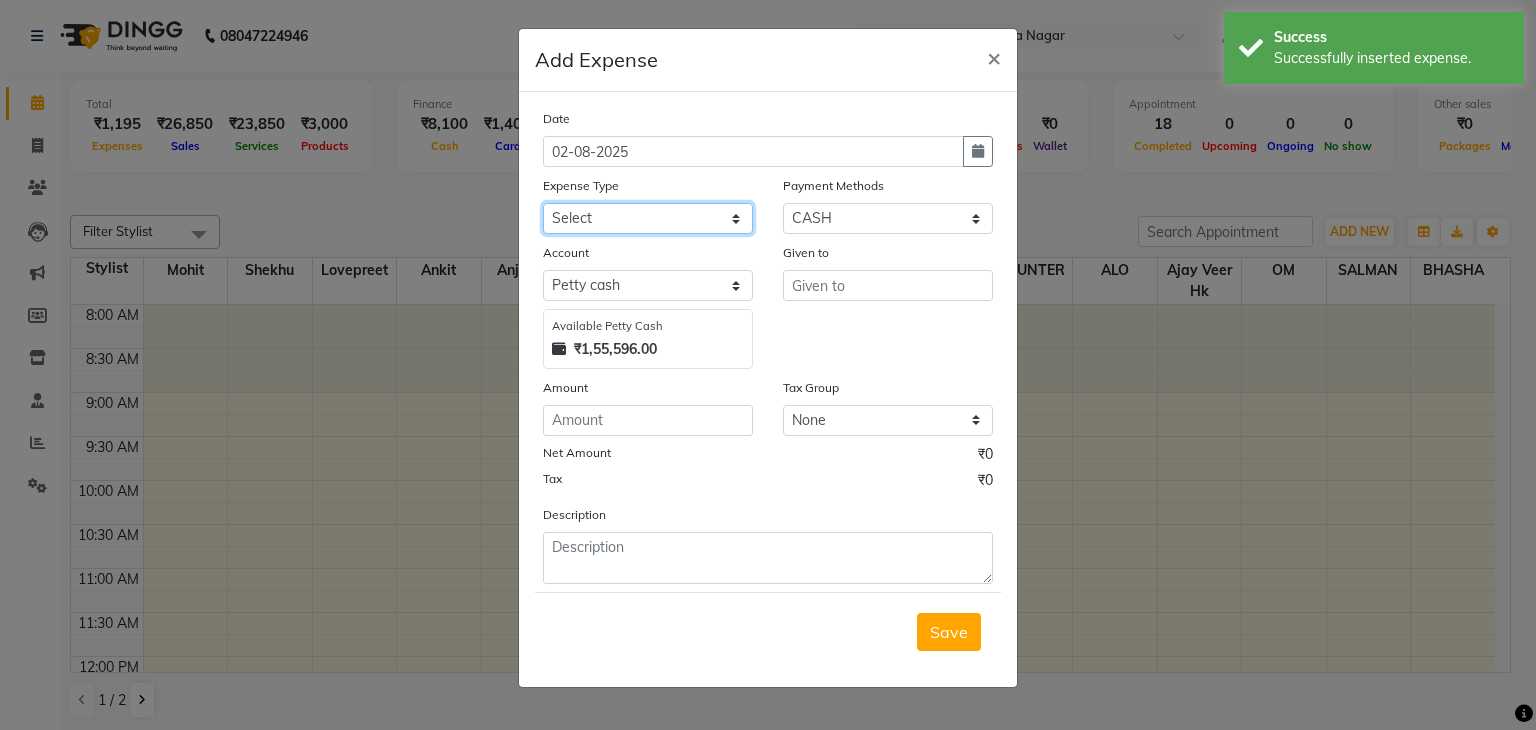 click on "Select Advance Salary Bank charges Car maintenance  Cash transfer to bank Cash transfer to hub Client Snacks Clinical charges Equipment Fuel Govt fee Incentive Insurance International purchase Loan Repayment Maintenance Marketing Miscellaneous MRA Other Pantry Product Rent Salary Staff Snacks Tax Tea & Refreshment Utilities" 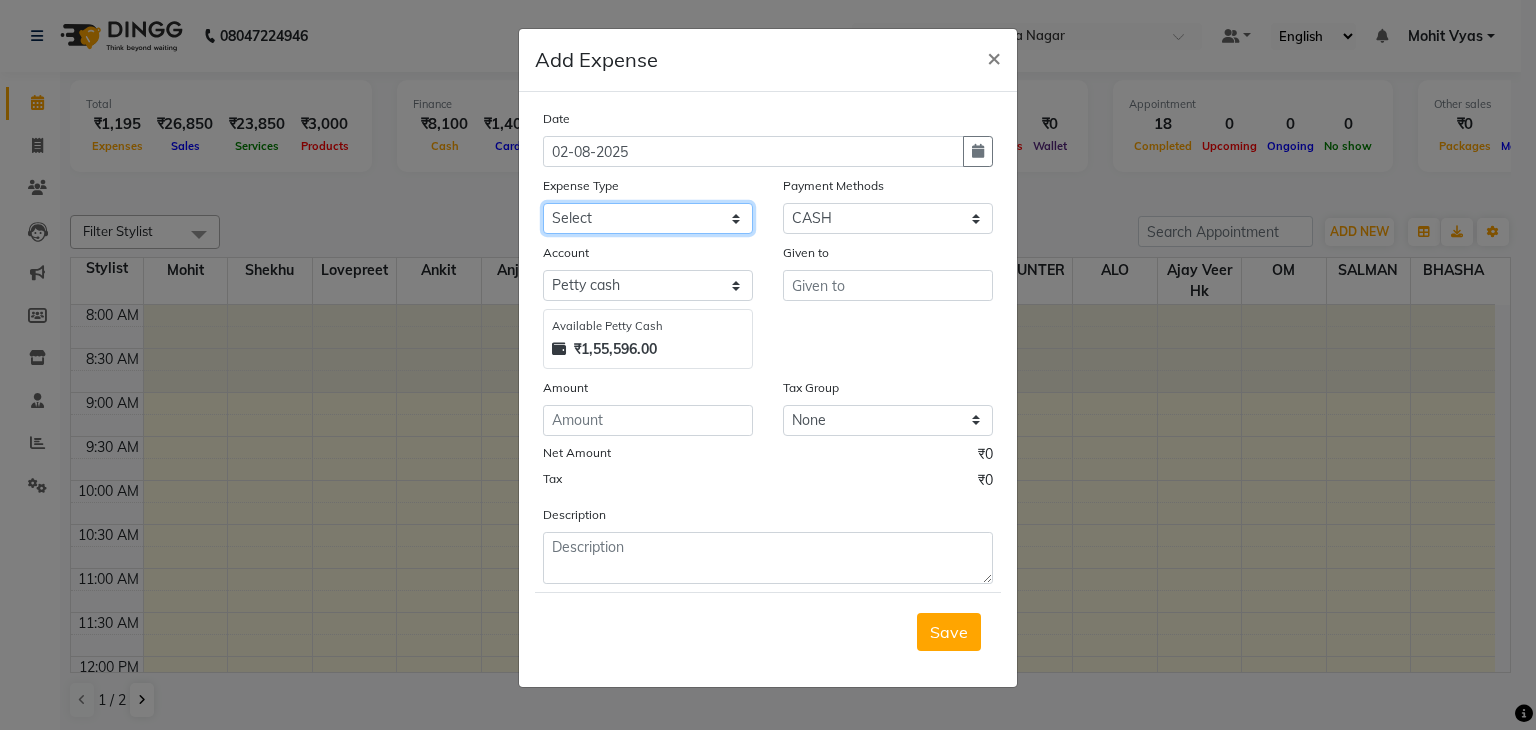 select on "26" 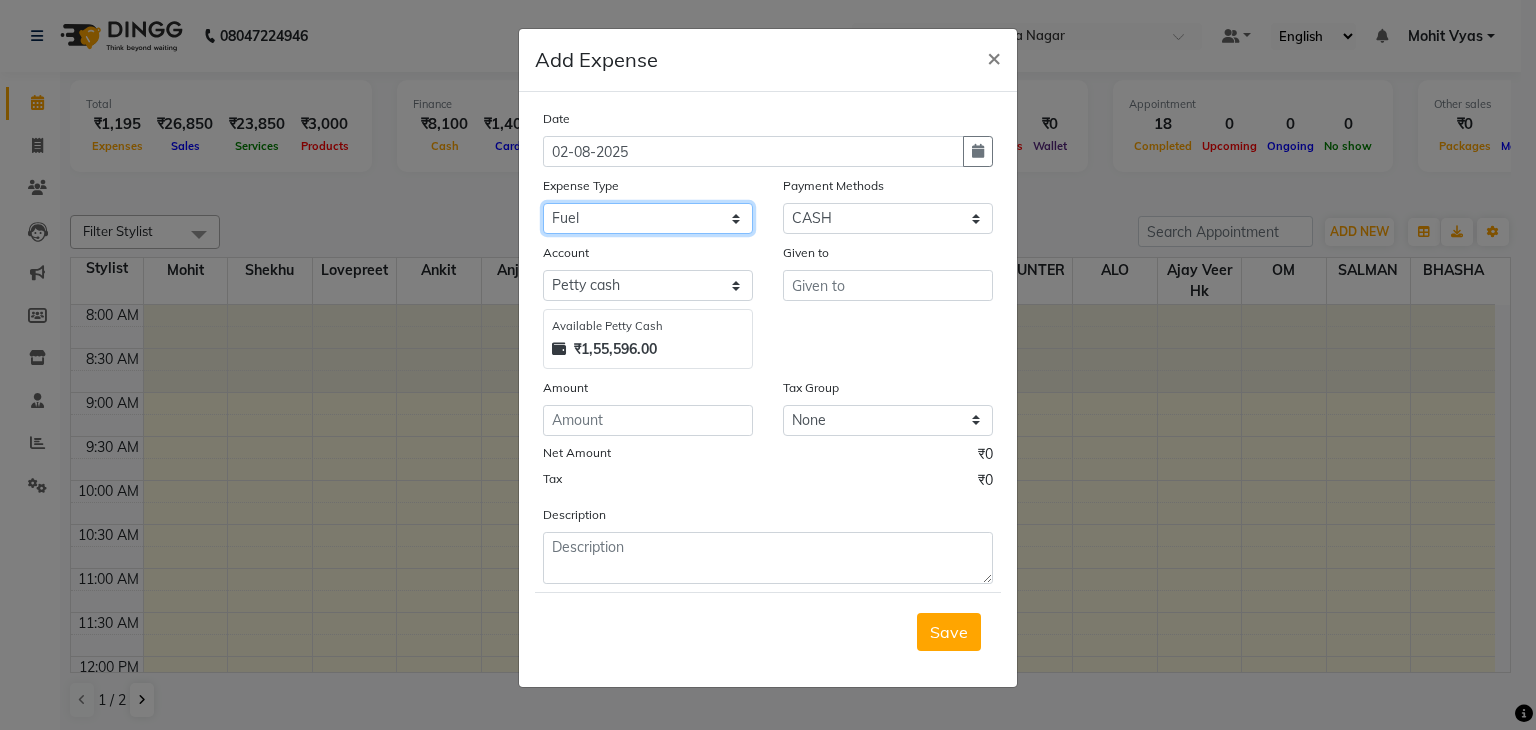 click on "Select Advance Salary Bank charges Car maintenance  Cash transfer to bank Cash transfer to hub Client Snacks Clinical charges Equipment Fuel Govt fee Incentive Insurance International purchase Loan Repayment Maintenance Marketing Miscellaneous MRA Other Pantry Product Rent Salary Staff Snacks Tax Tea & Refreshment Utilities" 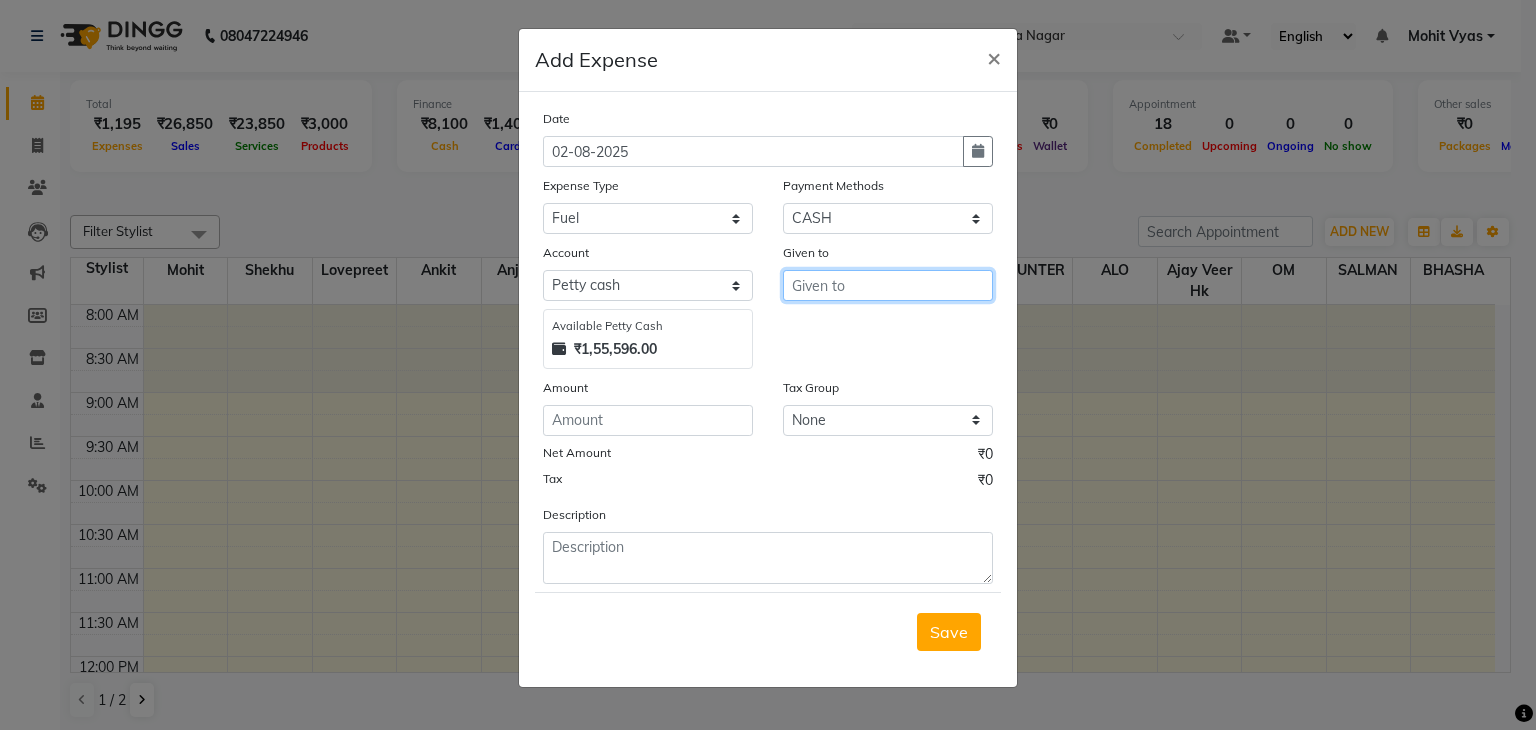 click at bounding box center [888, 285] 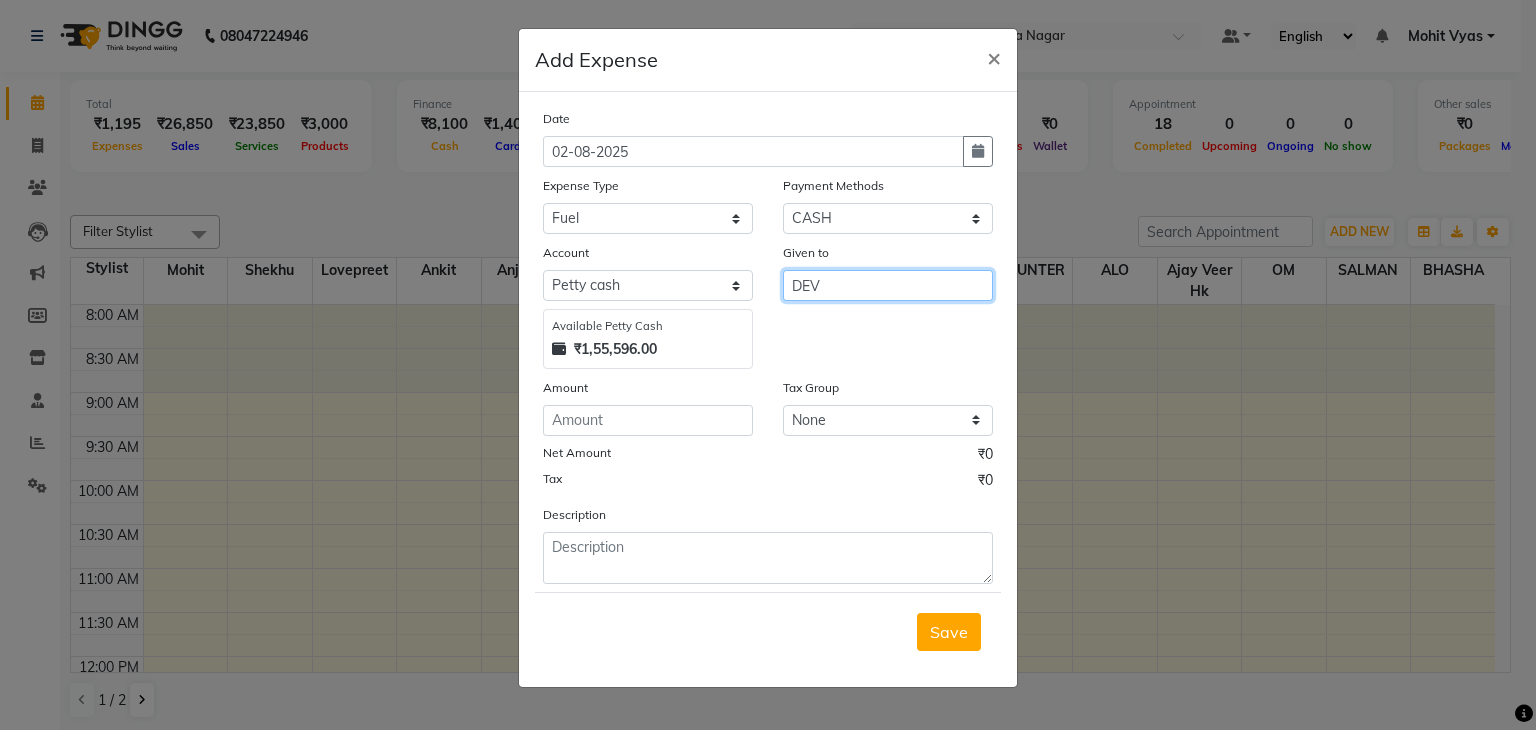 type on "DEV" 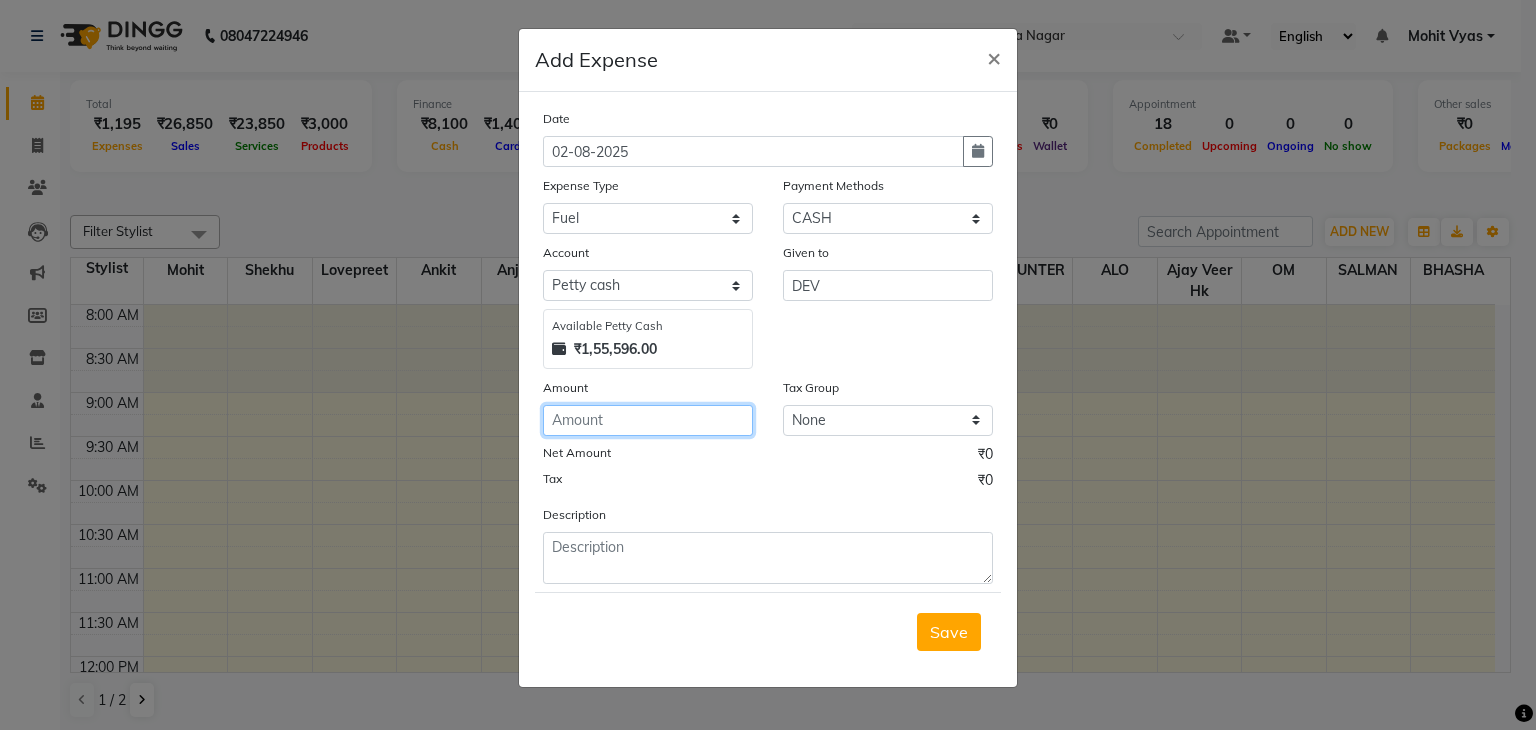 click 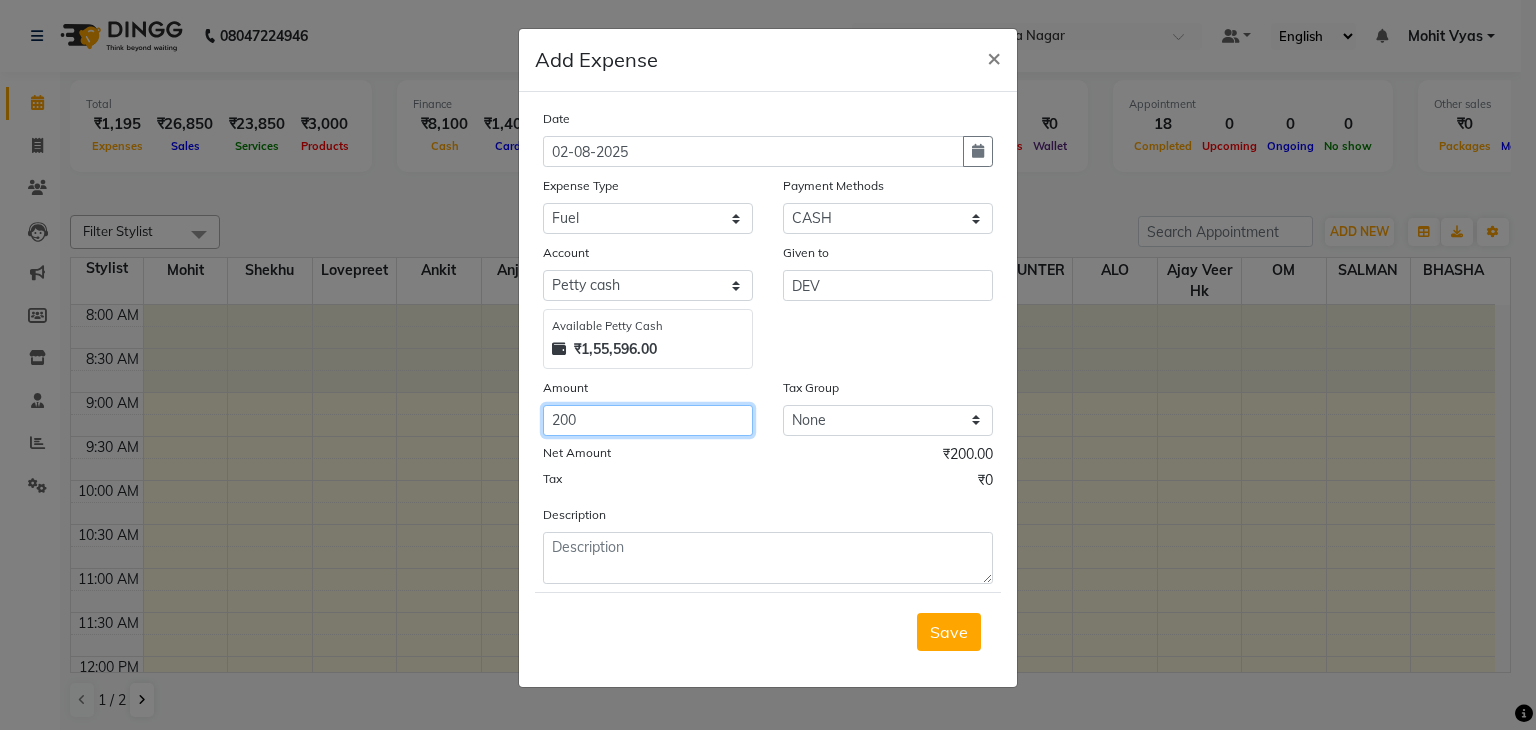 type on "200" 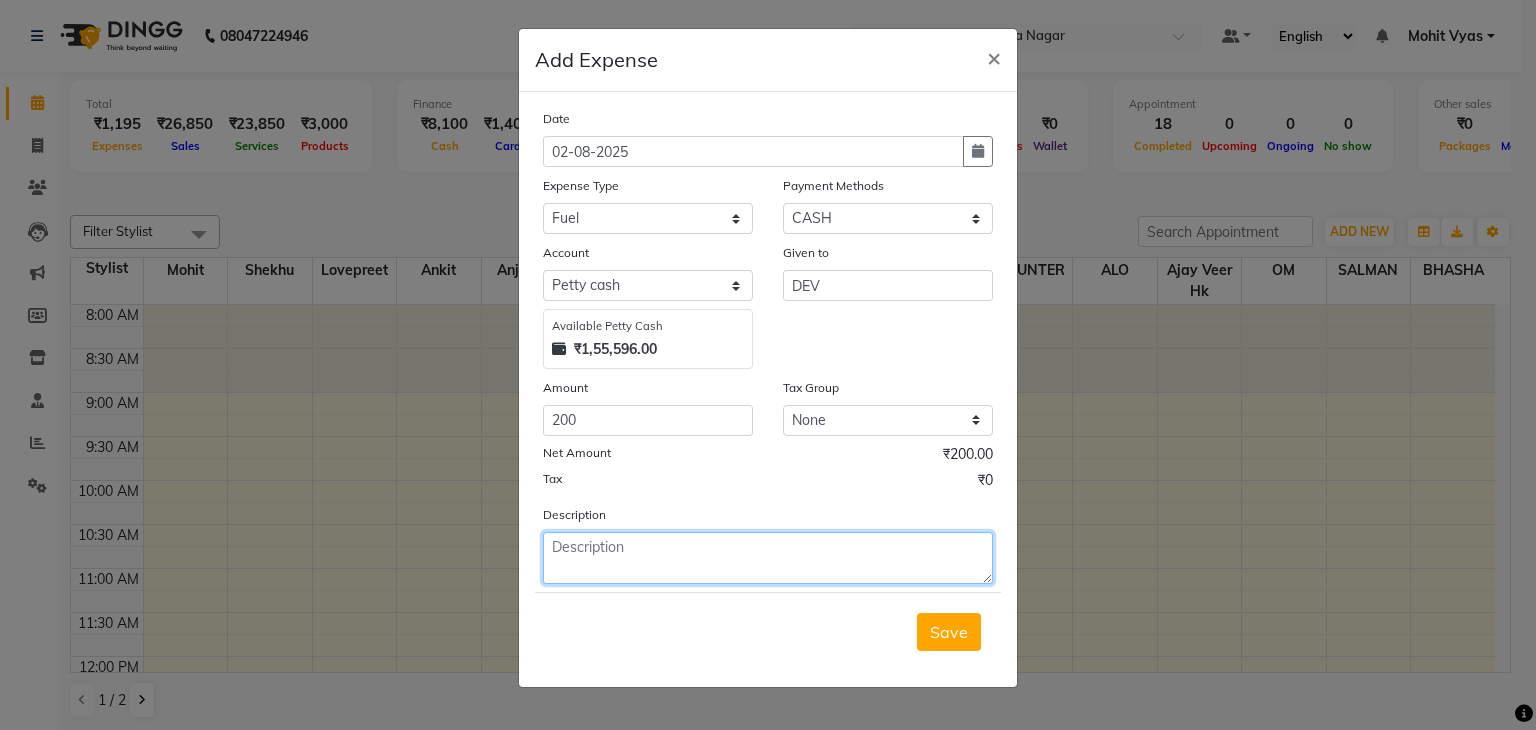 click 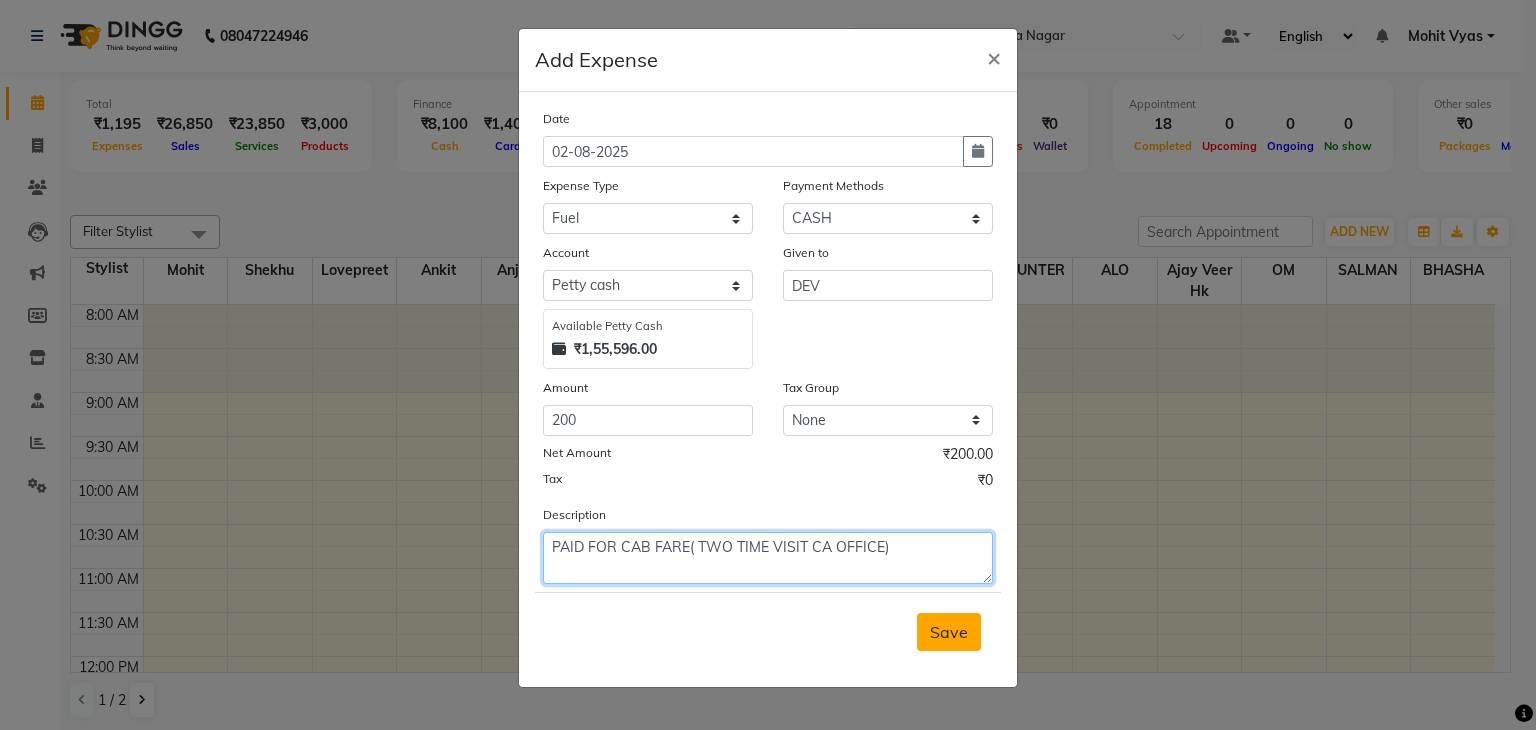 type on "PAID FOR CAB FARE( TWO TIME VISIT CA OFFICE)" 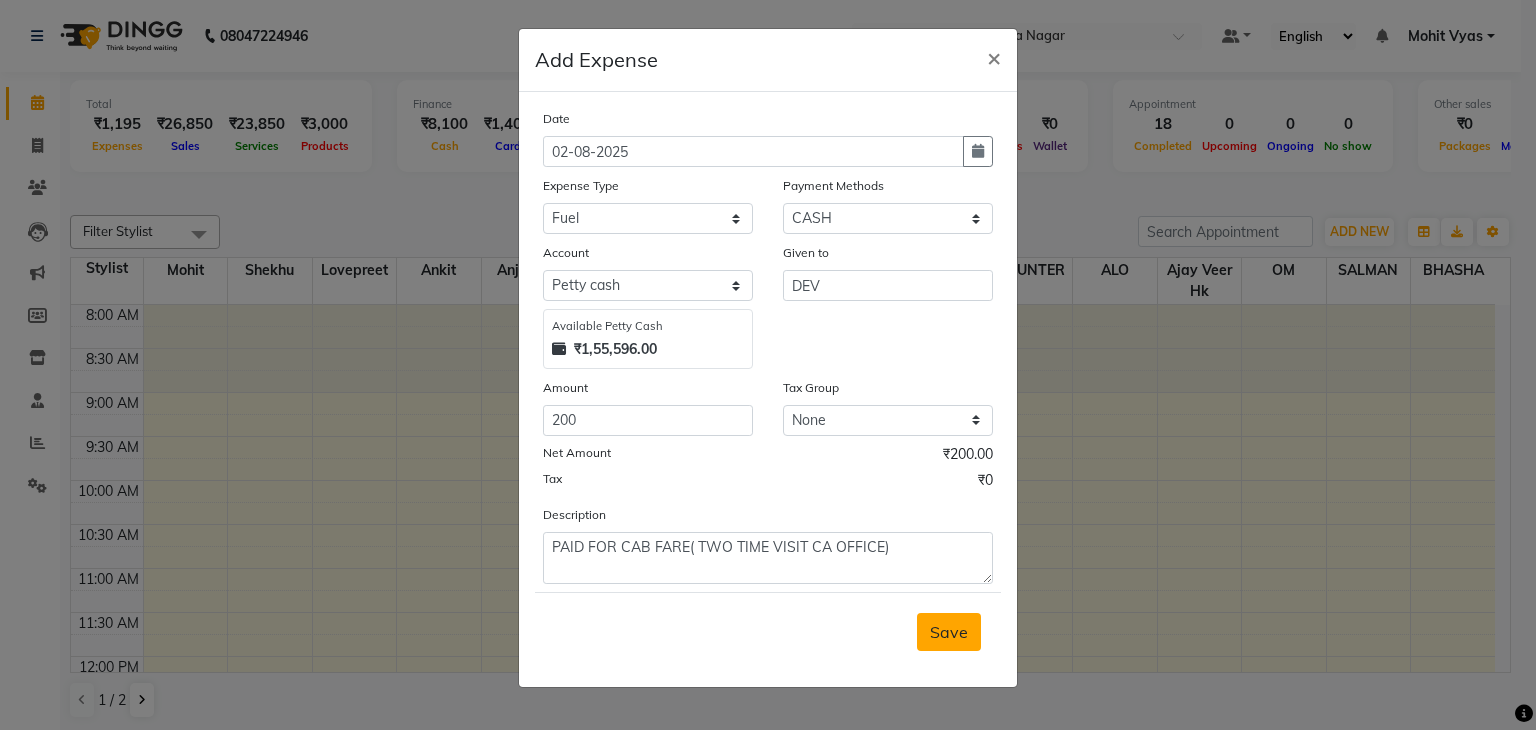 click on "Save" at bounding box center [949, 632] 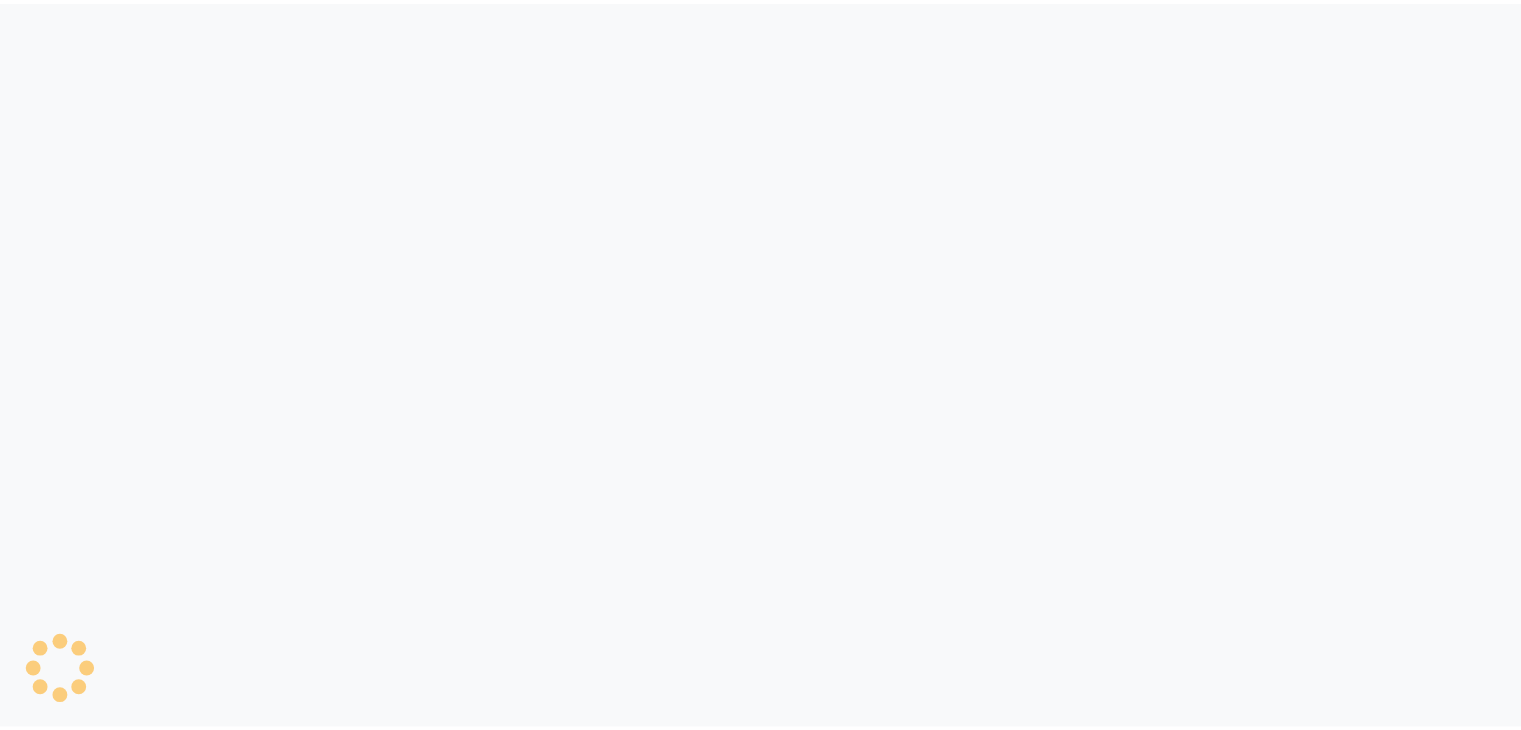 scroll, scrollTop: 0, scrollLeft: 0, axis: both 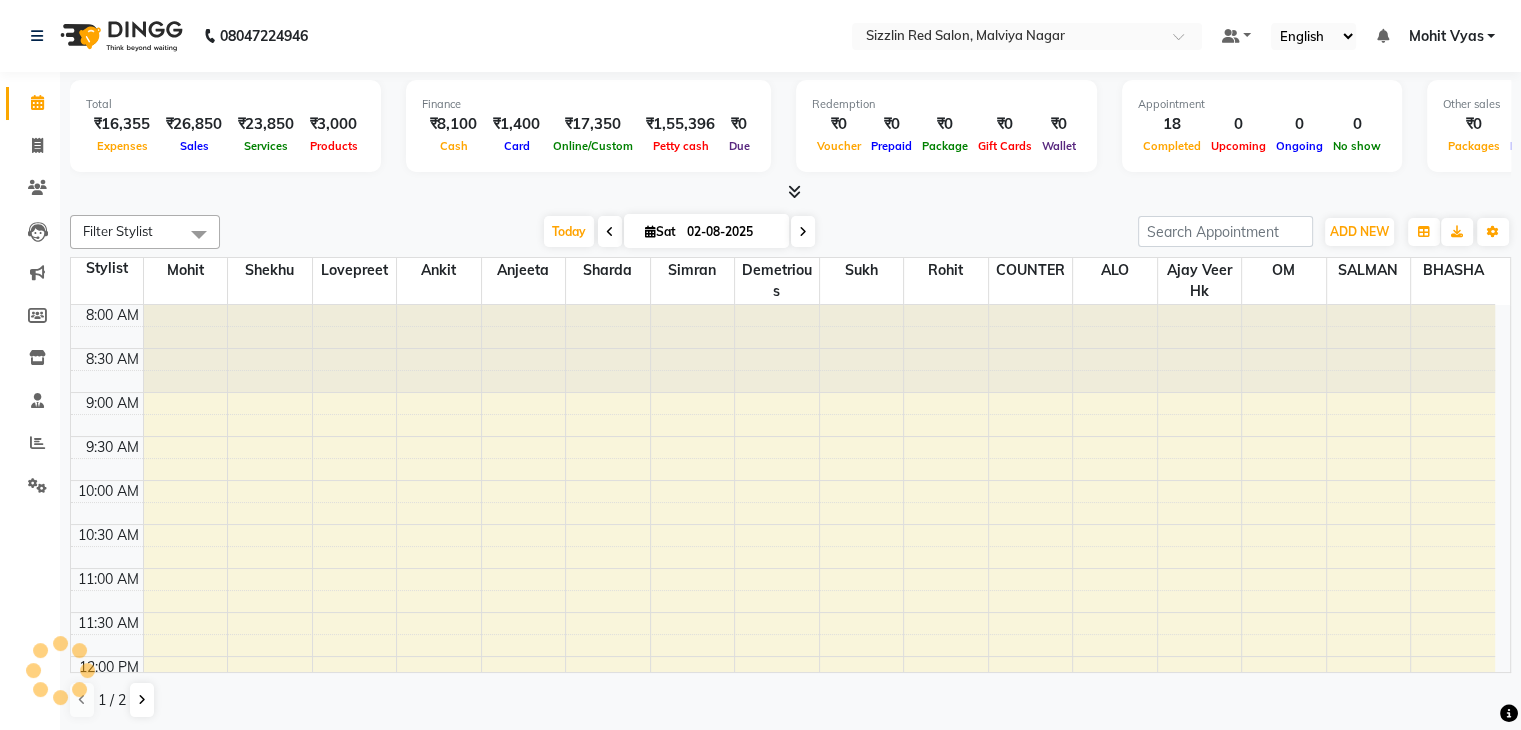 select on "en" 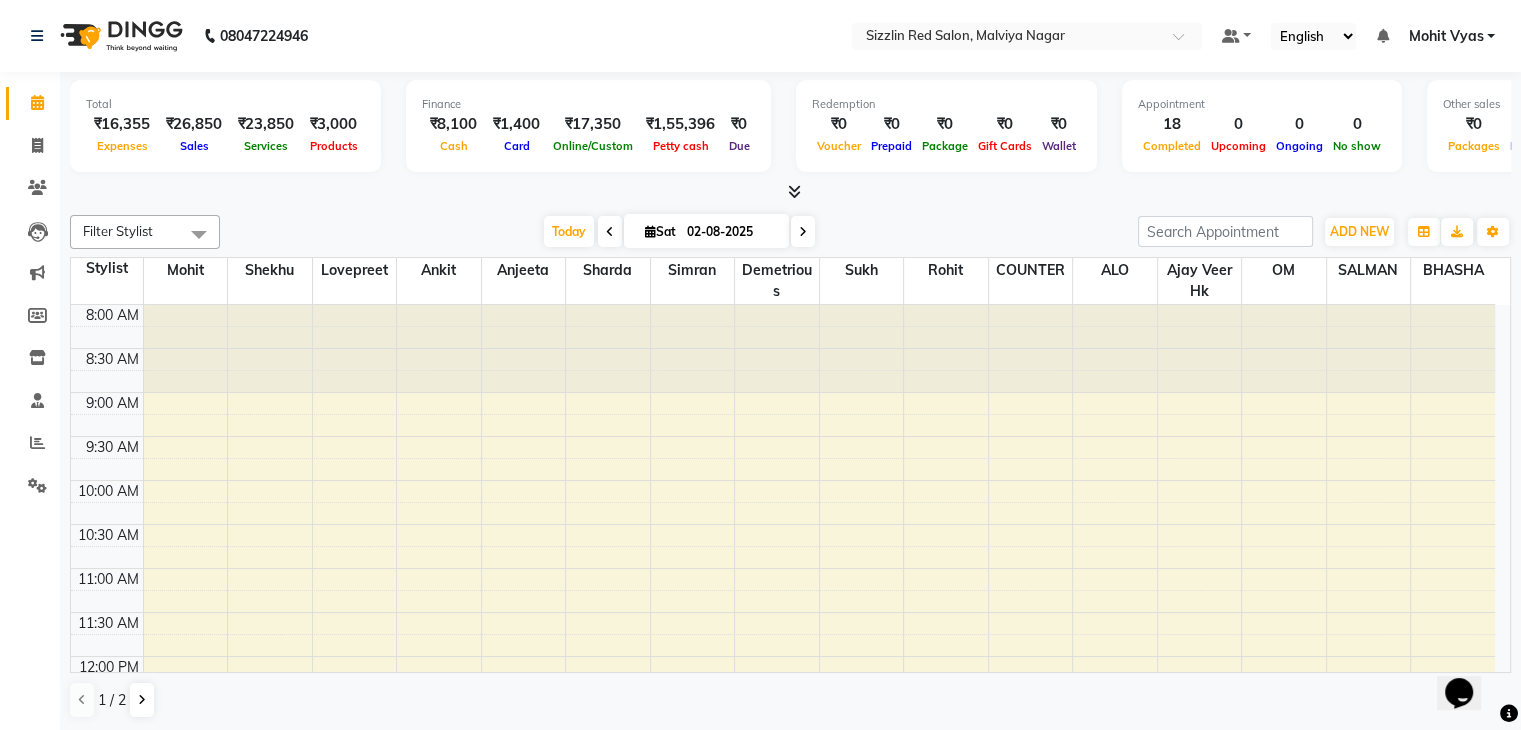 scroll, scrollTop: 0, scrollLeft: 0, axis: both 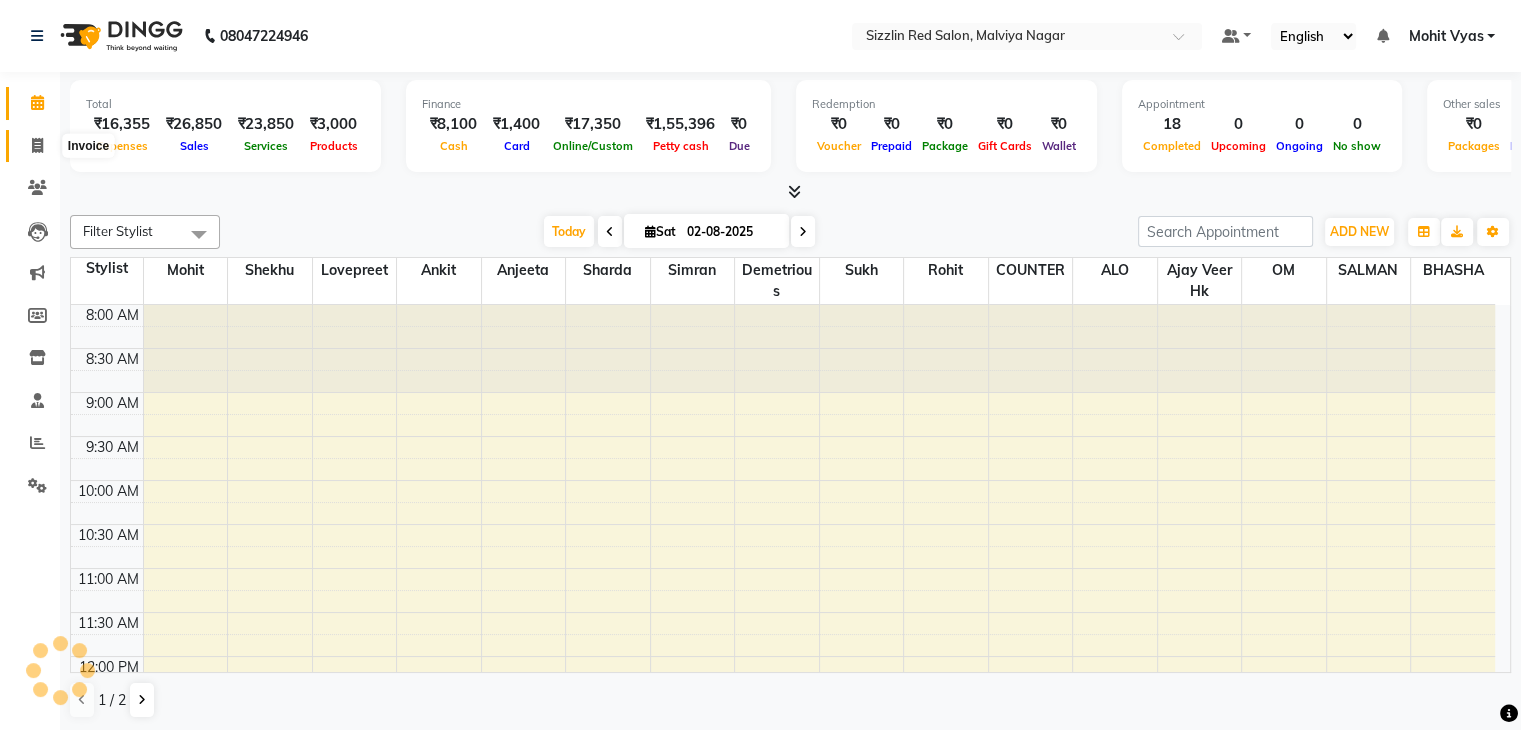 click 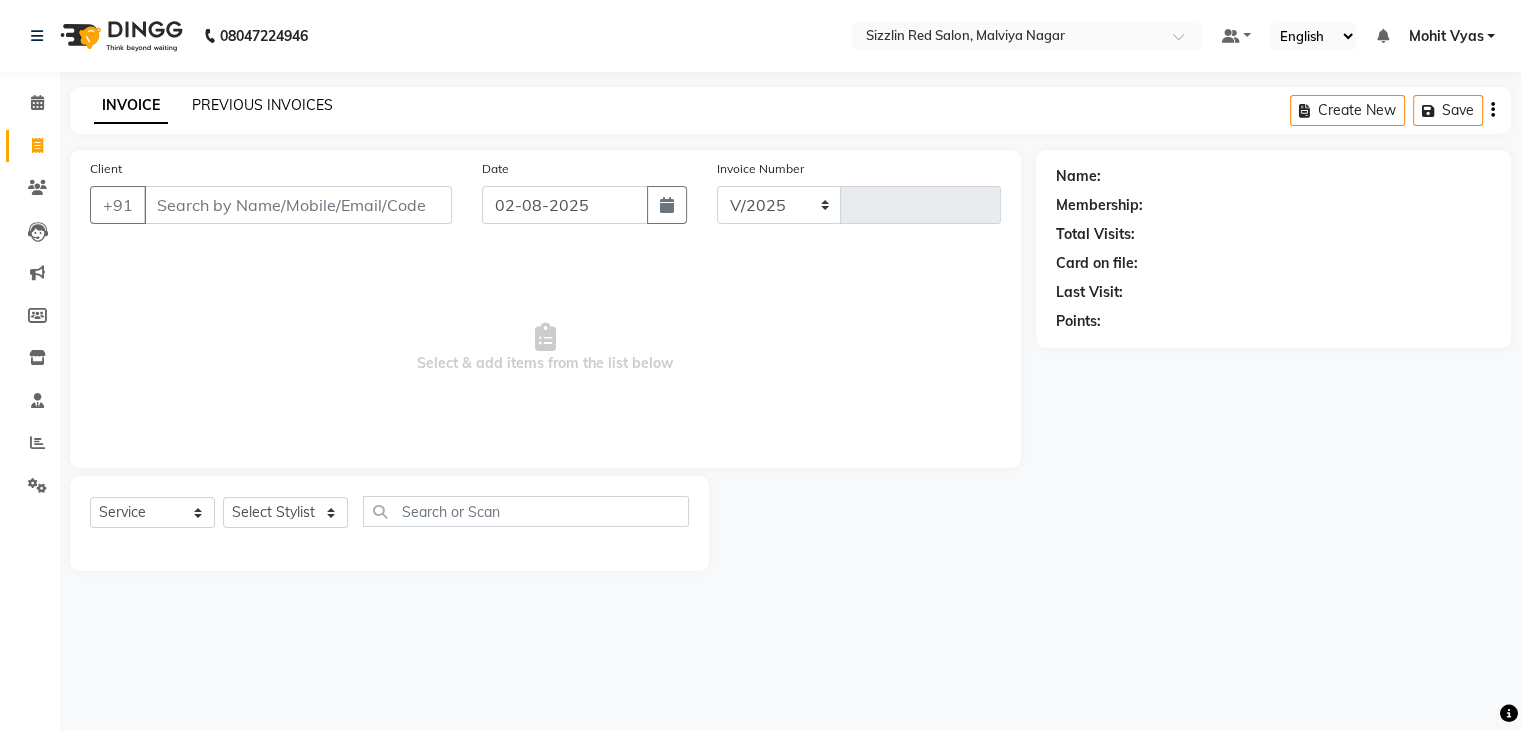 select on "7534" 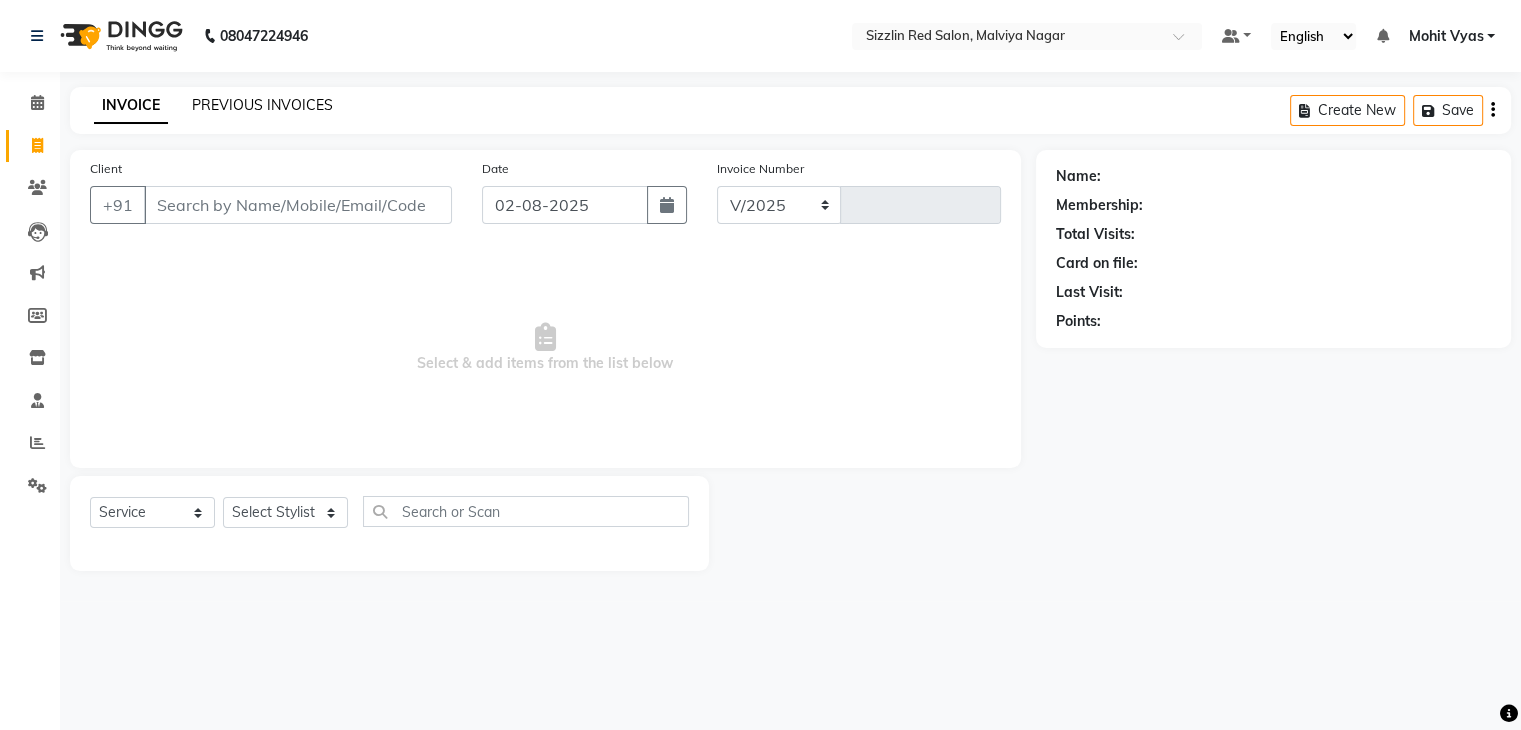 type on "1488" 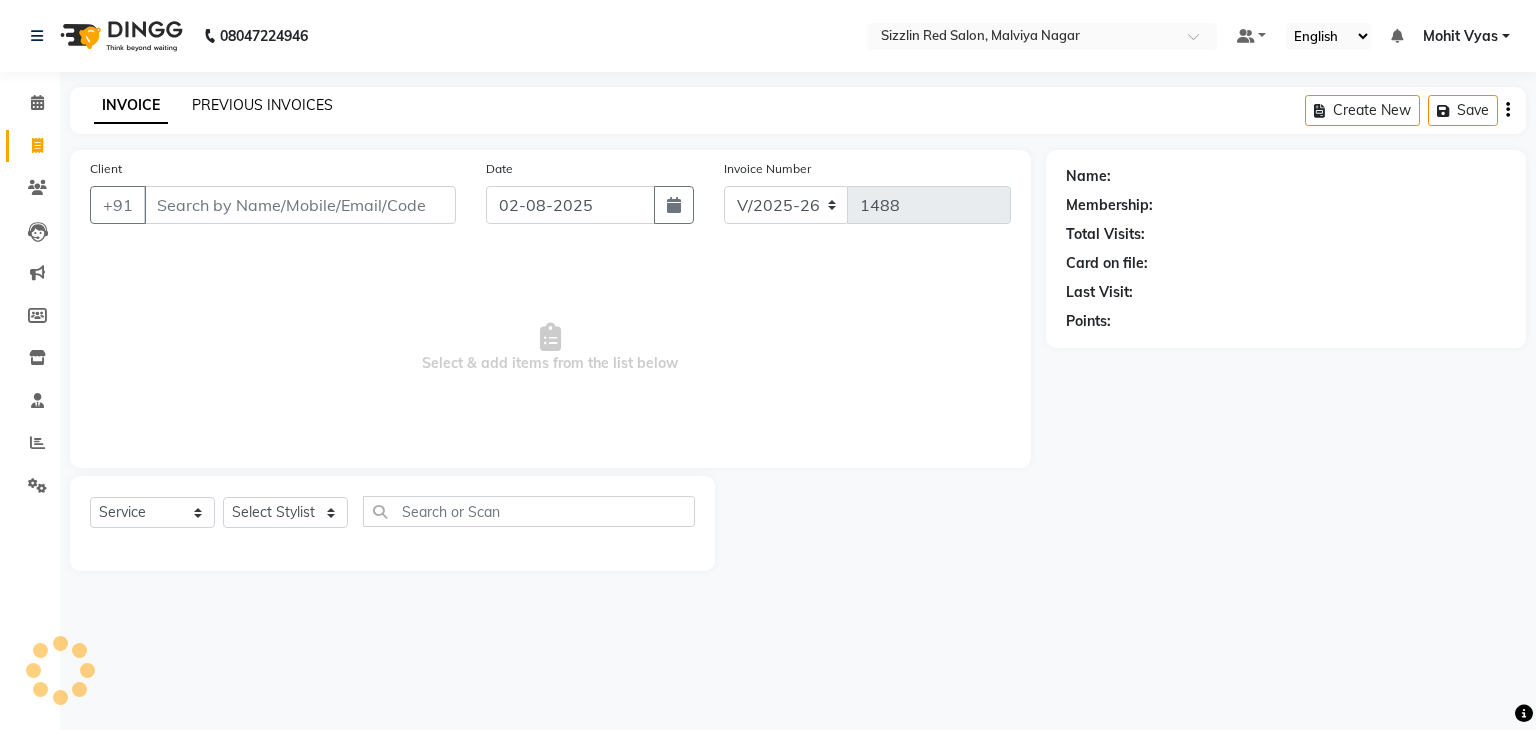 click on "PREVIOUS INVOICES" 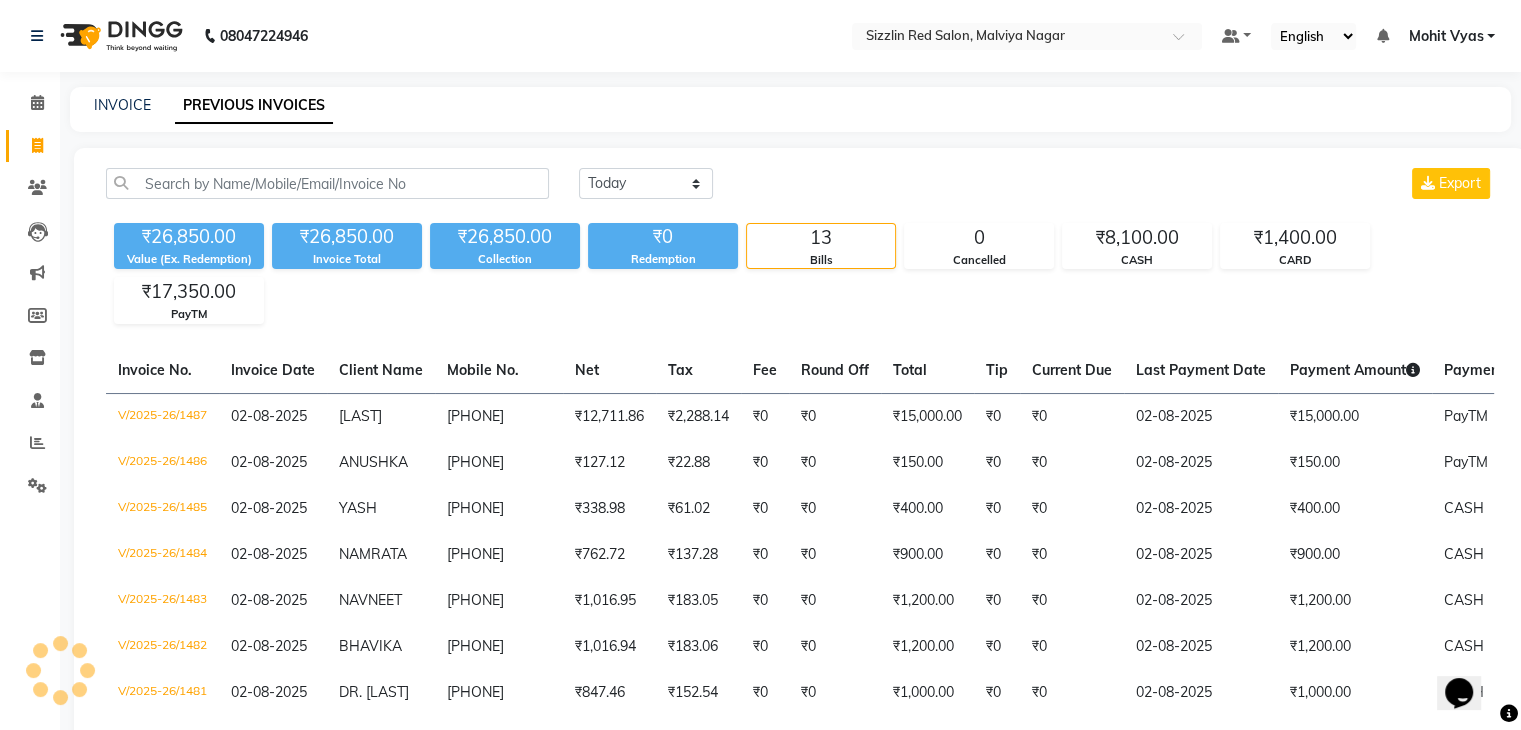 scroll, scrollTop: 0, scrollLeft: 0, axis: both 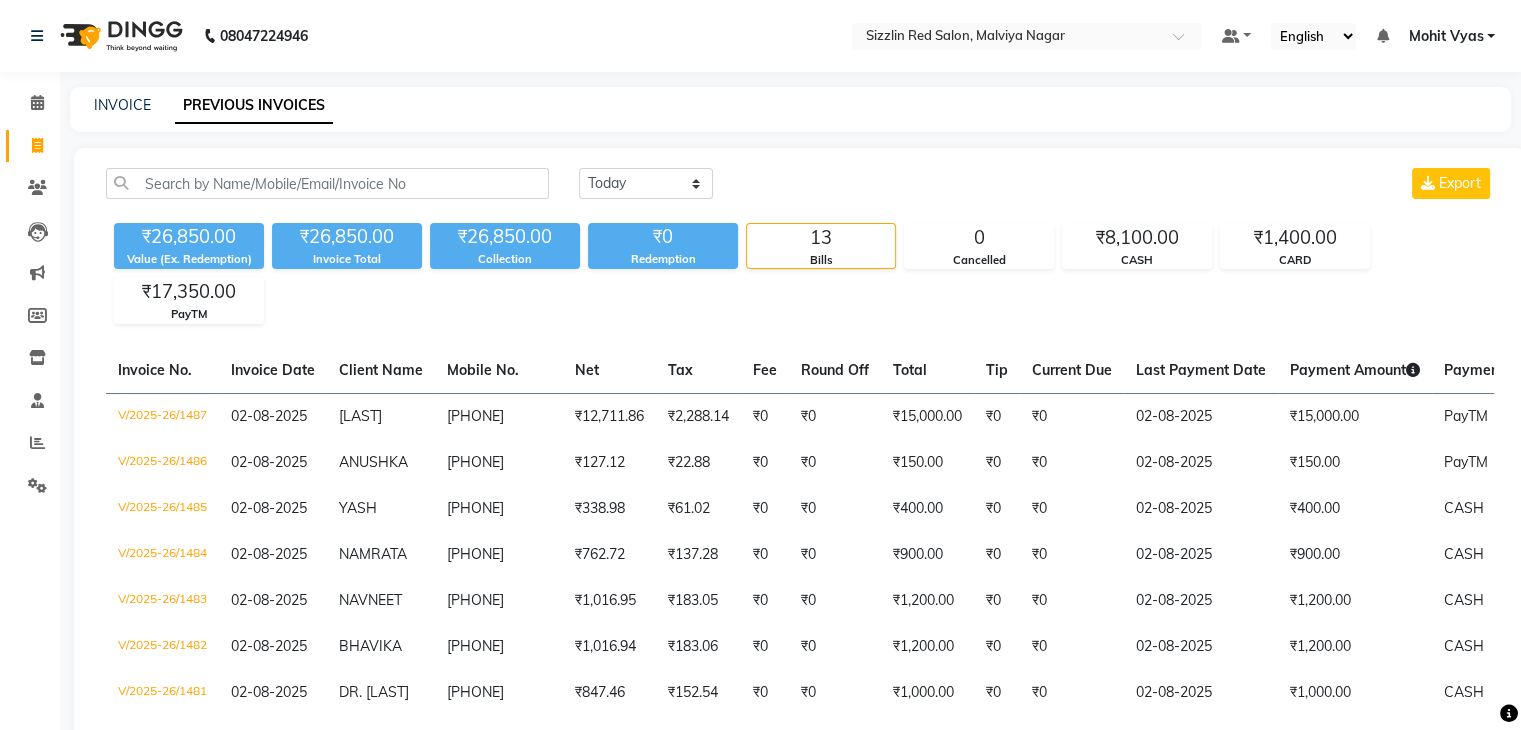 click on "INVOICE" 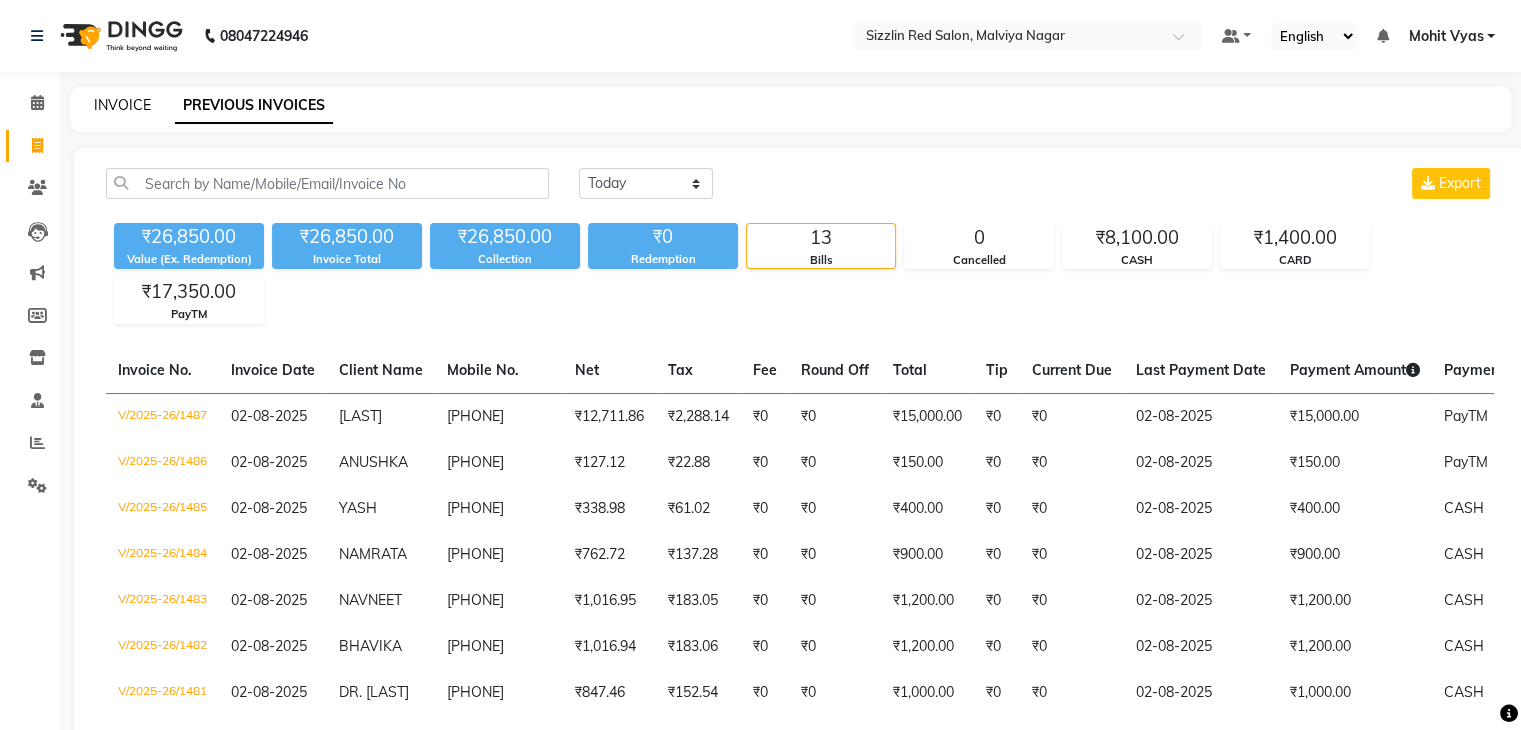 click on "INVOICE" 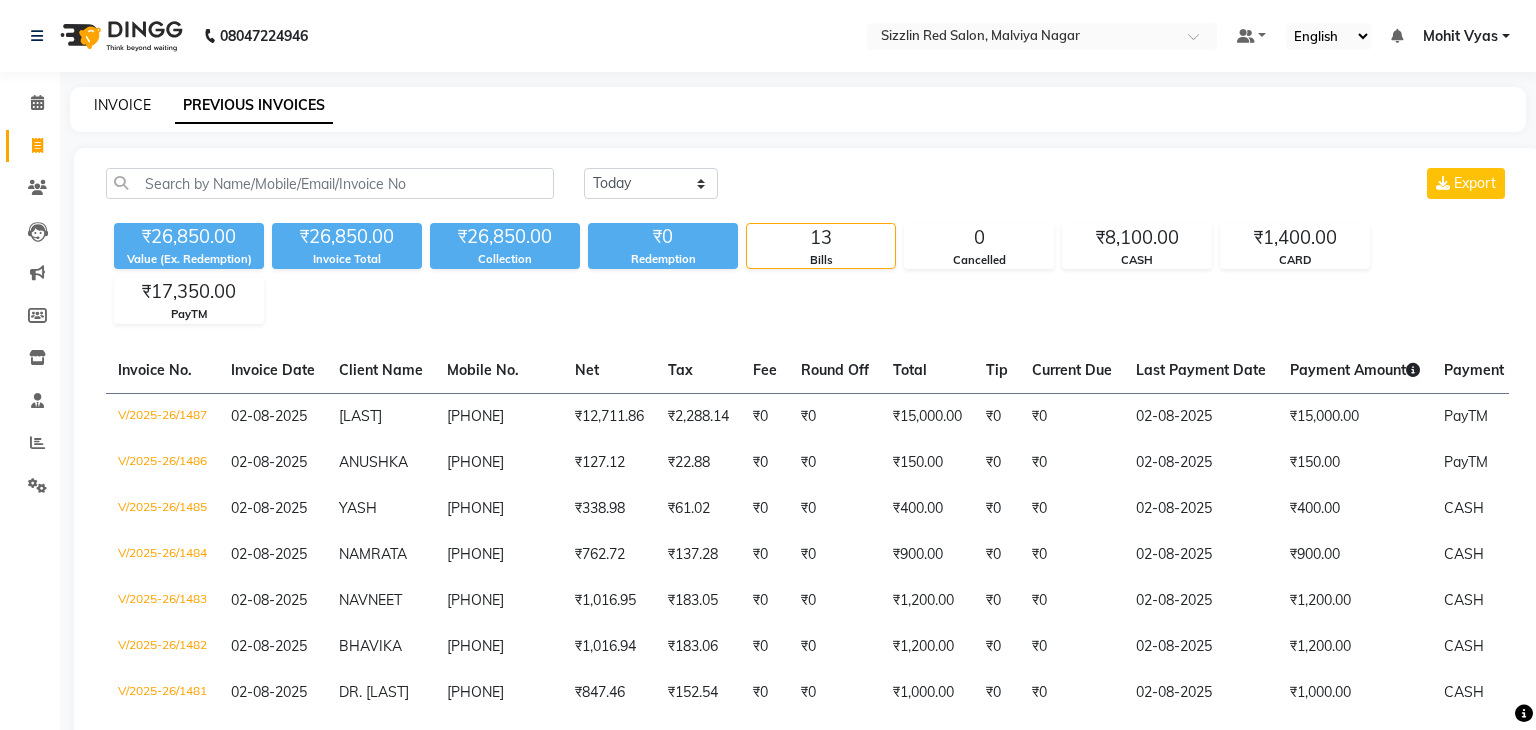 select on "service" 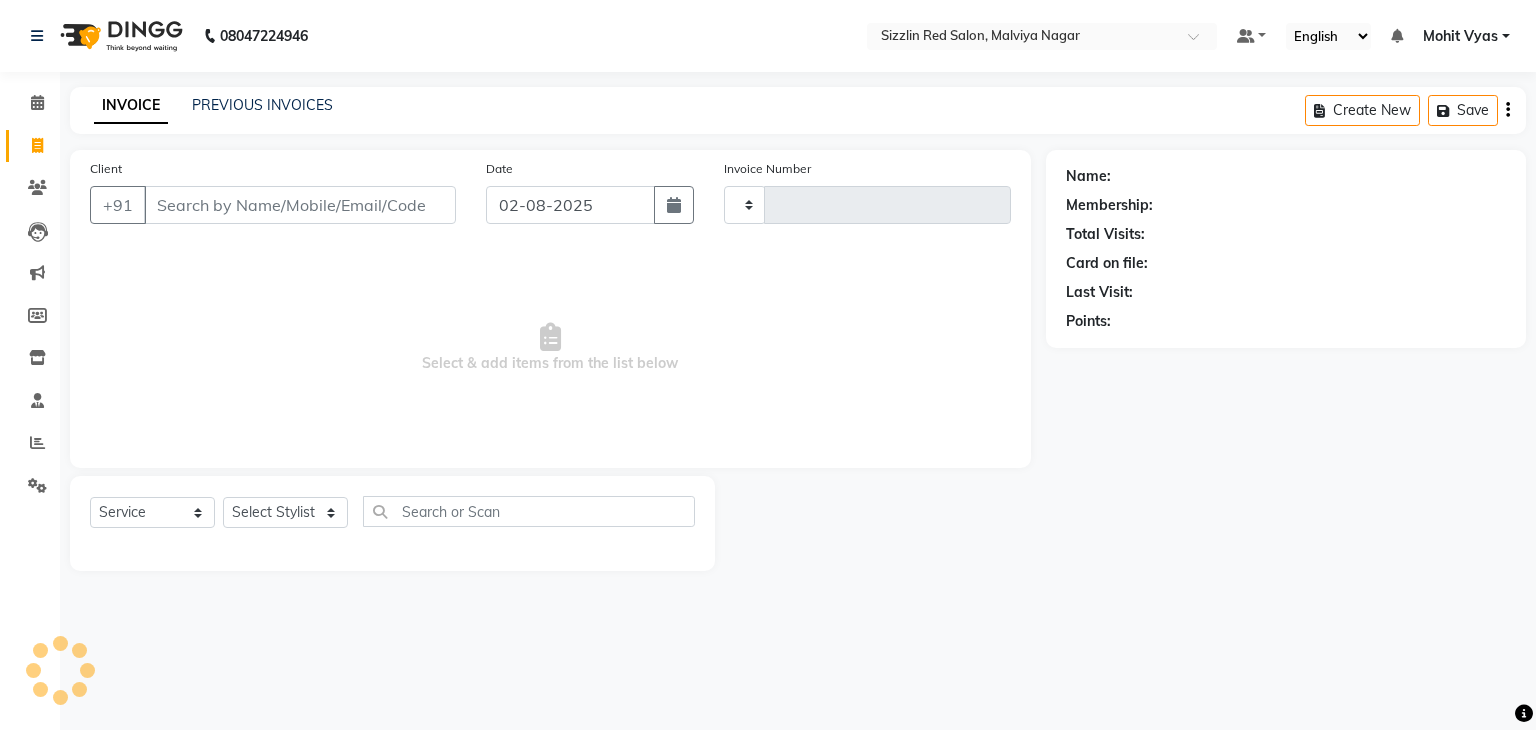 type on "1488" 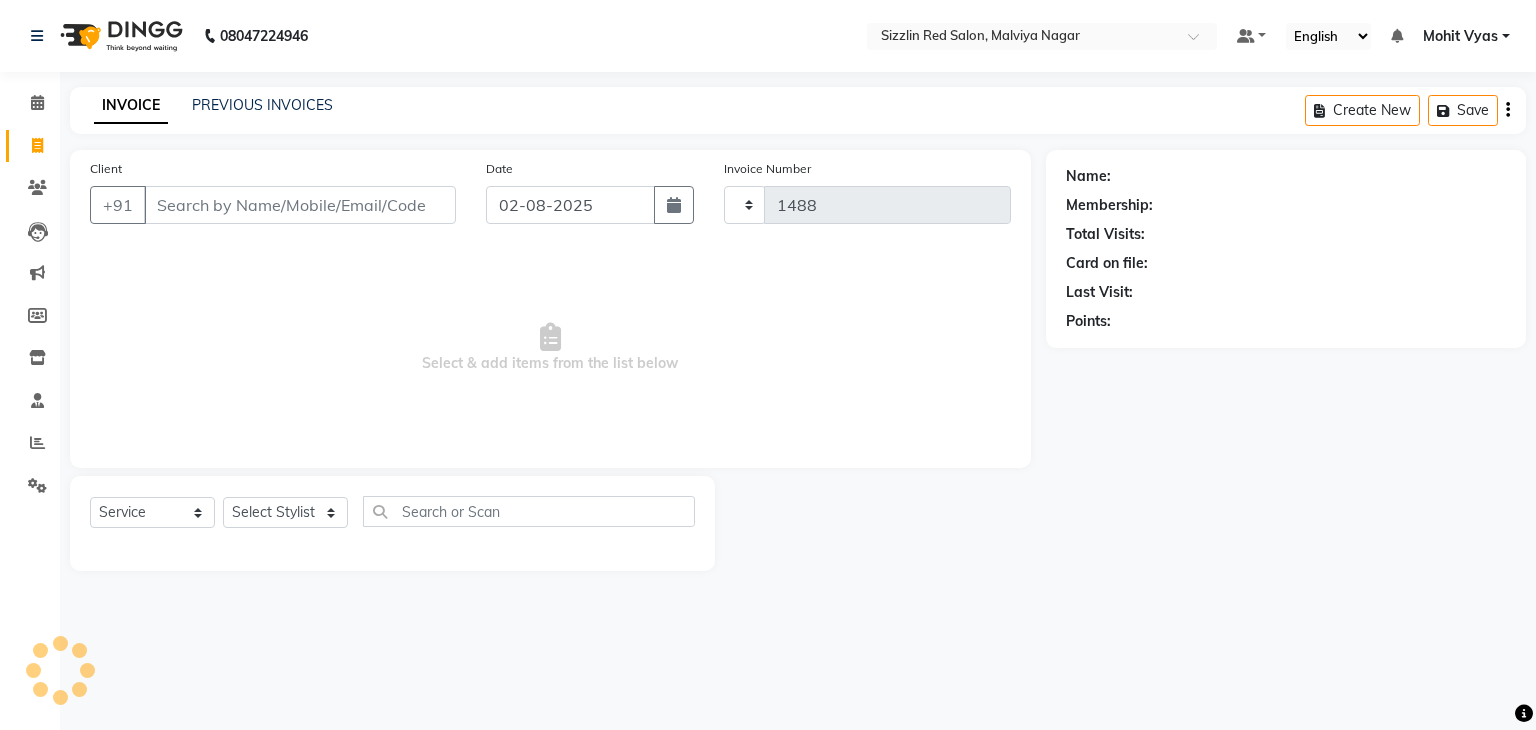 select on "7534" 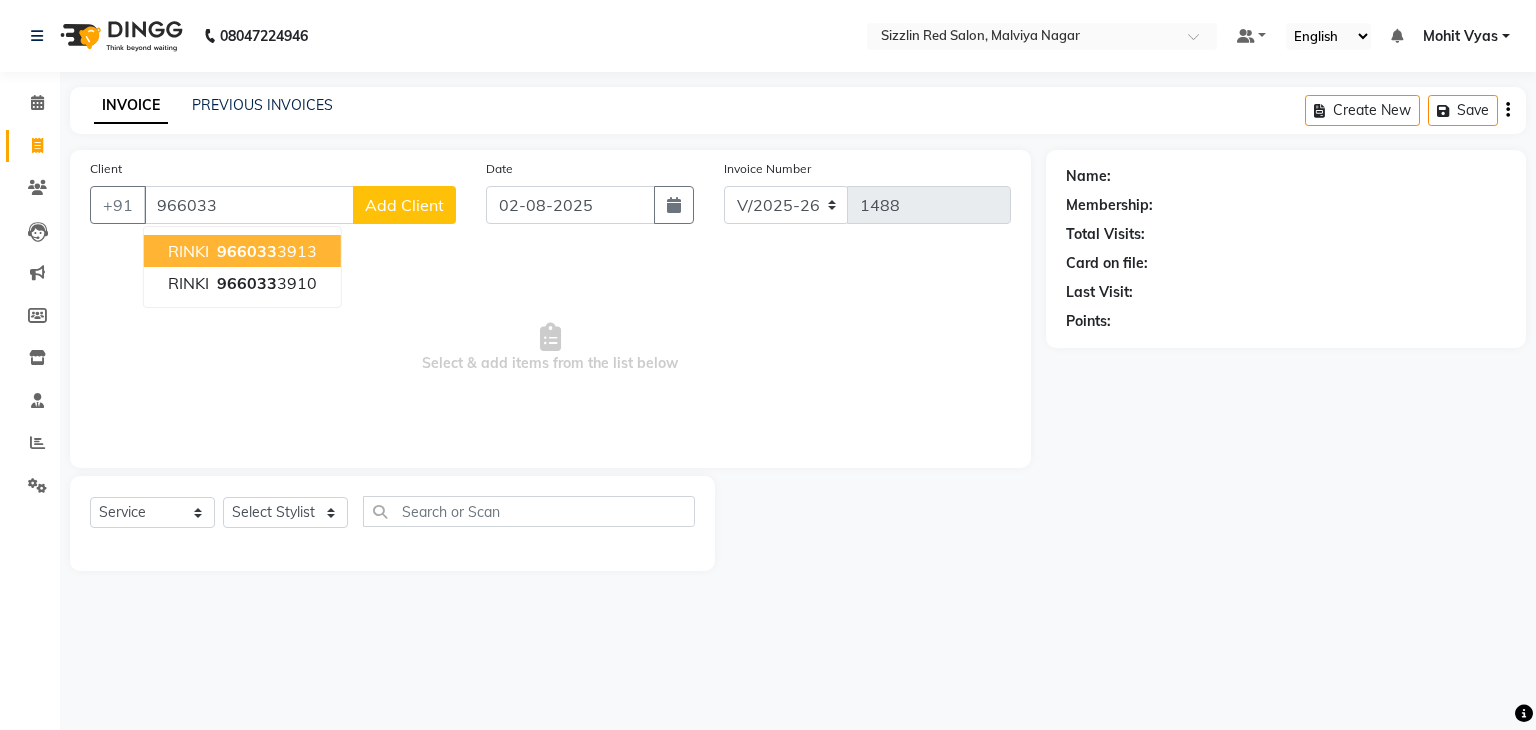 click on "966033" at bounding box center (247, 251) 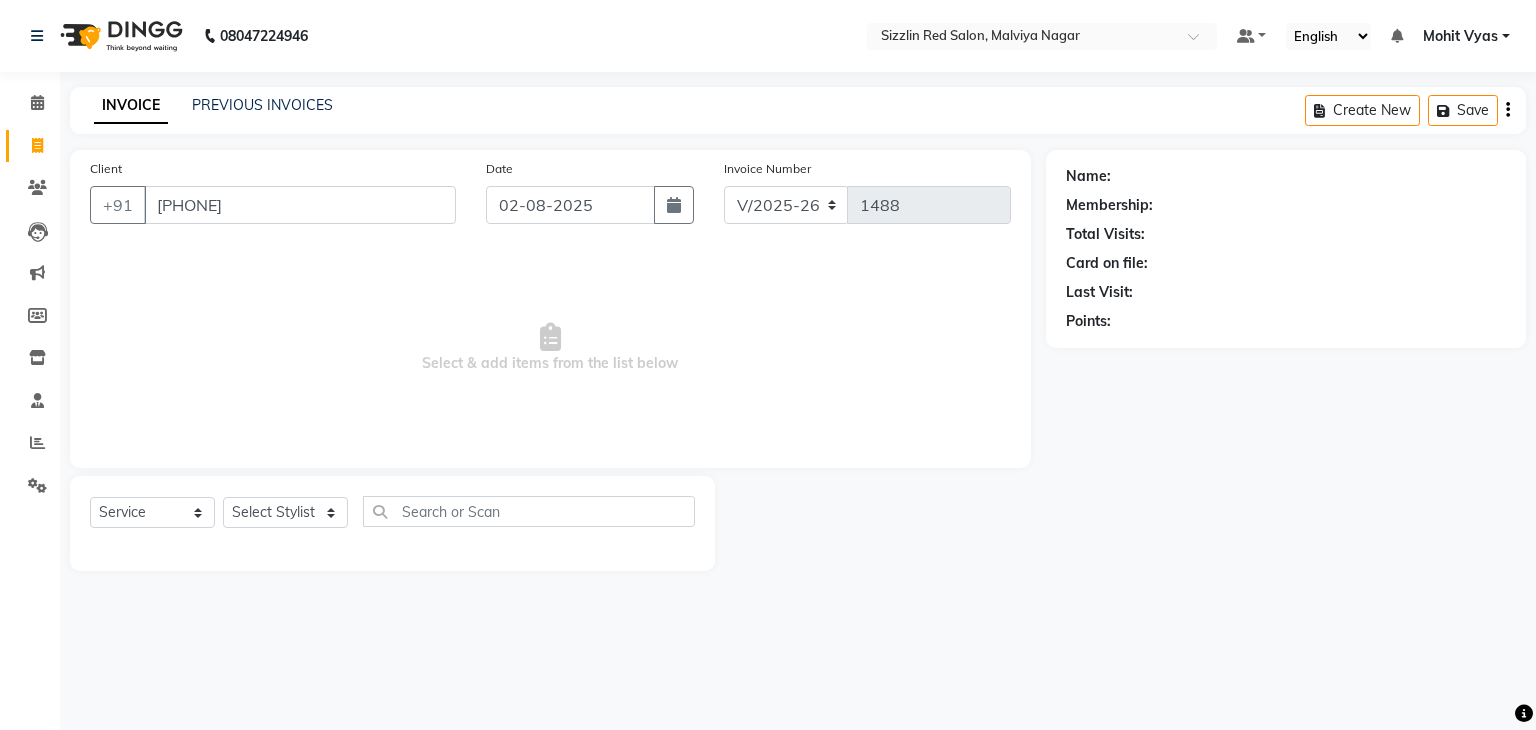 type on "9660333913" 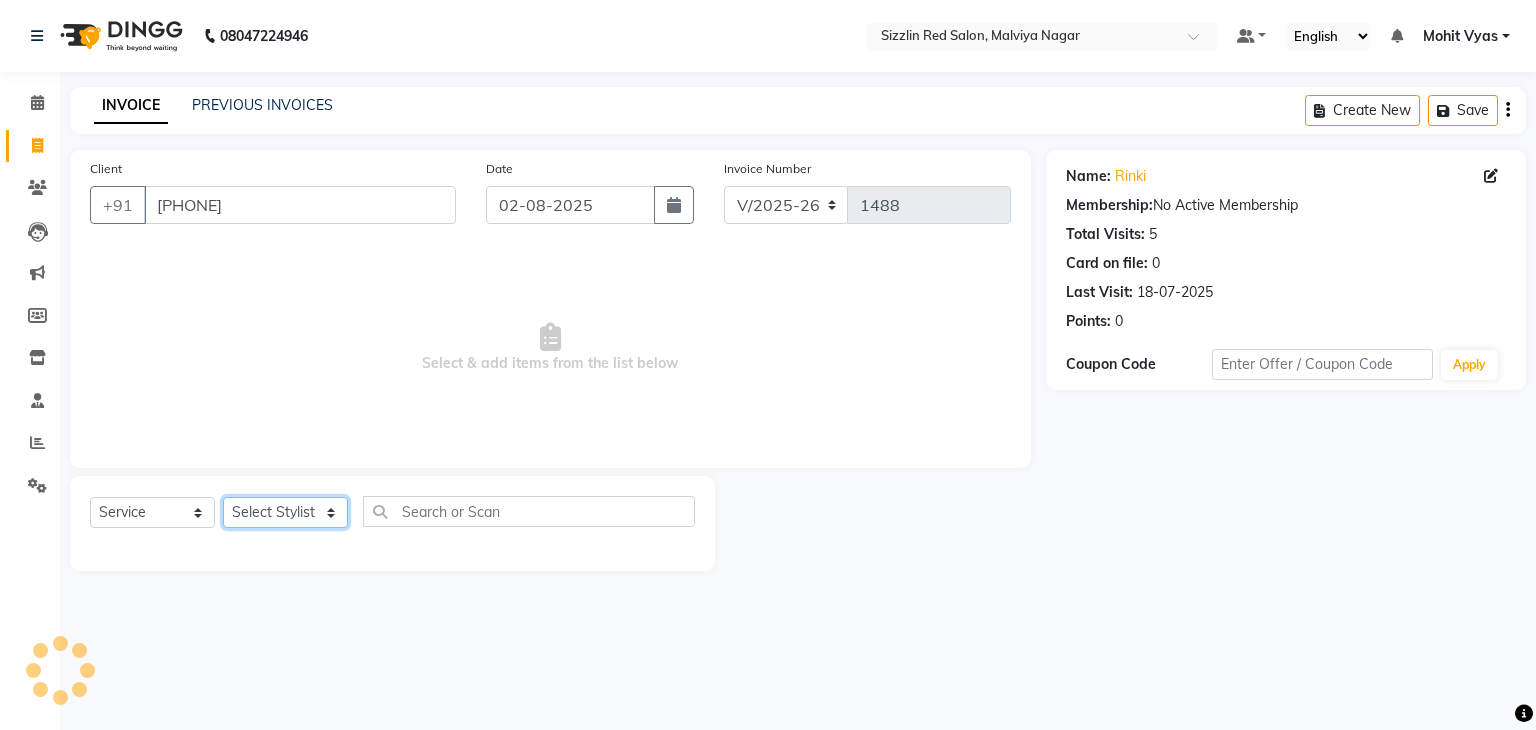 click on "Select Stylist Ajay HK 1 Ajay veer hk ALO Anjeeta Ankit BHASHA COUNTER Demetrious Lovepreet Mohit Mohit Vyas OM  Rohit SALMAN Sharda Shekhu Simran Sukh Swarang Toka Zen" 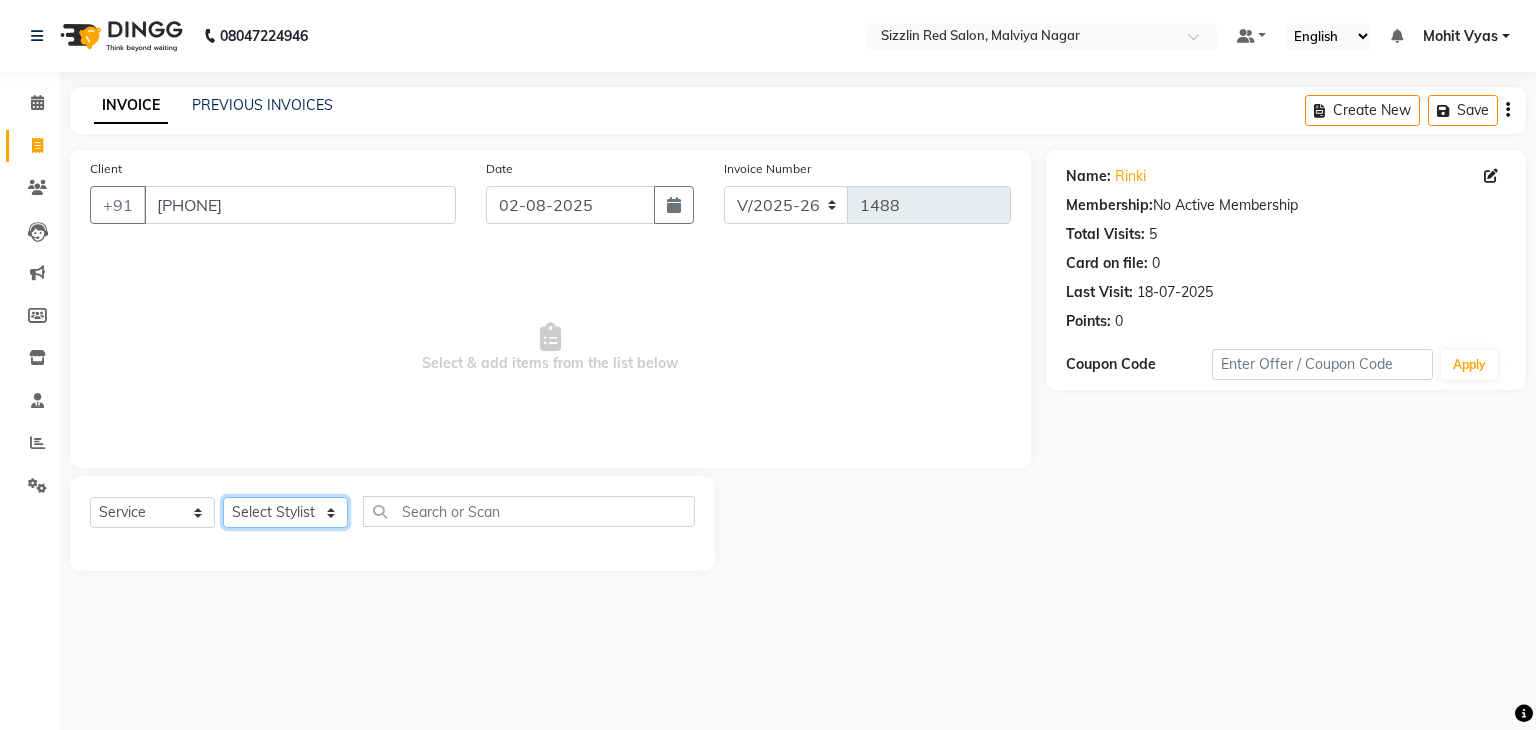select on "70243" 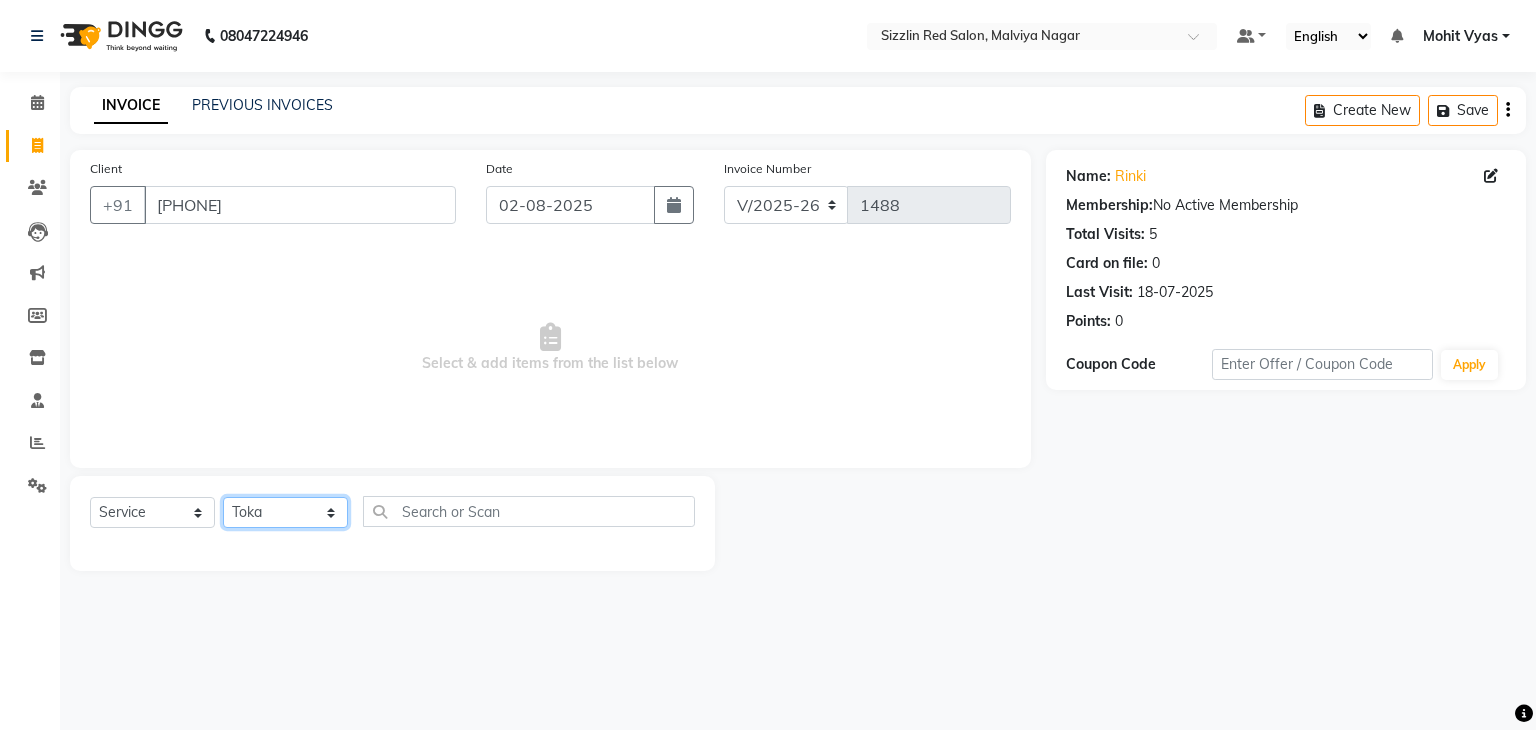 click on "Select Stylist Ajay HK 1 Ajay veer hk ALO Anjeeta Ankit BHASHA COUNTER Demetrious Lovepreet Mohit Mohit Vyas OM  Rohit SALMAN Sharda Shekhu Simran Sukh Swarang Toka Zen" 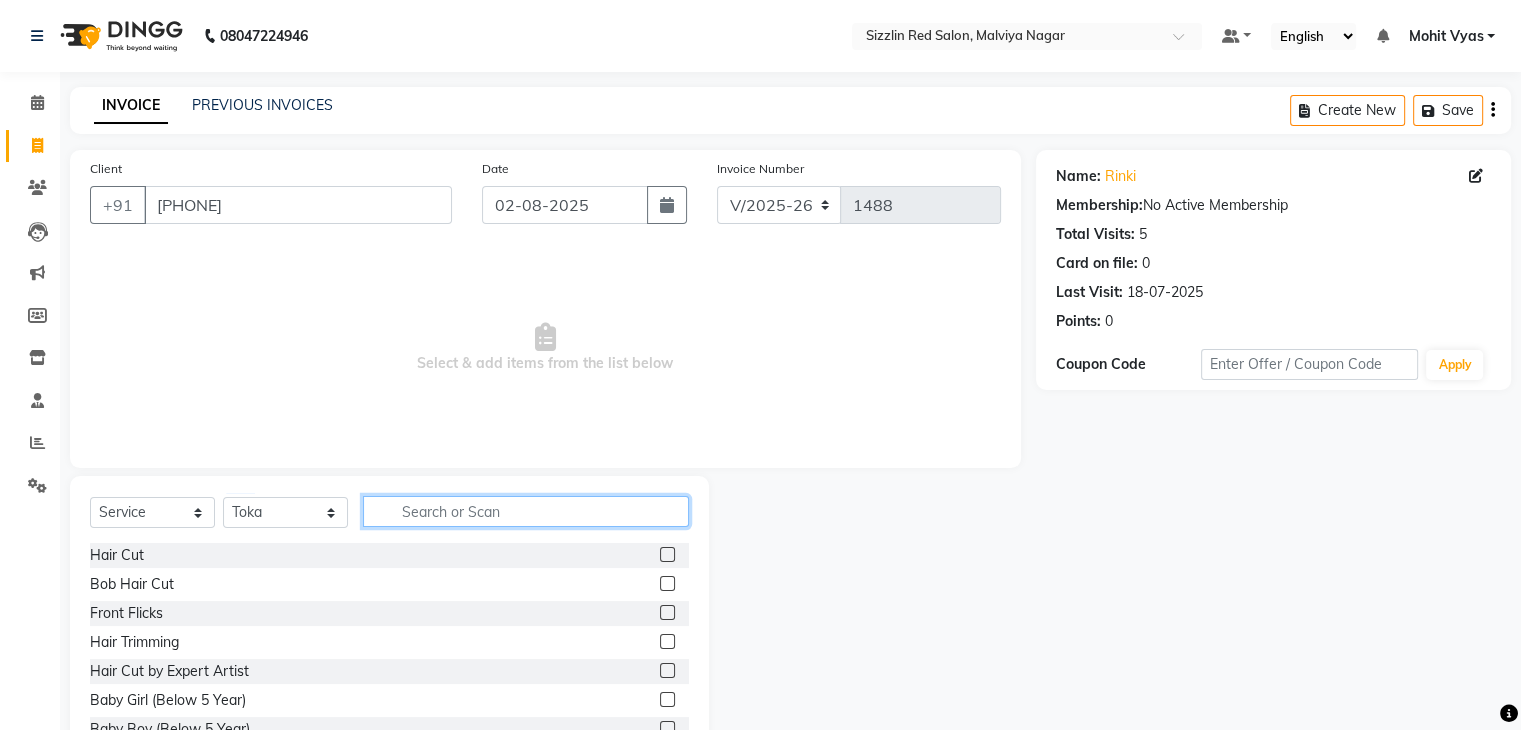 click 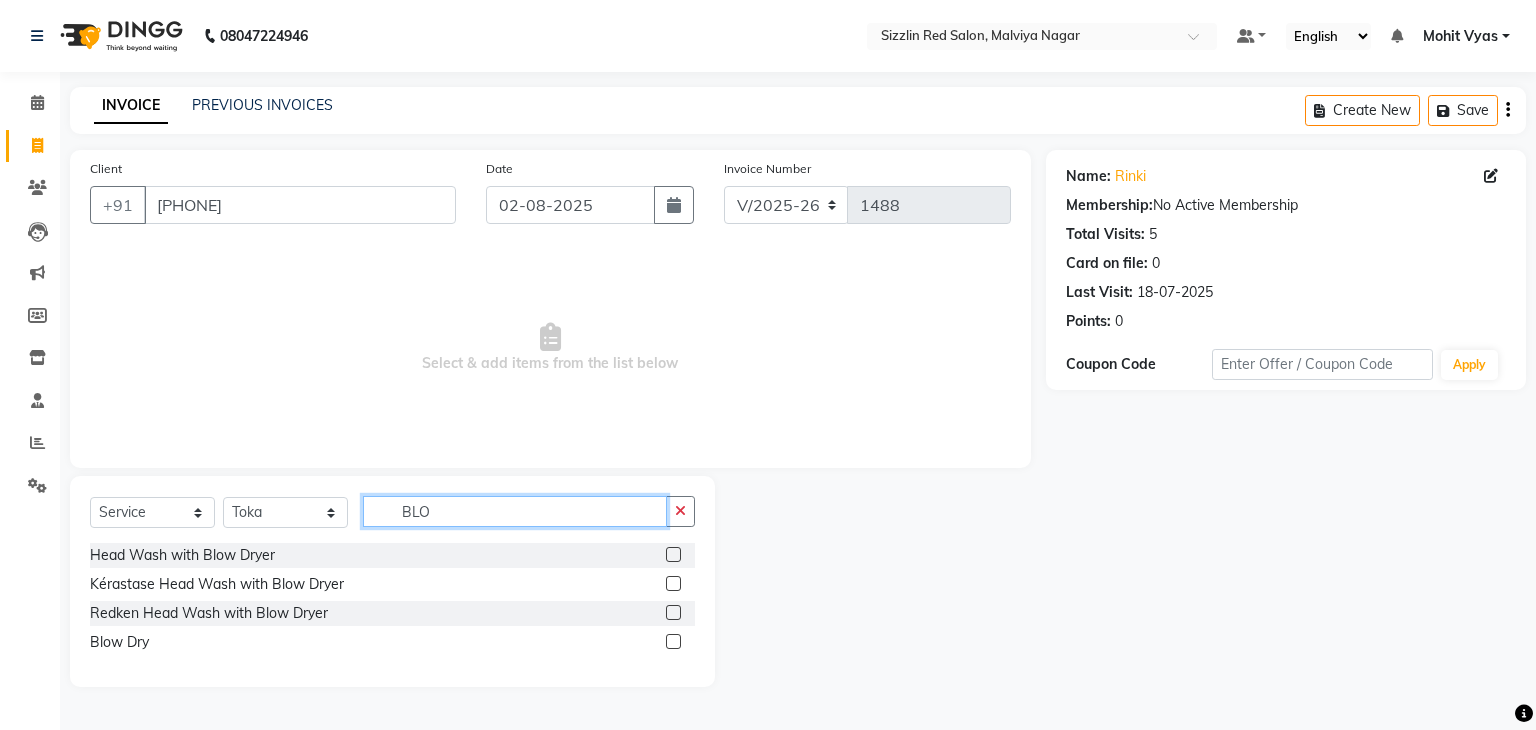 type on "BLO" 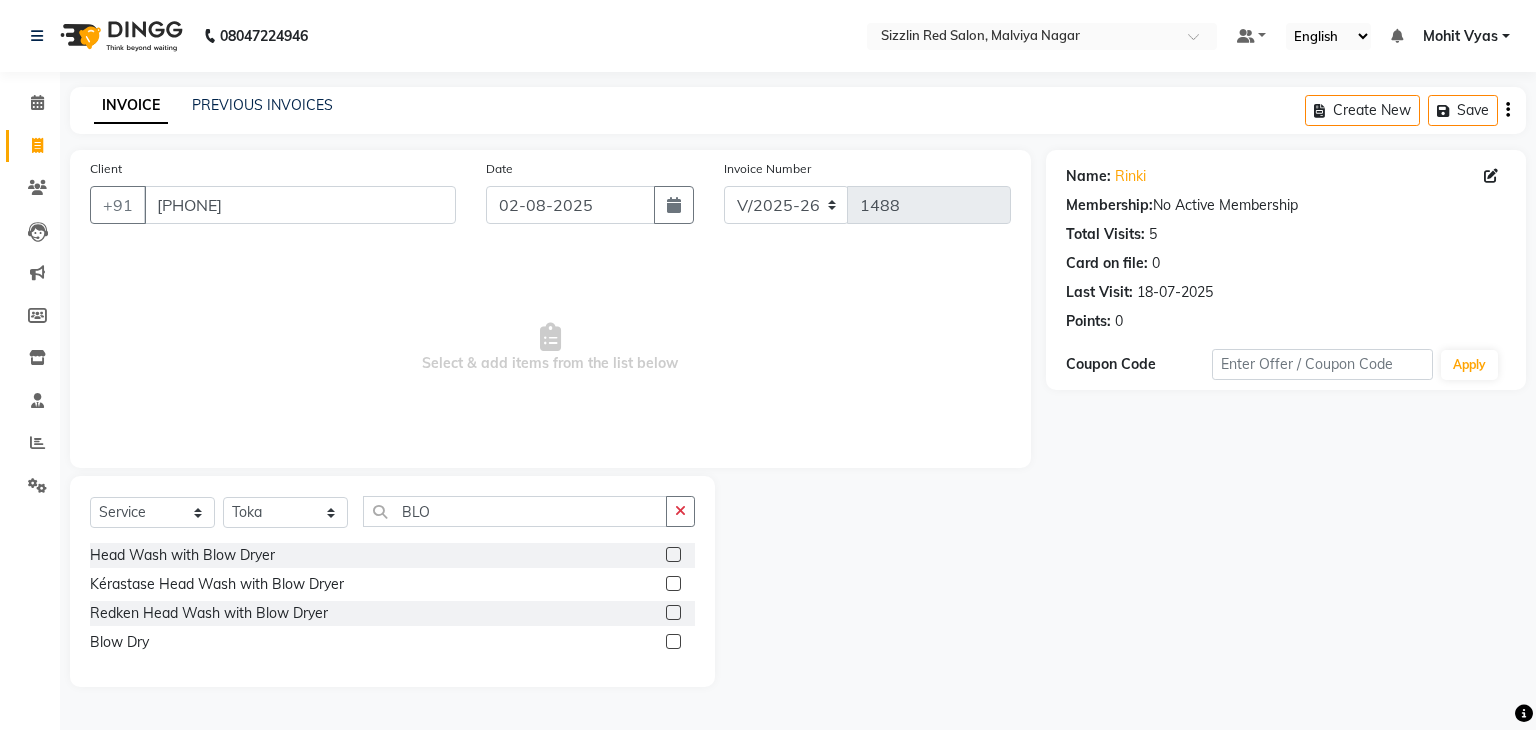 click 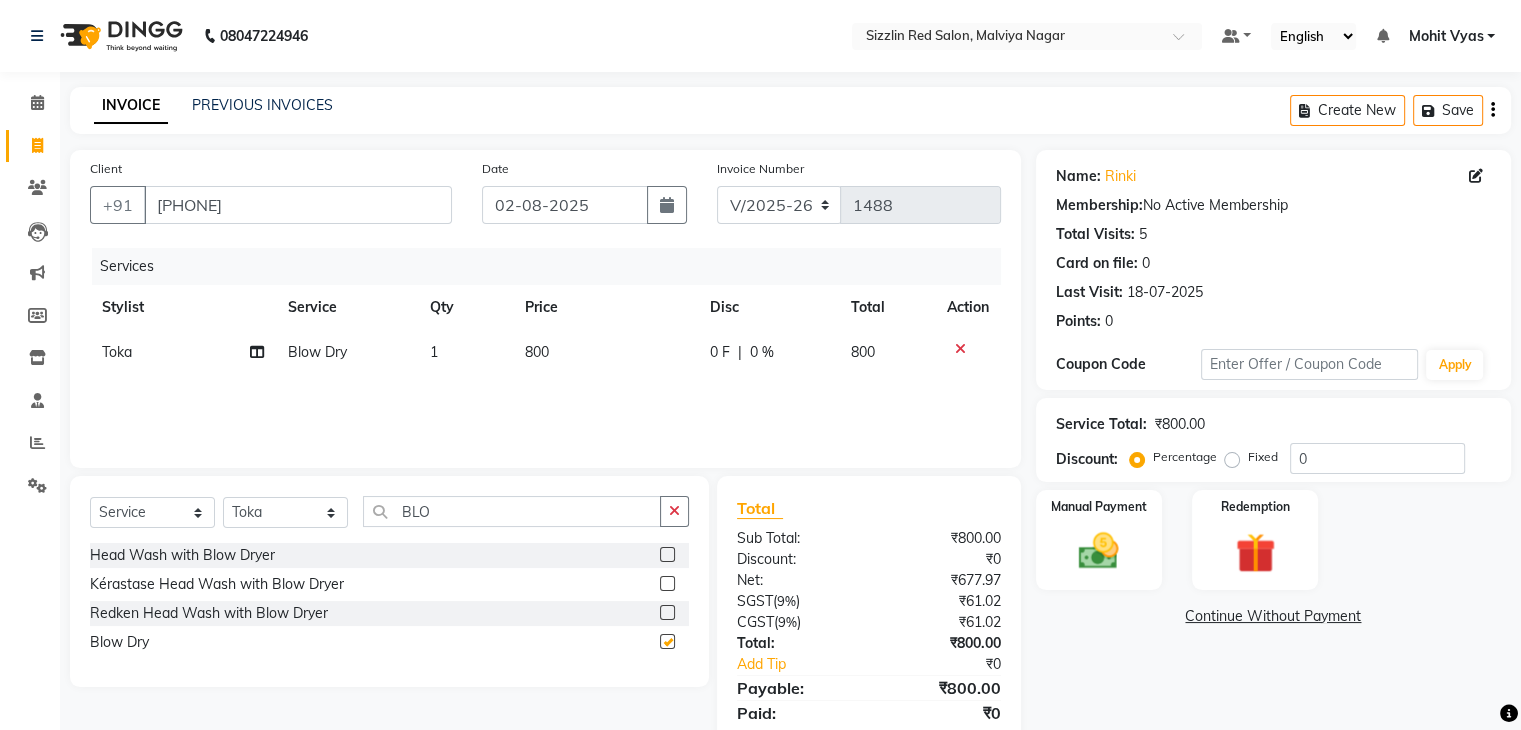 checkbox on "false" 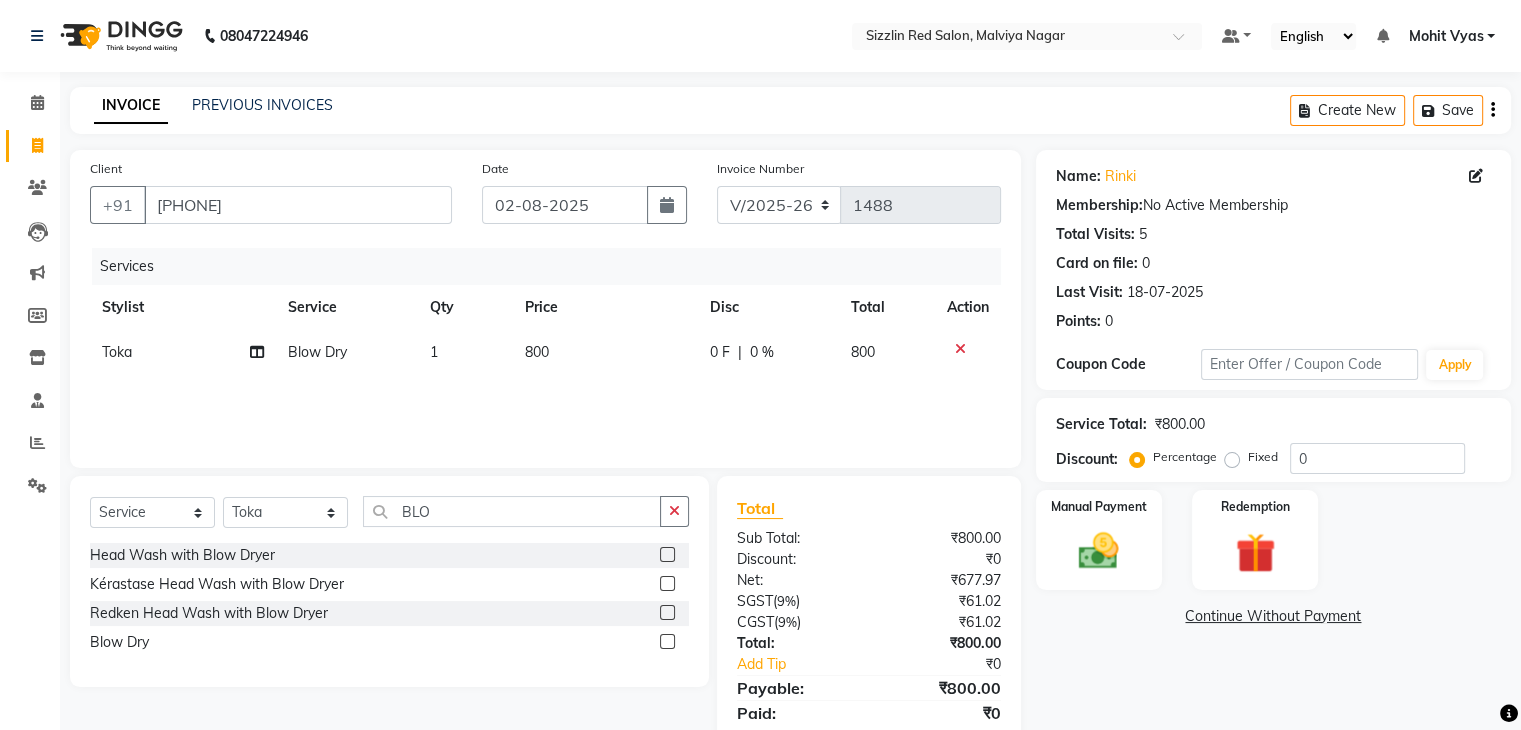 click on "800" 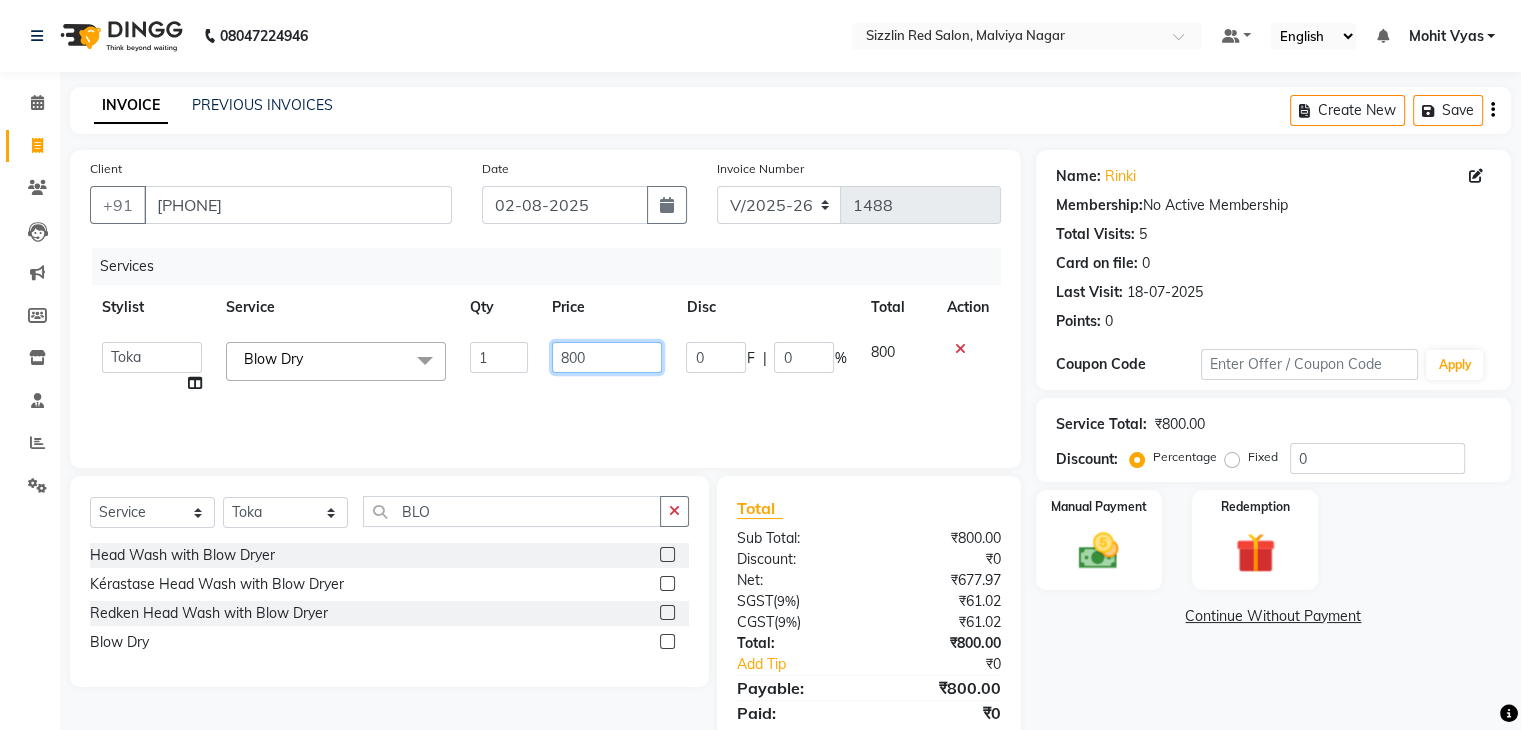 click on "800" 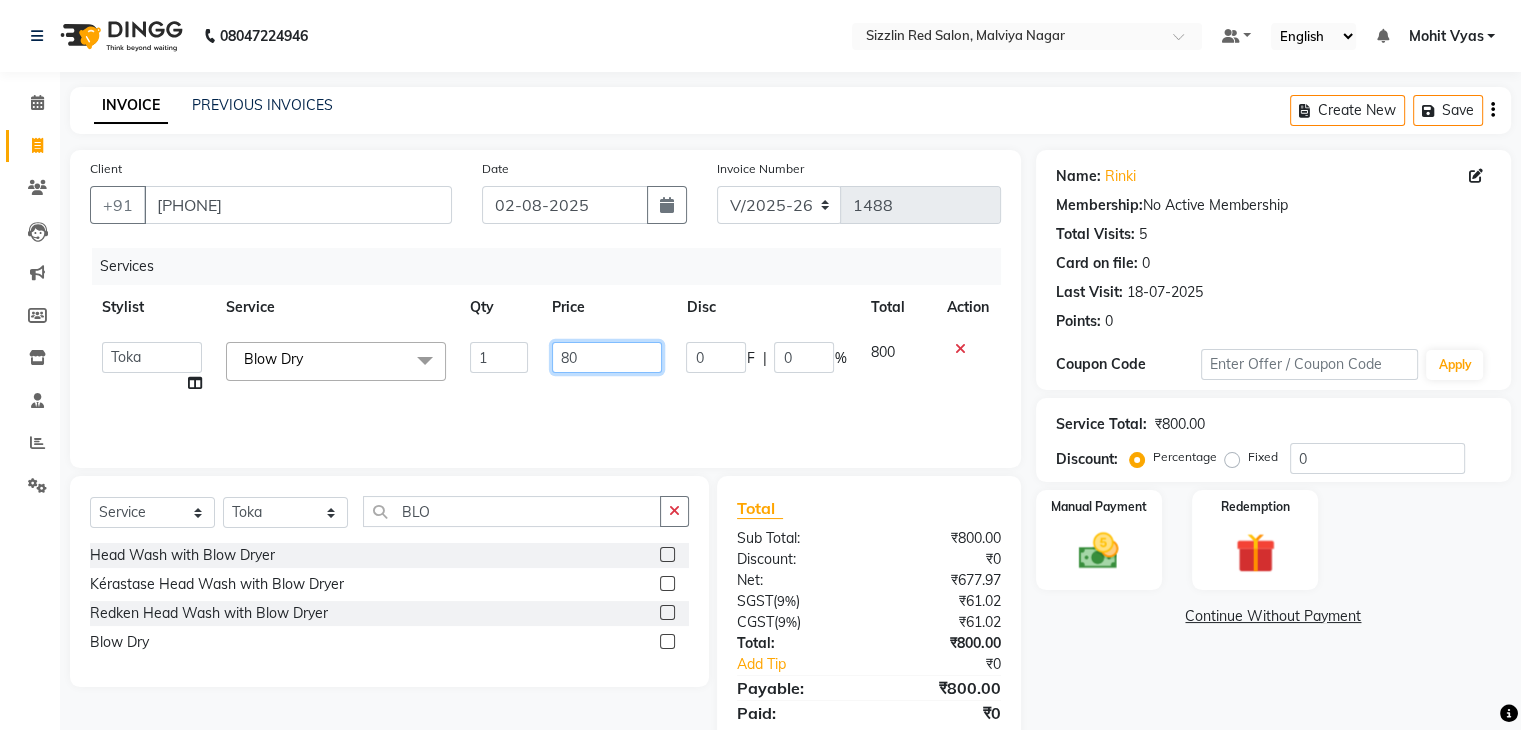 type on "8" 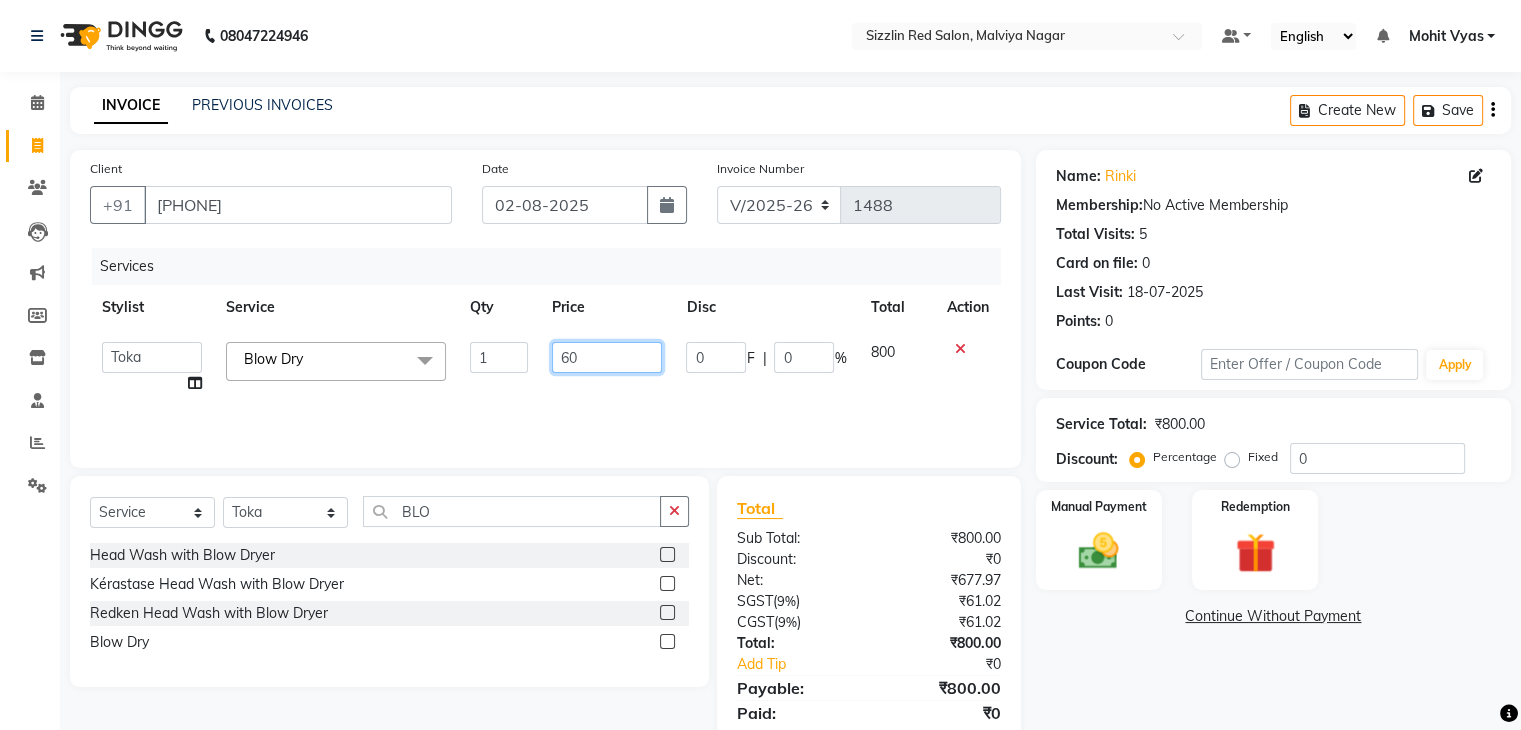 type on "600" 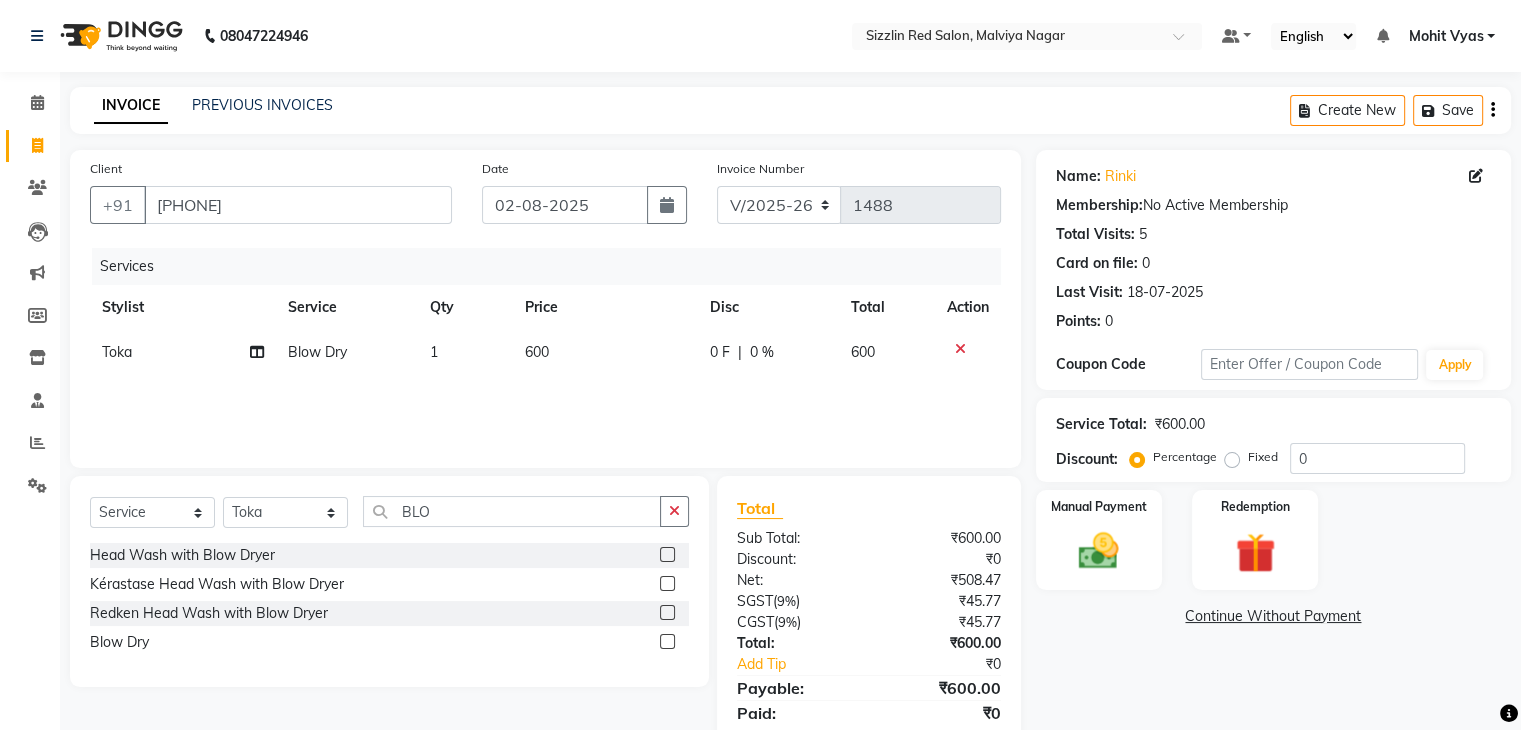 click on "Services Stylist Service Qty Price Disc Total Action Toka Blow Dry 1 600 0 F | 0 % 600" 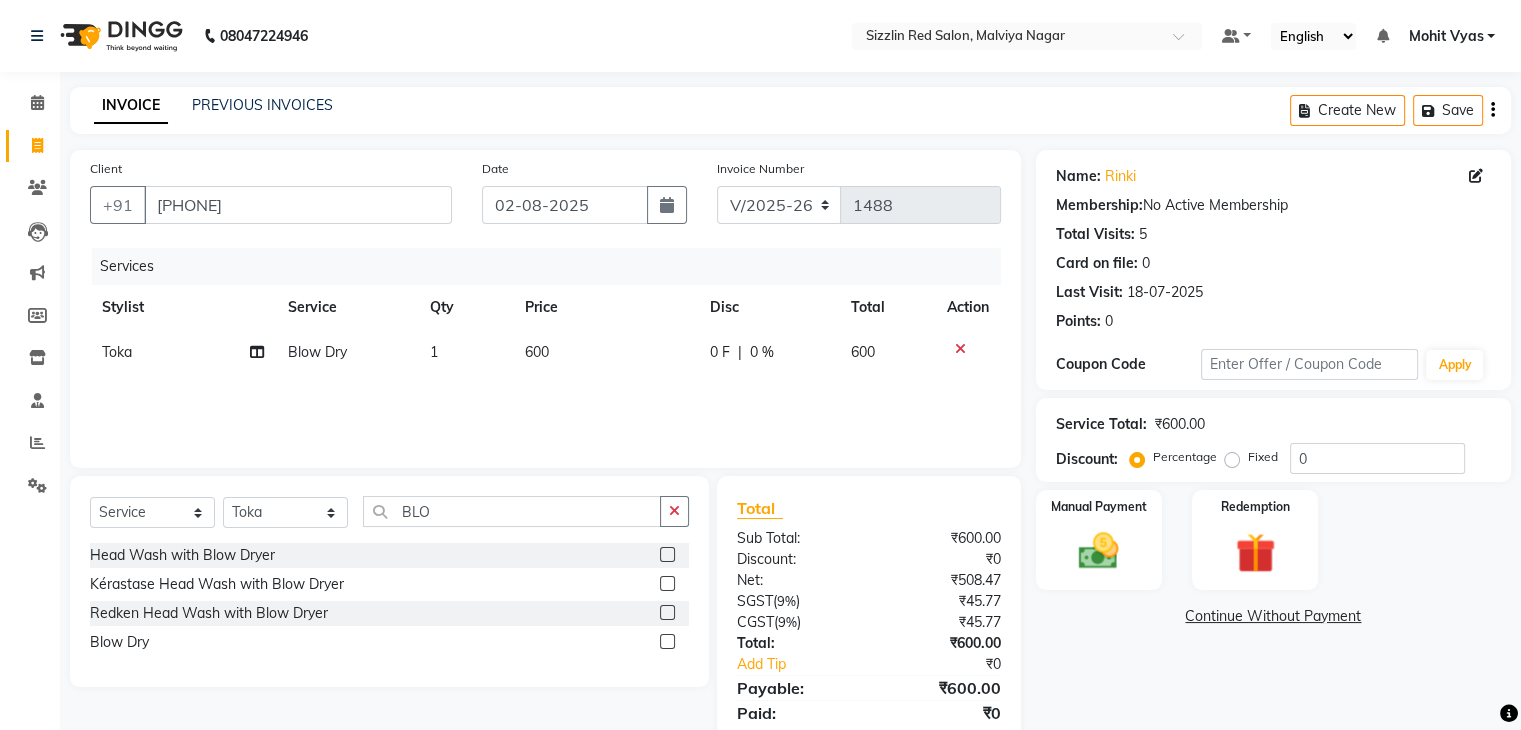scroll, scrollTop: 71, scrollLeft: 0, axis: vertical 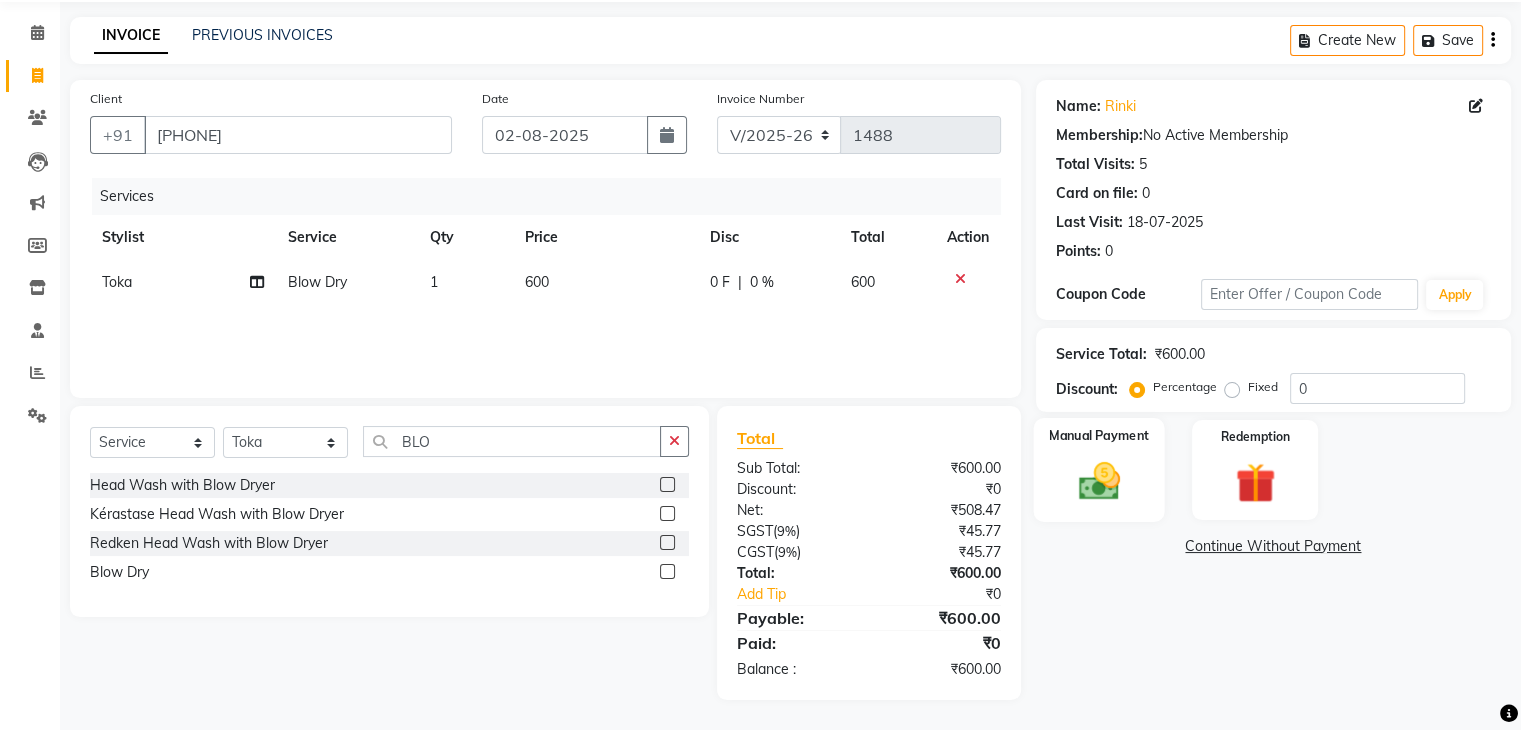 click 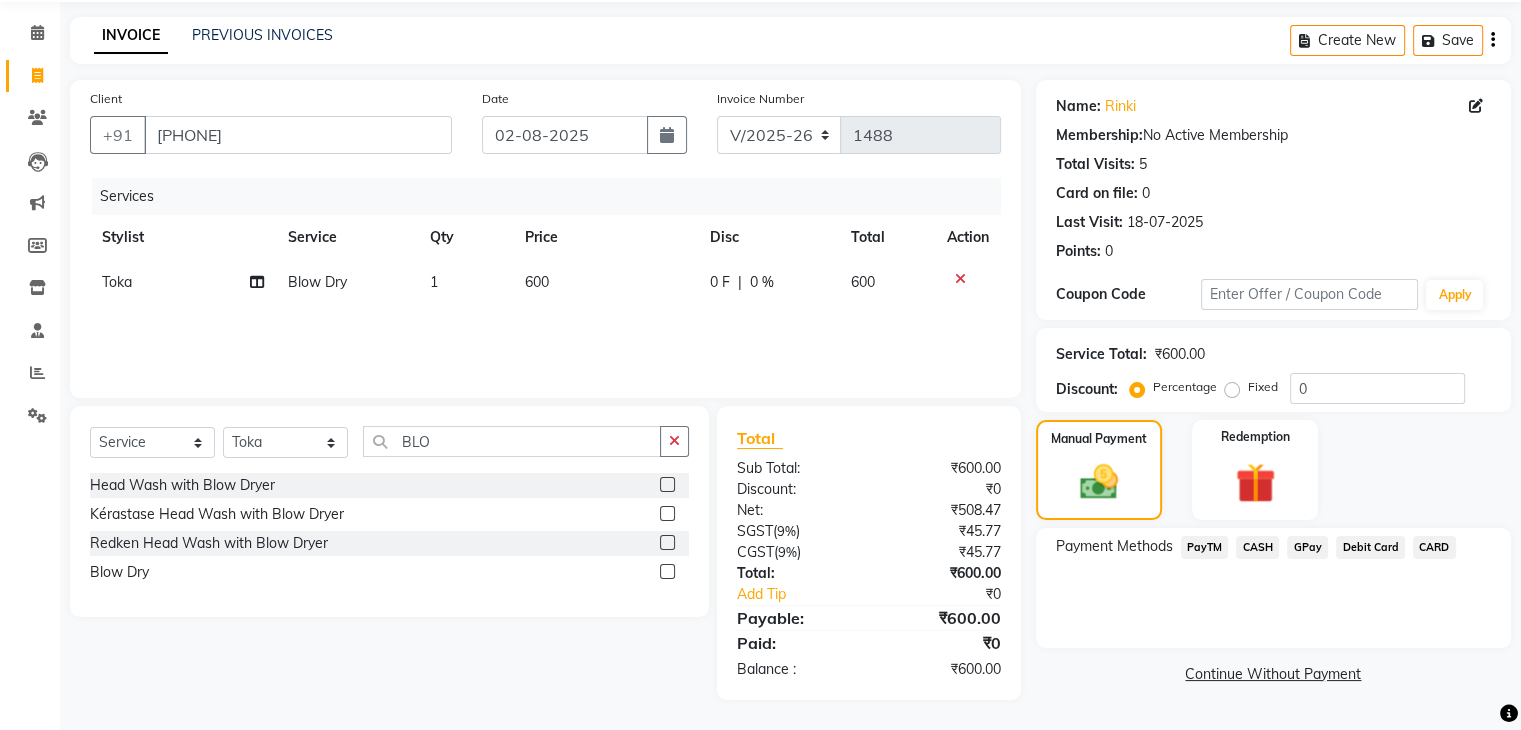 click on "PayTM" 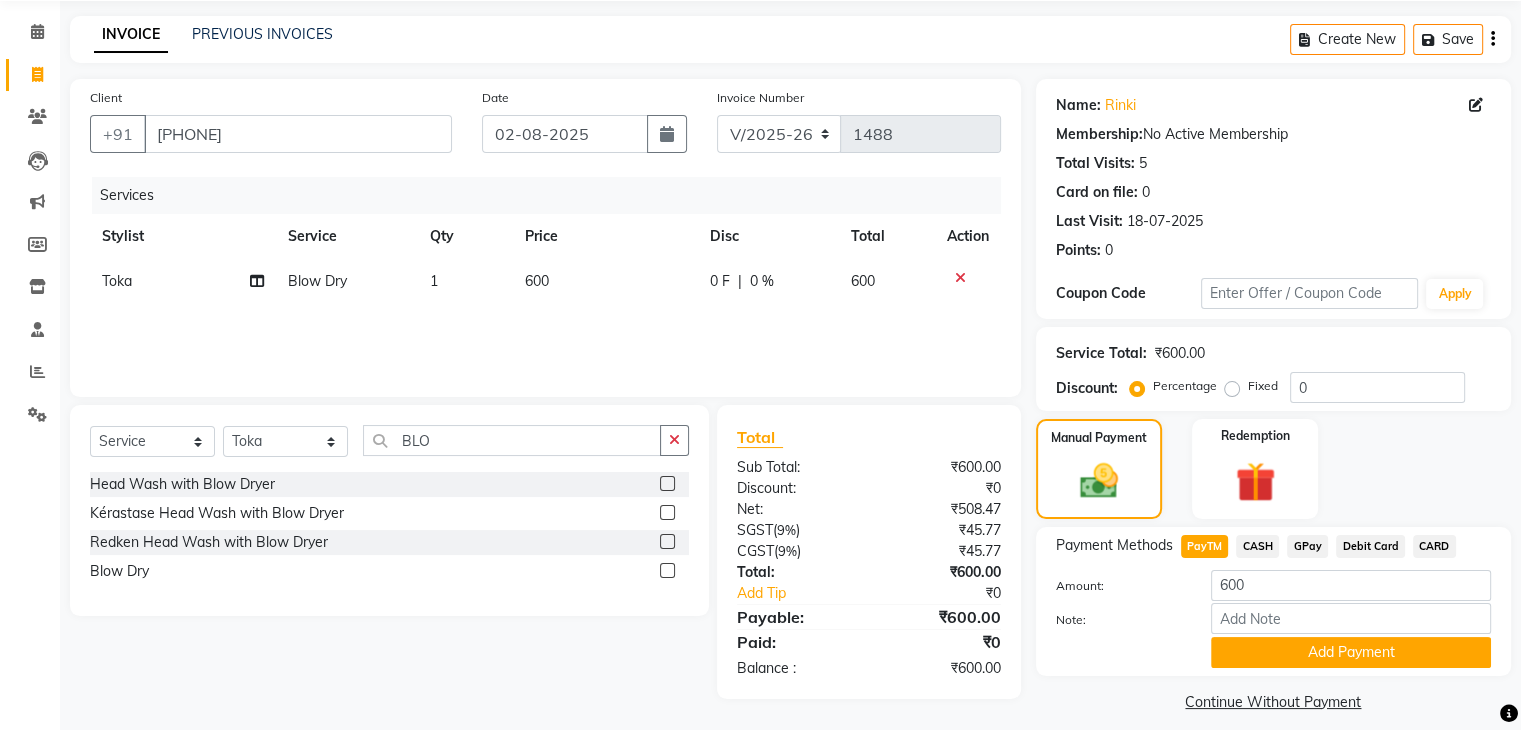 scroll, scrollTop: 89, scrollLeft: 0, axis: vertical 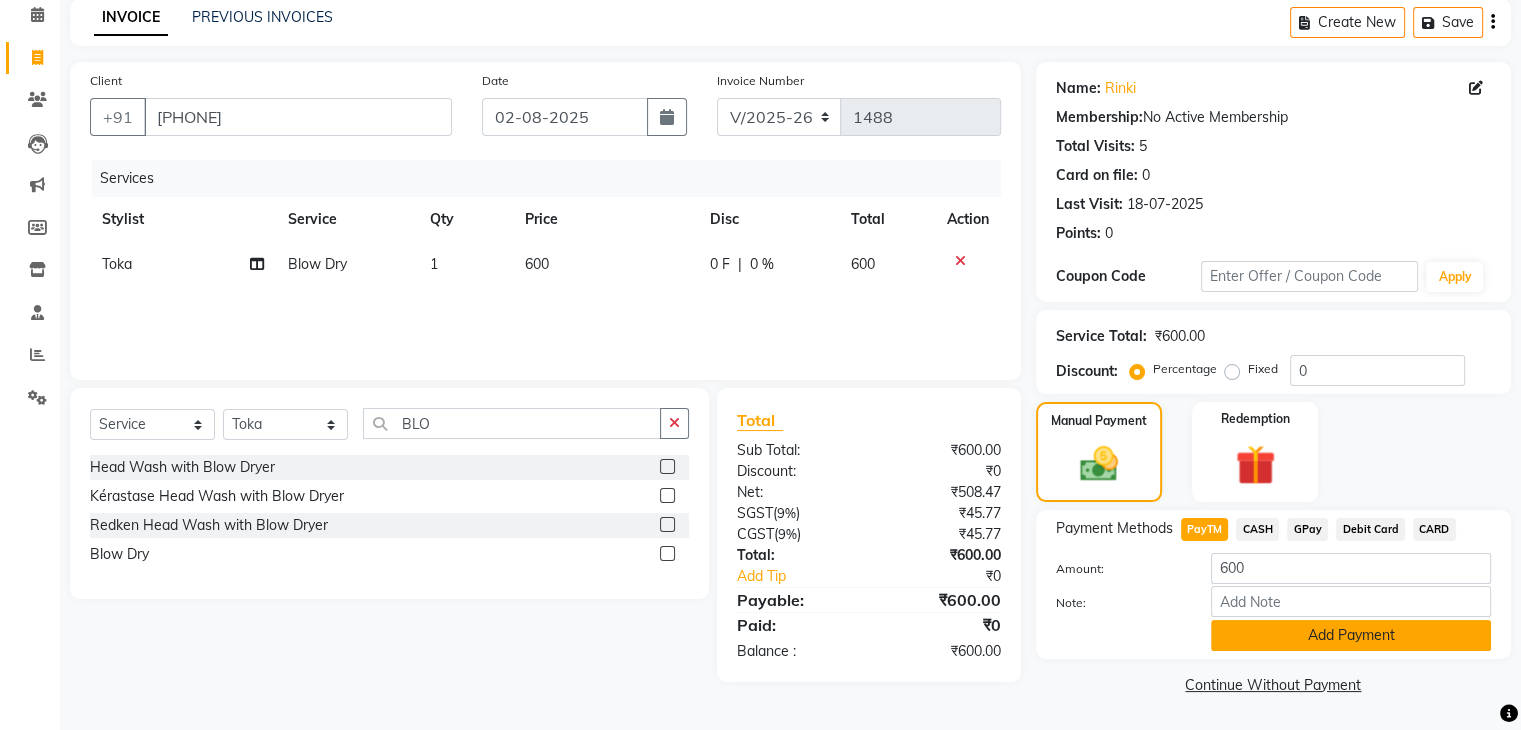 click on "Add Payment" 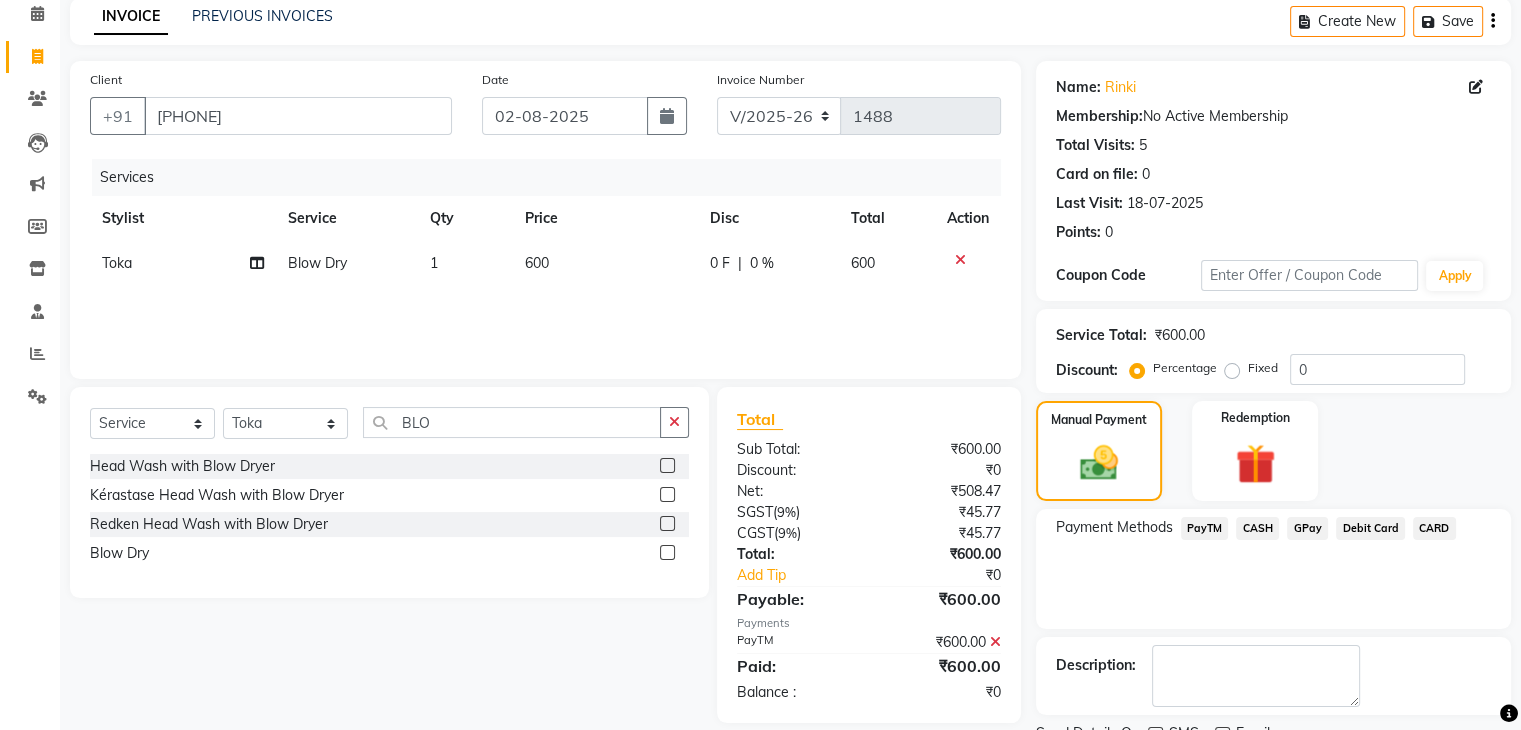 scroll, scrollTop: 171, scrollLeft: 0, axis: vertical 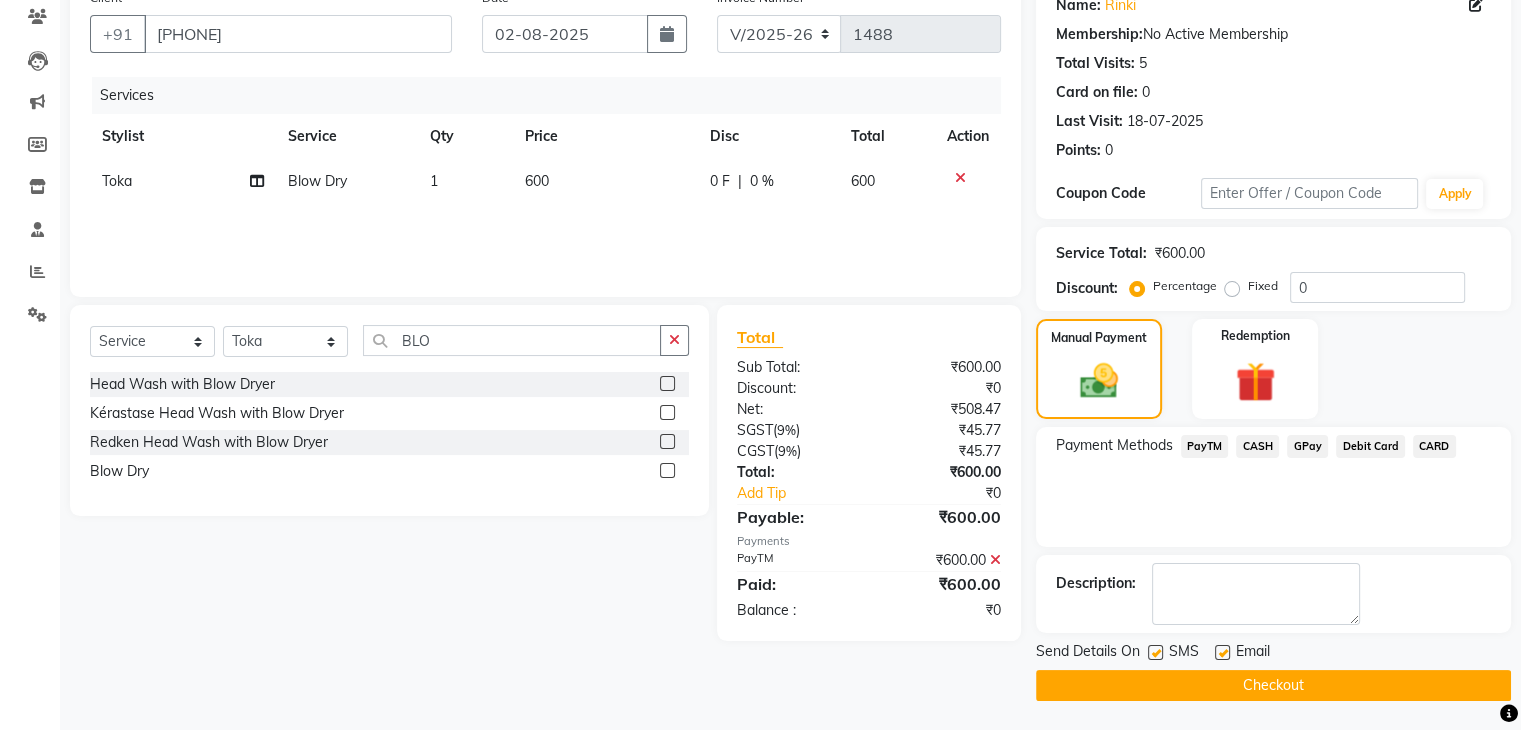 click on "Checkout" 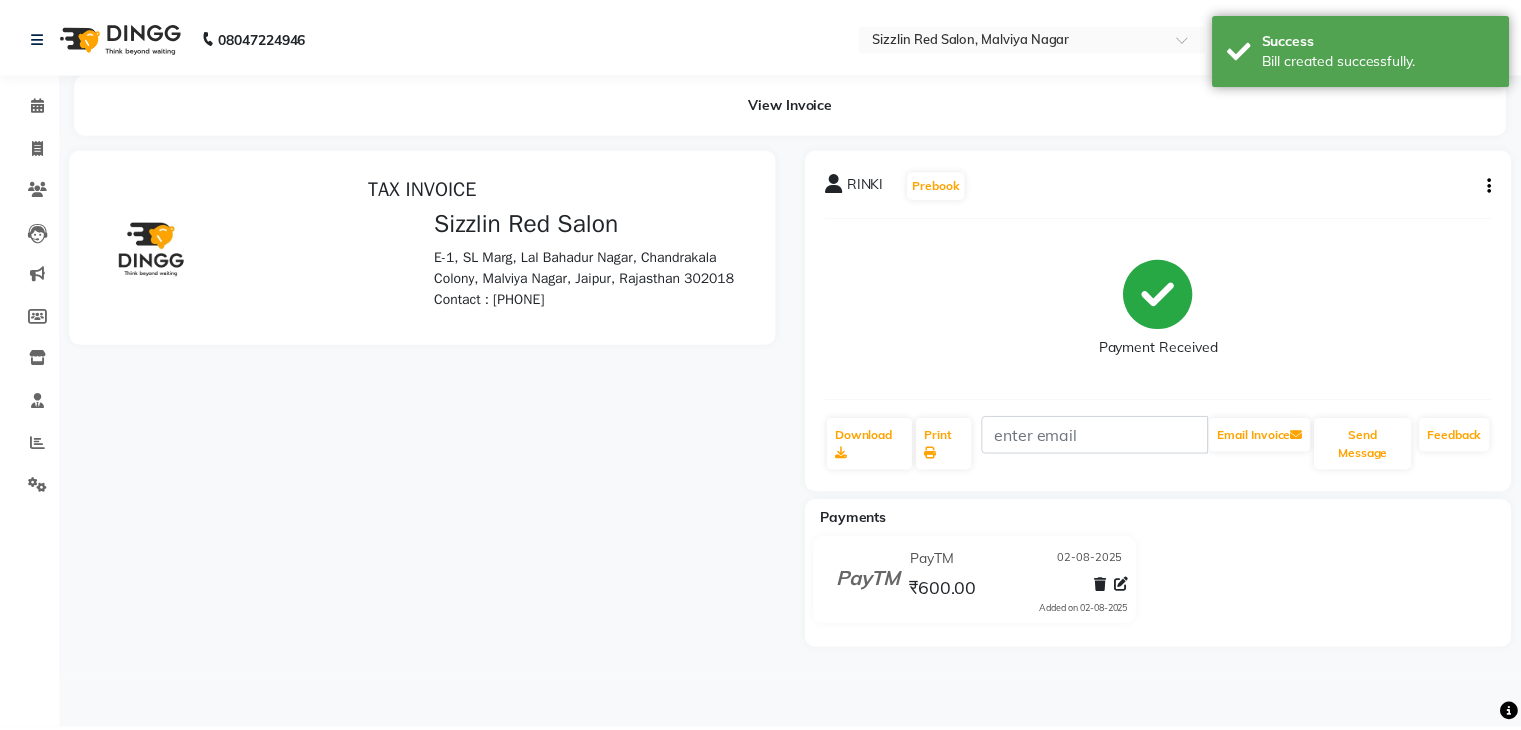 scroll, scrollTop: 0, scrollLeft: 0, axis: both 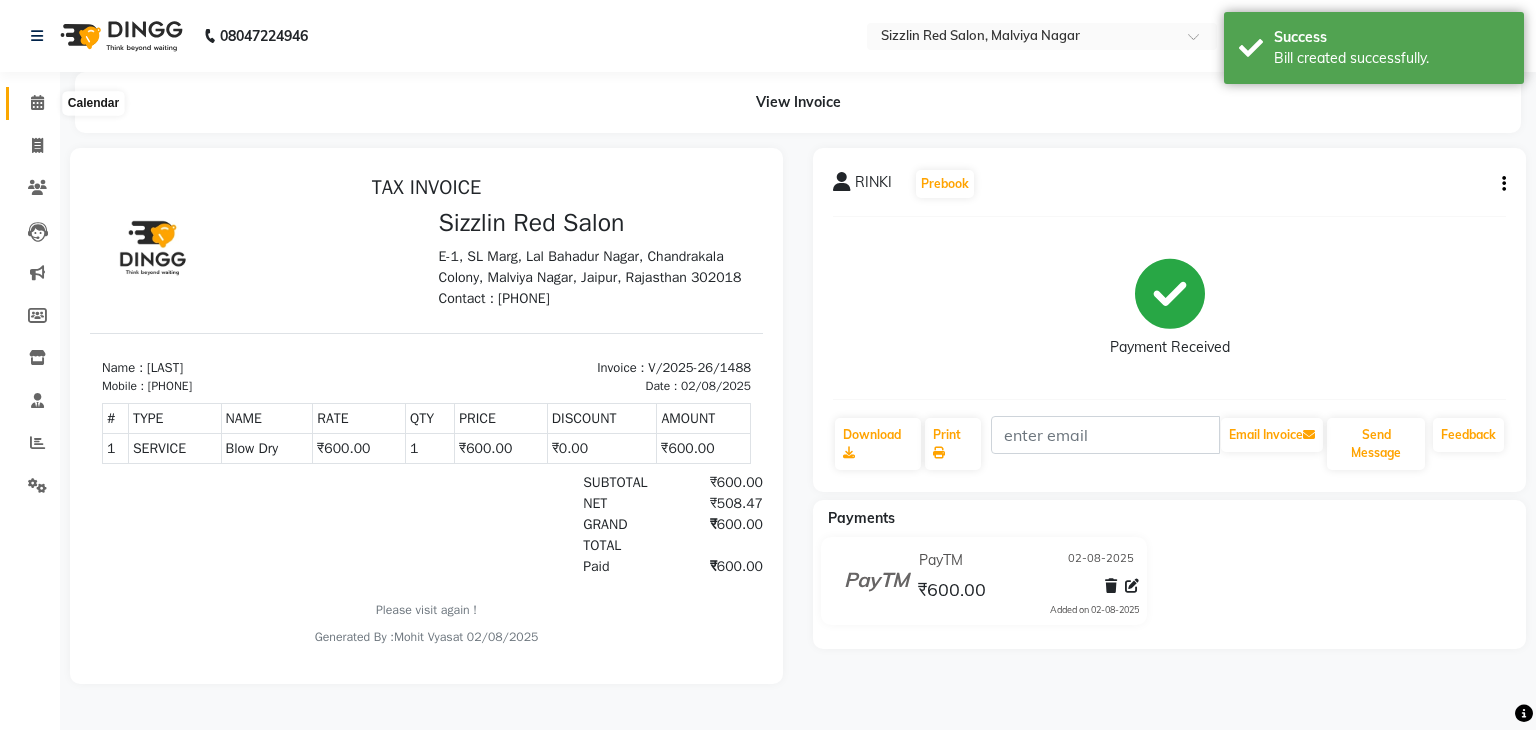 click 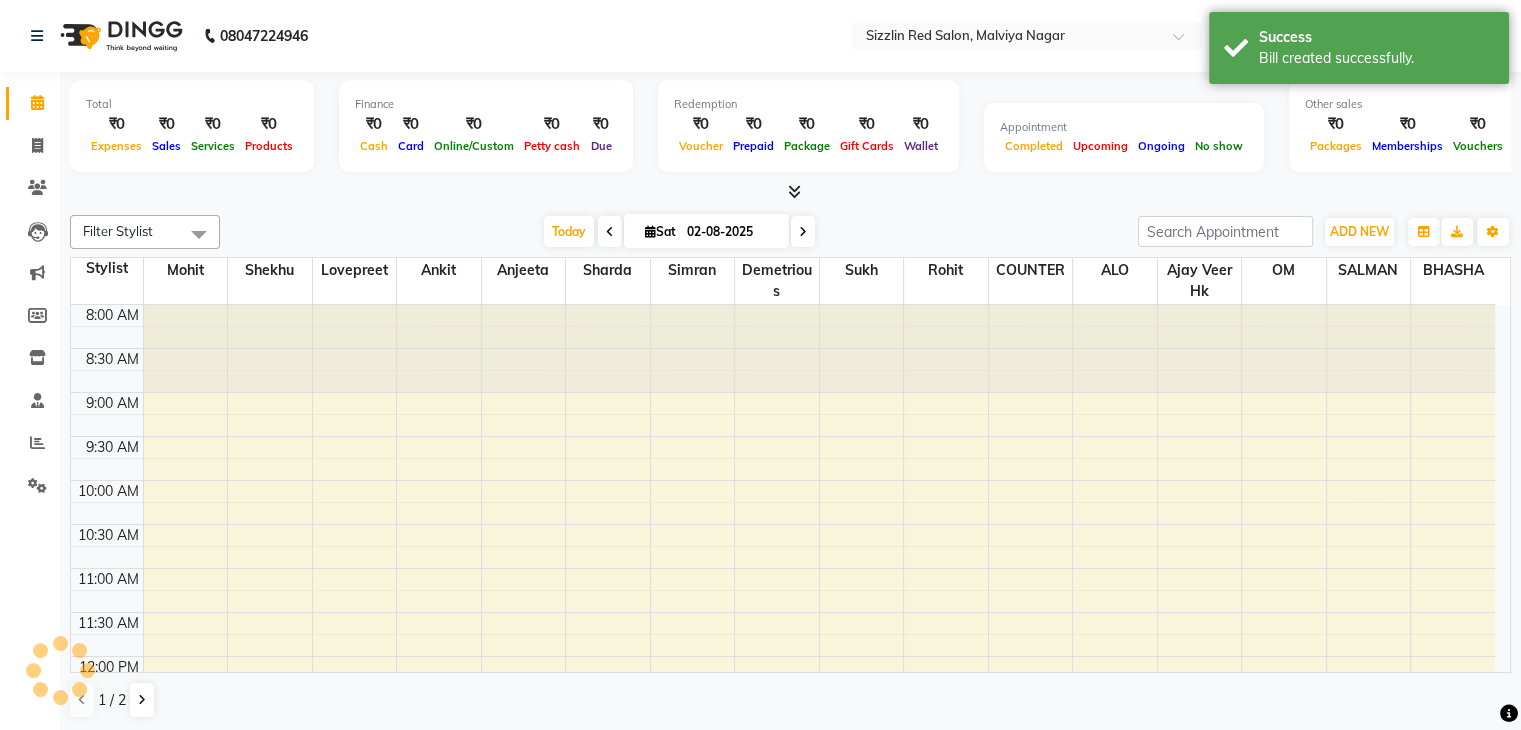 scroll, scrollTop: 0, scrollLeft: 0, axis: both 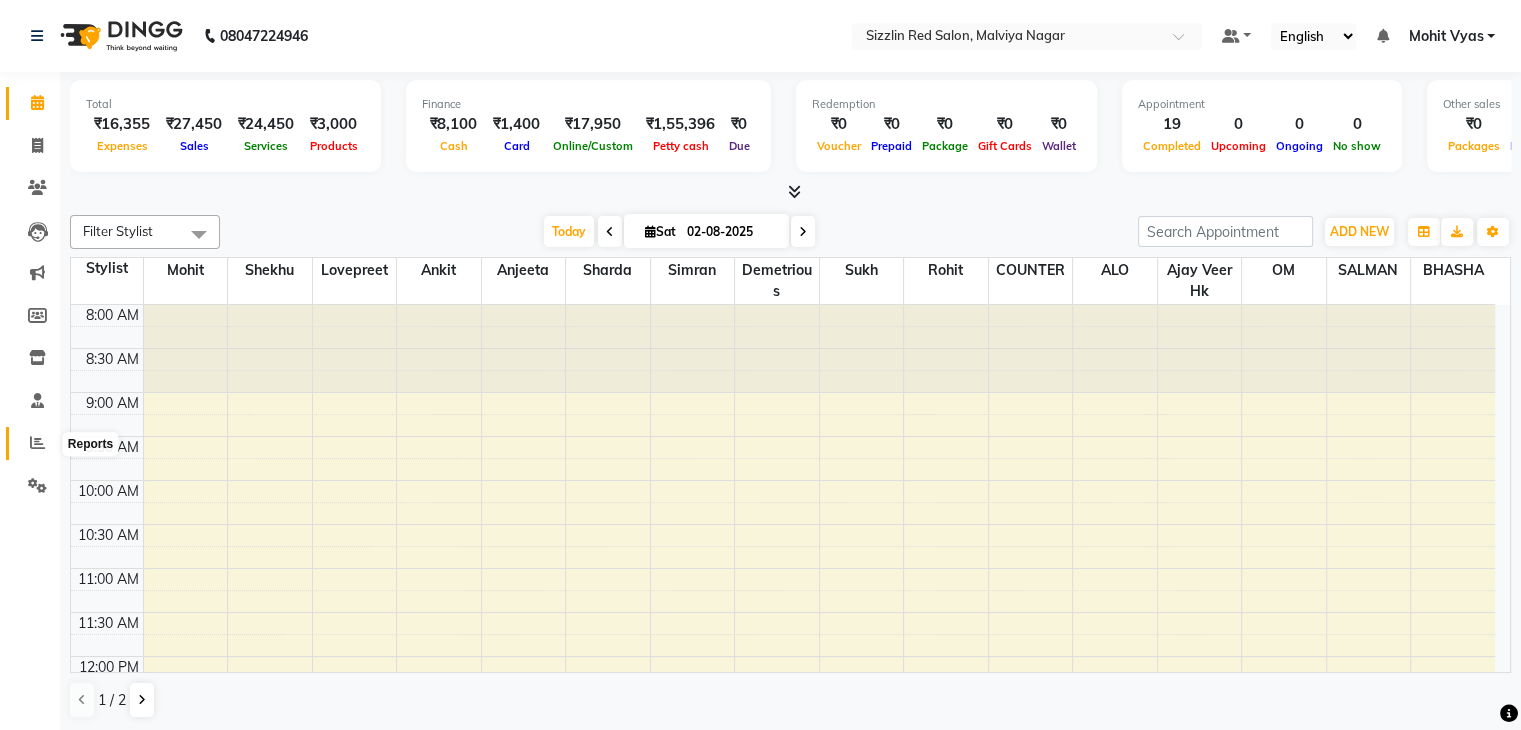 click 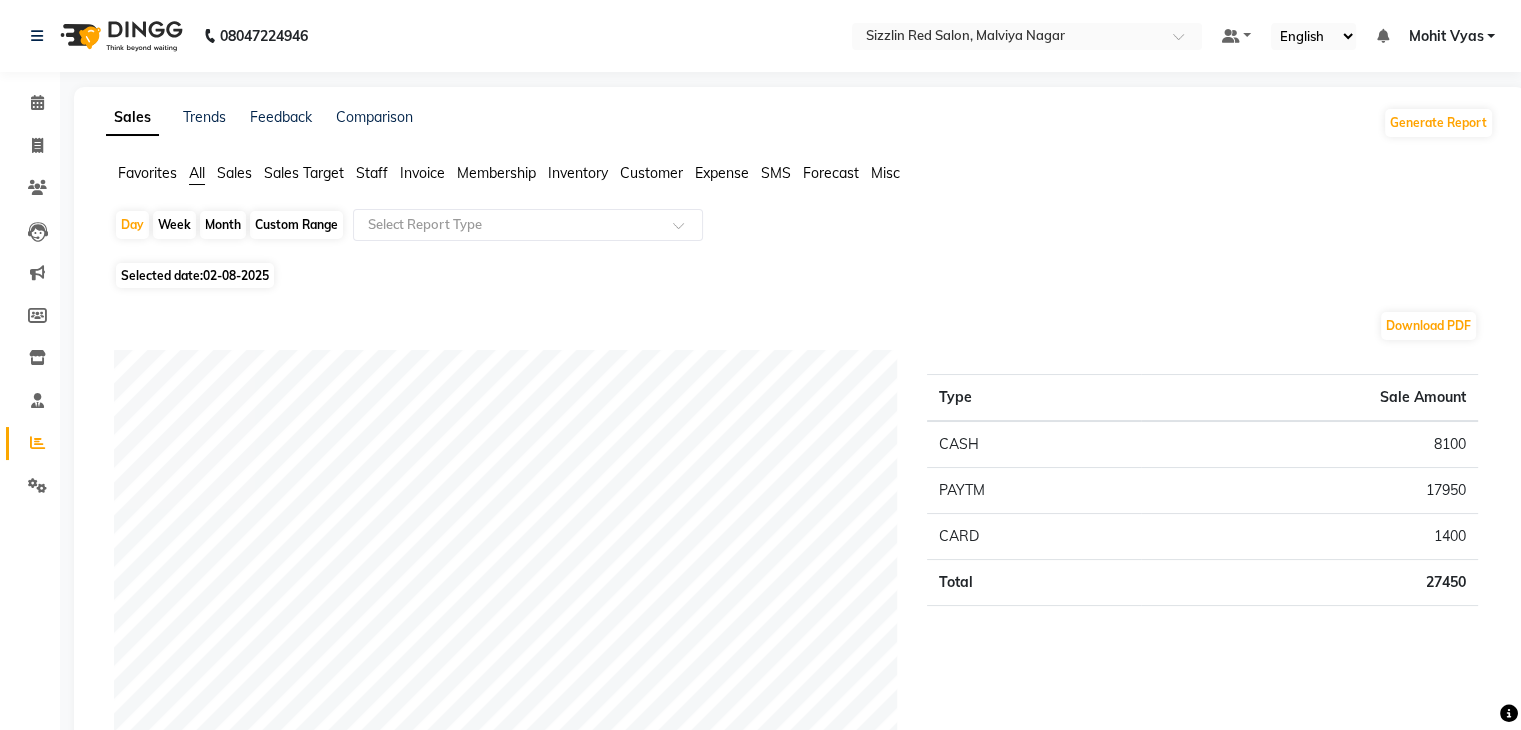 click on "02-08-2025" 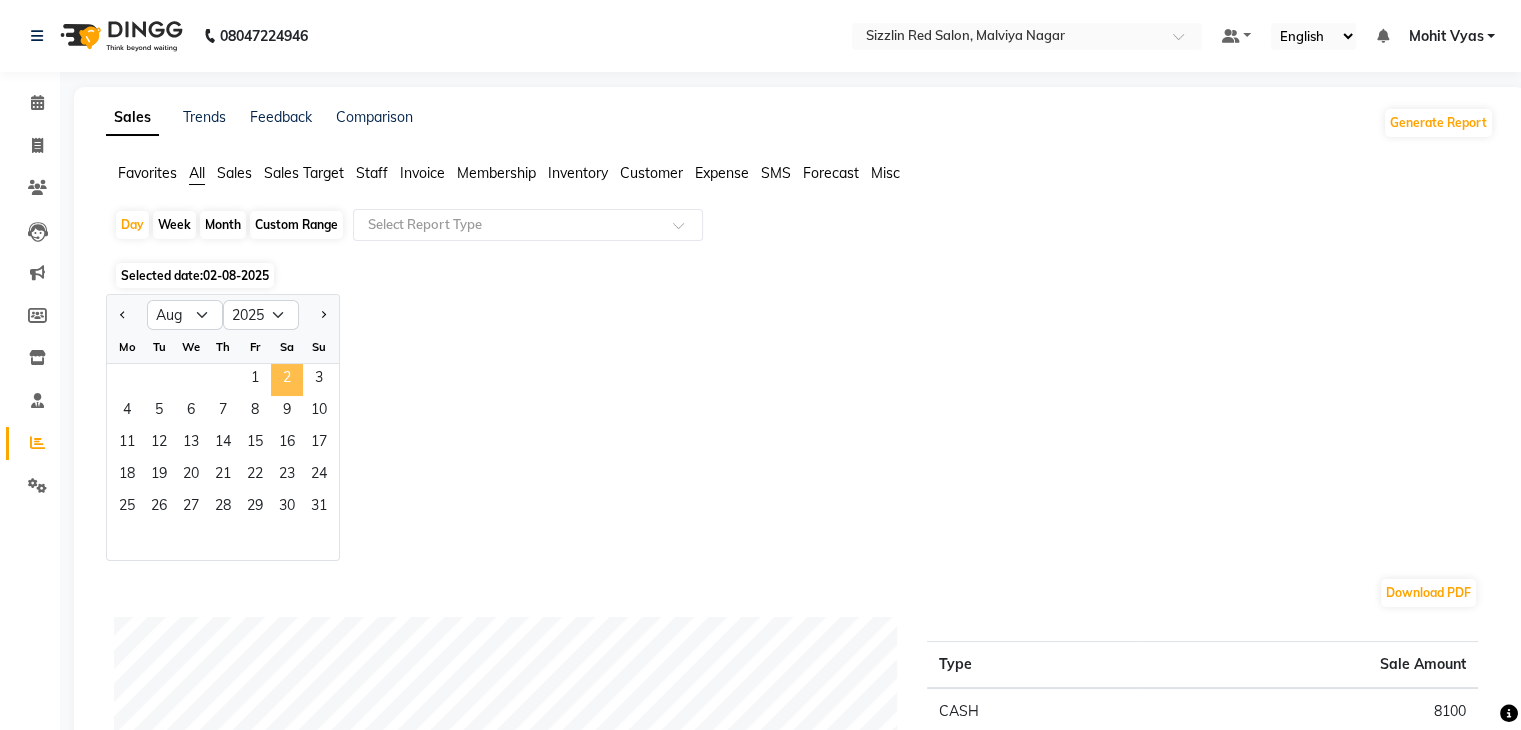 click on "2" 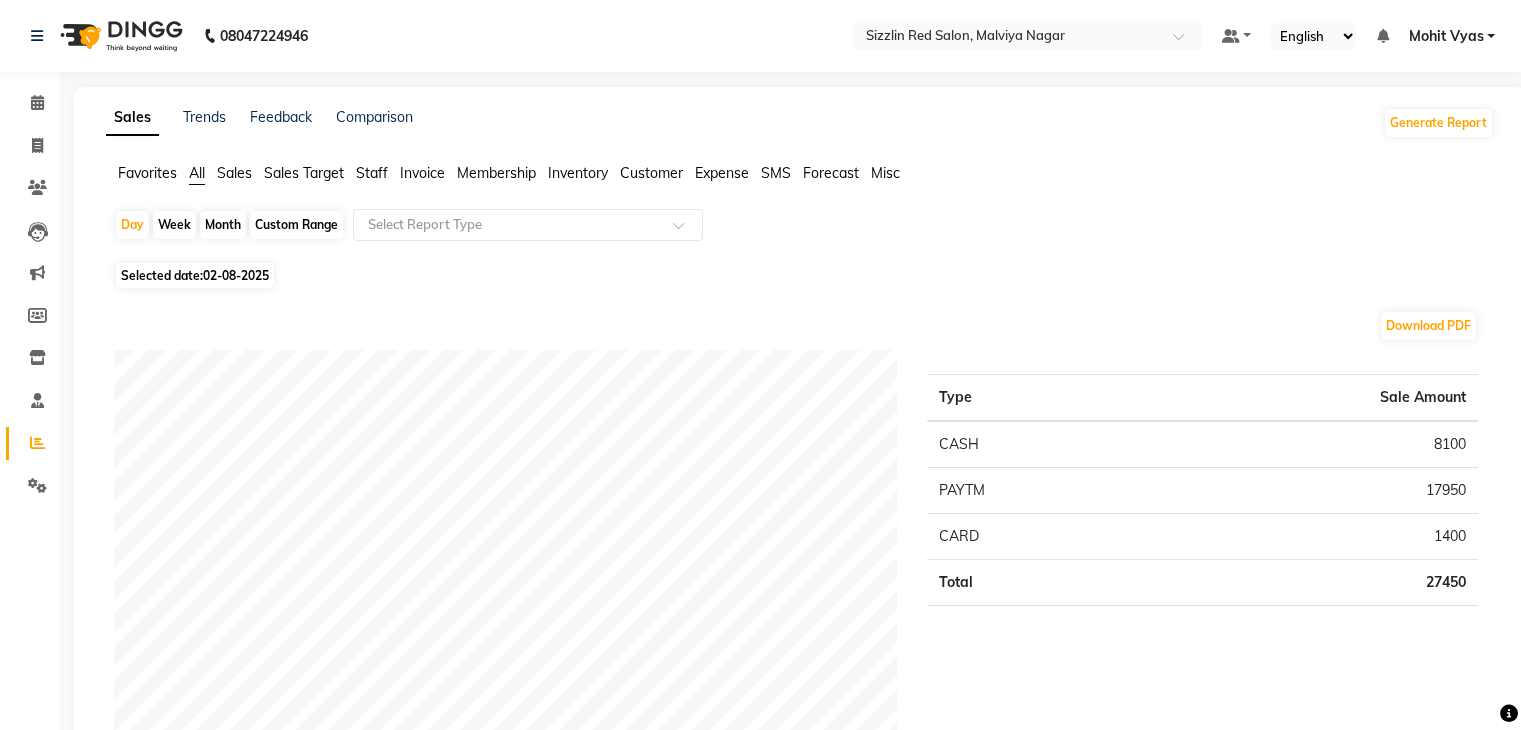 click on "Expense" 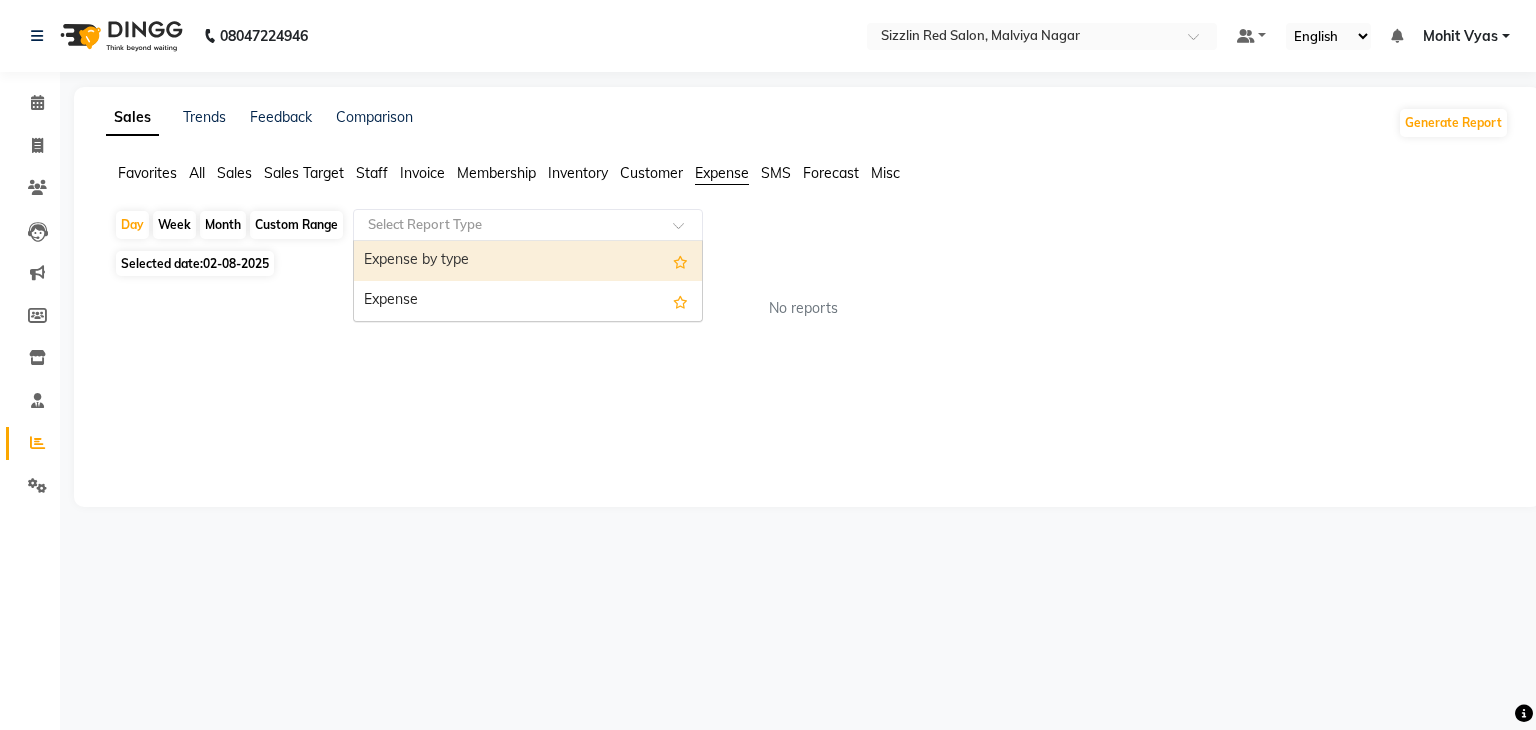 click 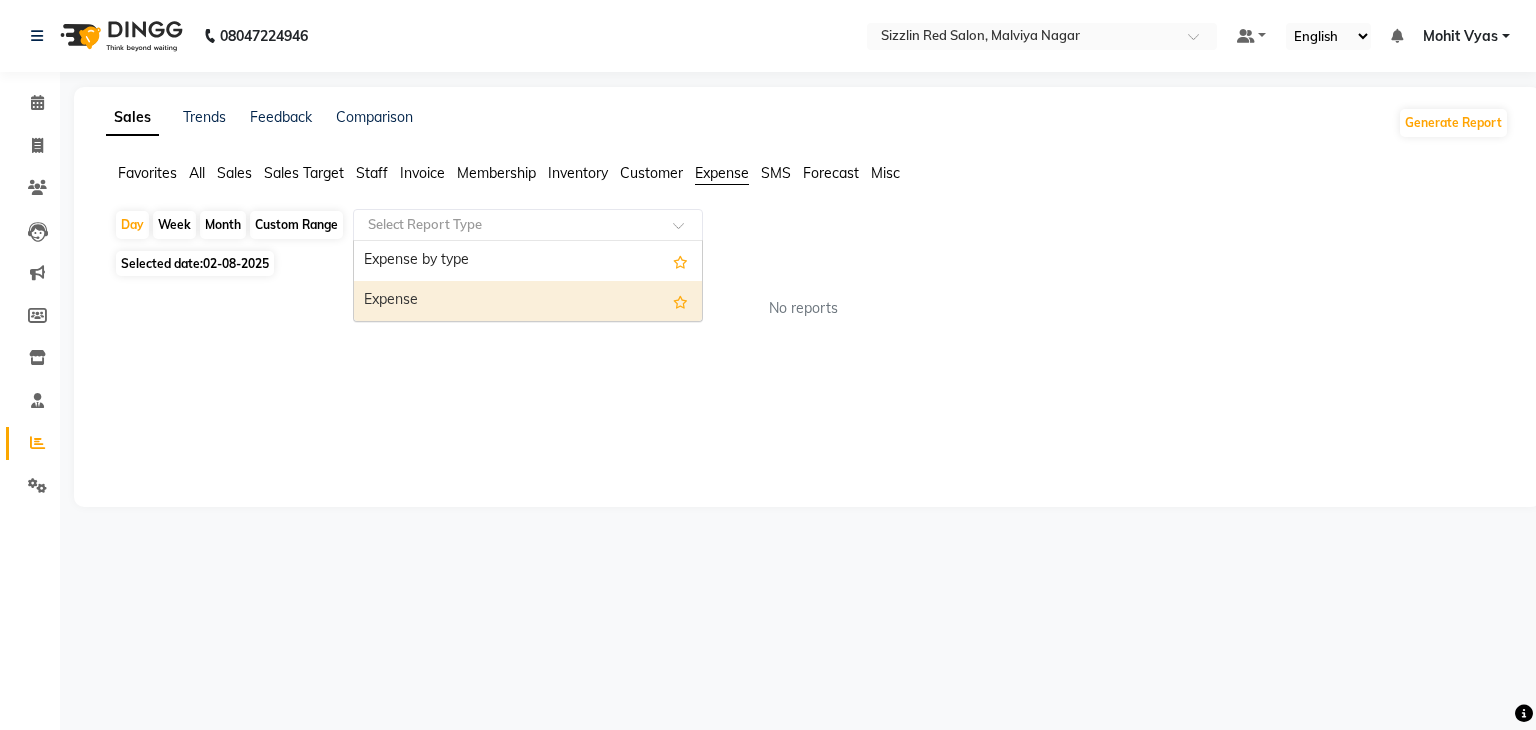 click on "Expense" at bounding box center (528, 301) 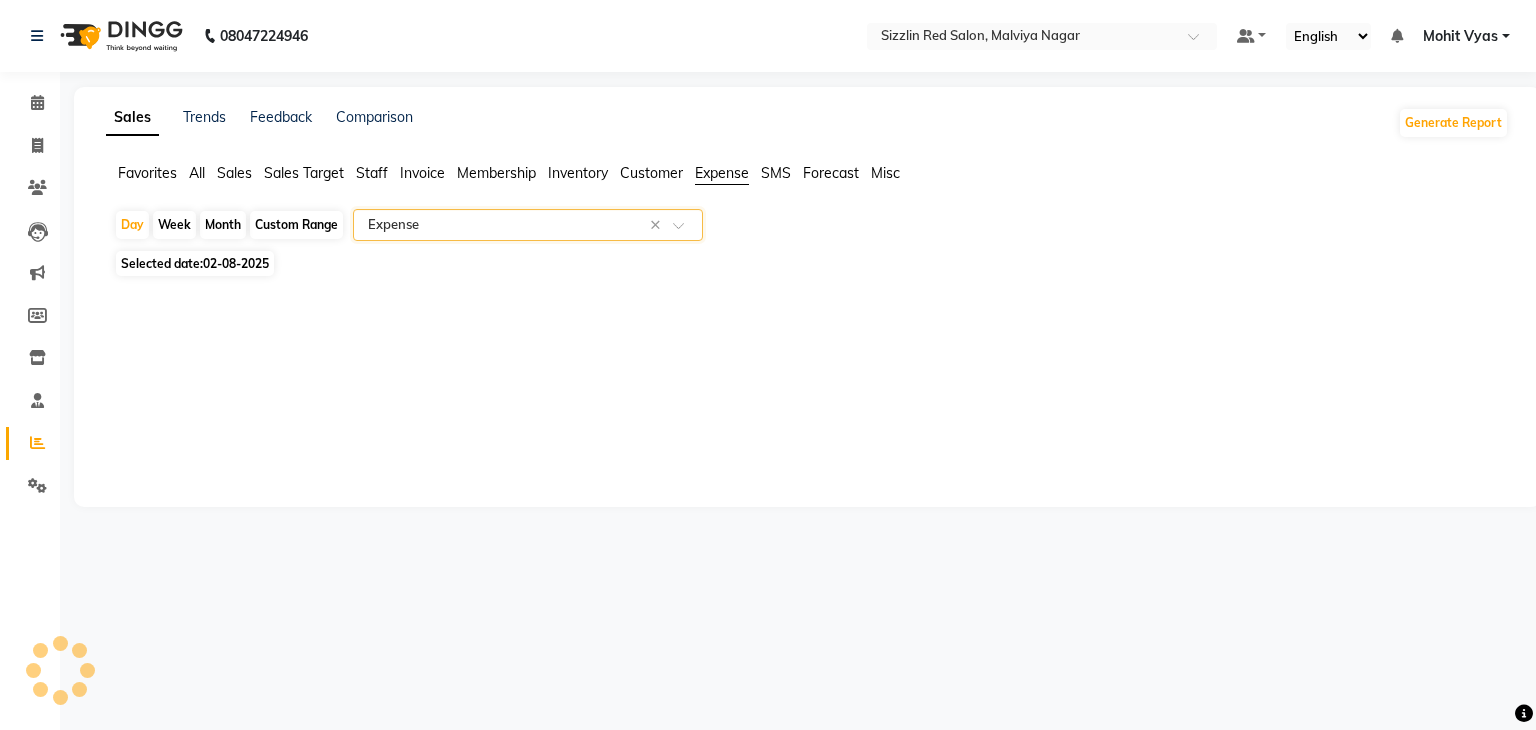 select on "full_report" 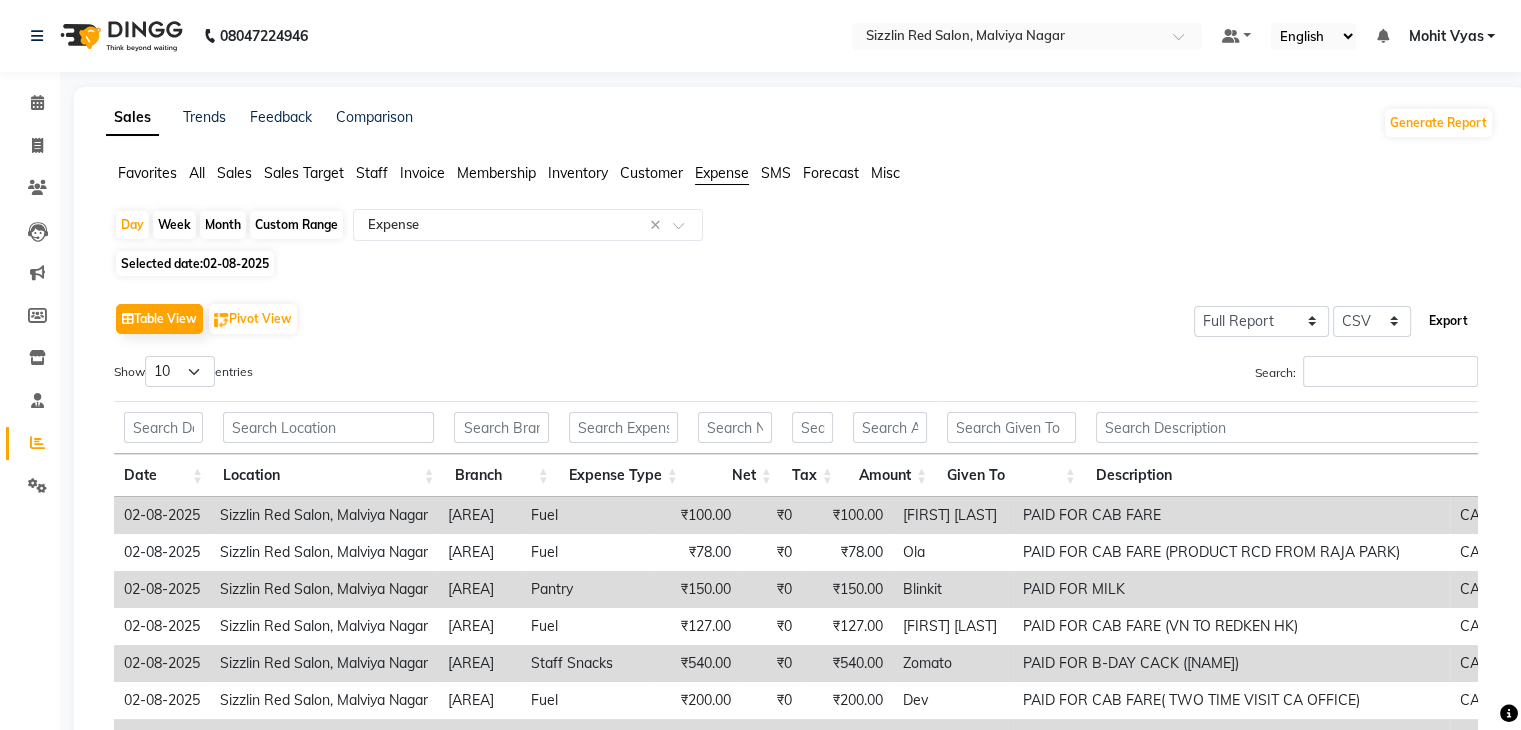 click on "Export" 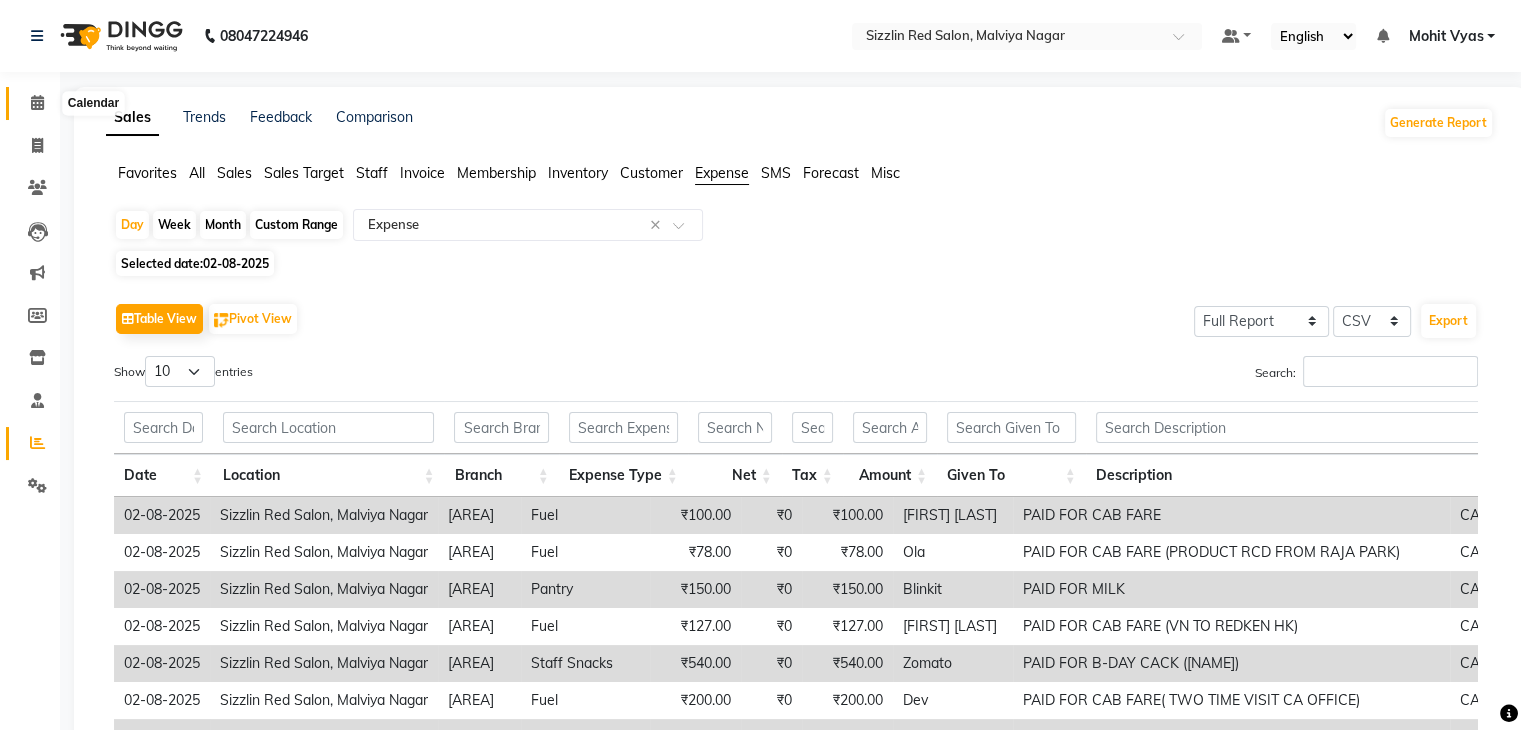 click 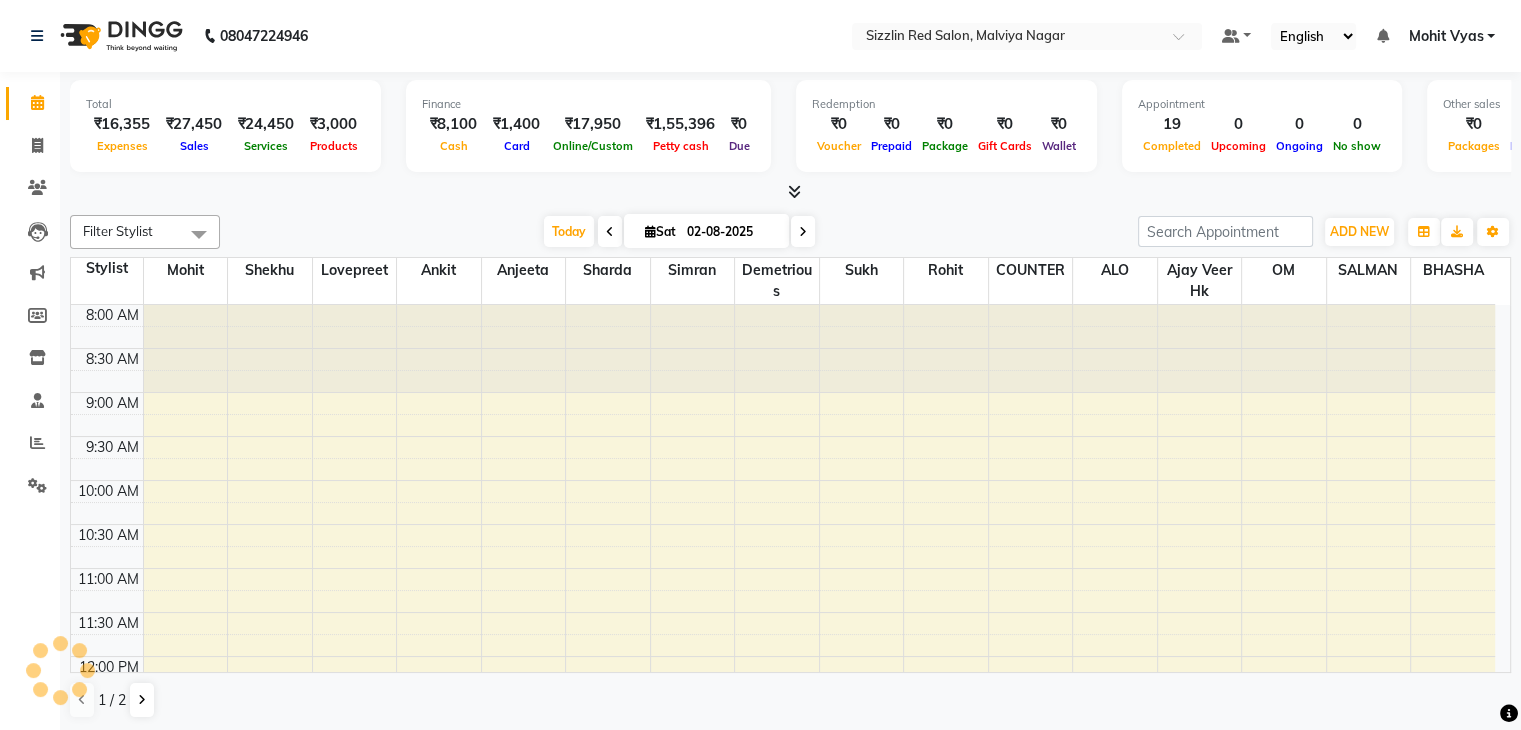 scroll, scrollTop: 0, scrollLeft: 0, axis: both 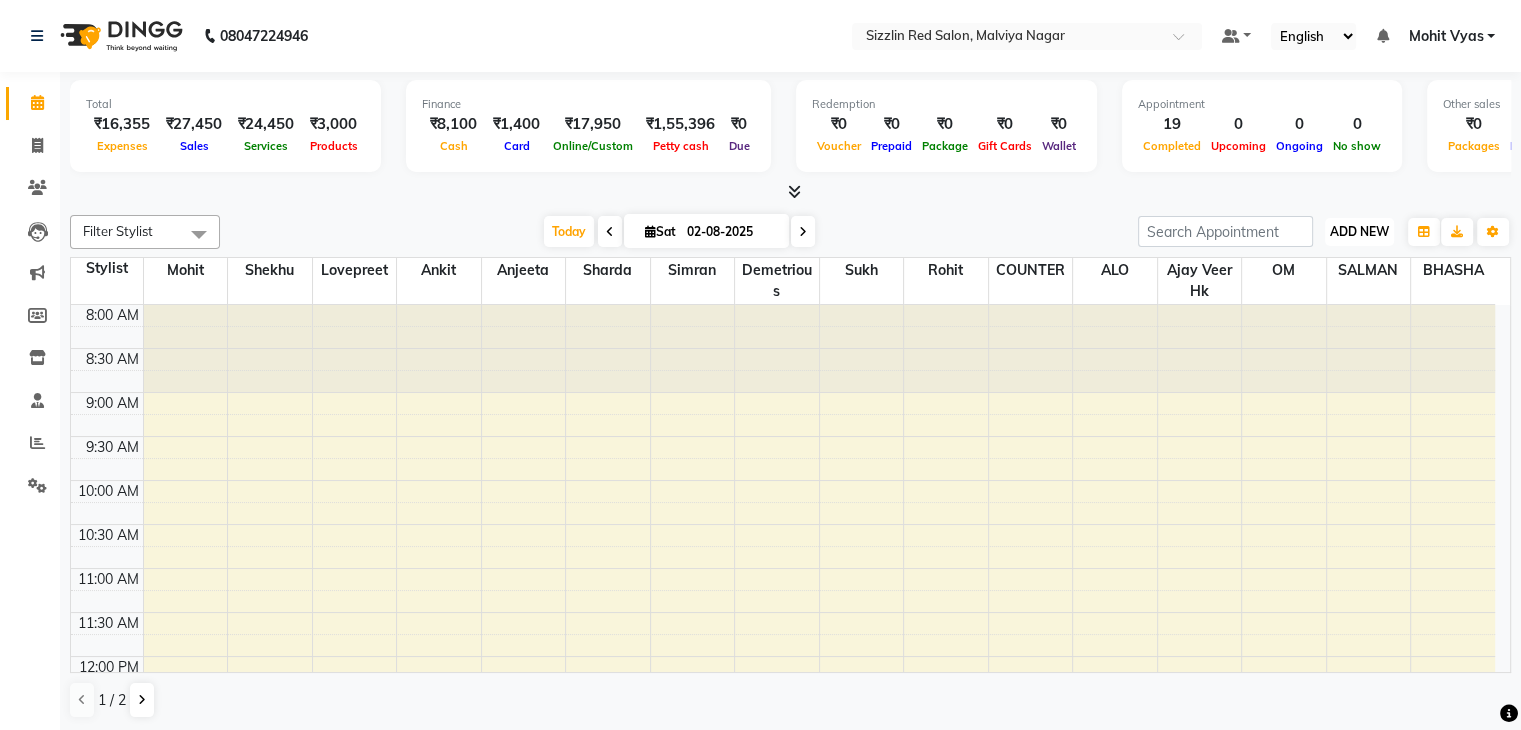 click on "ADD NEW" at bounding box center [1359, 231] 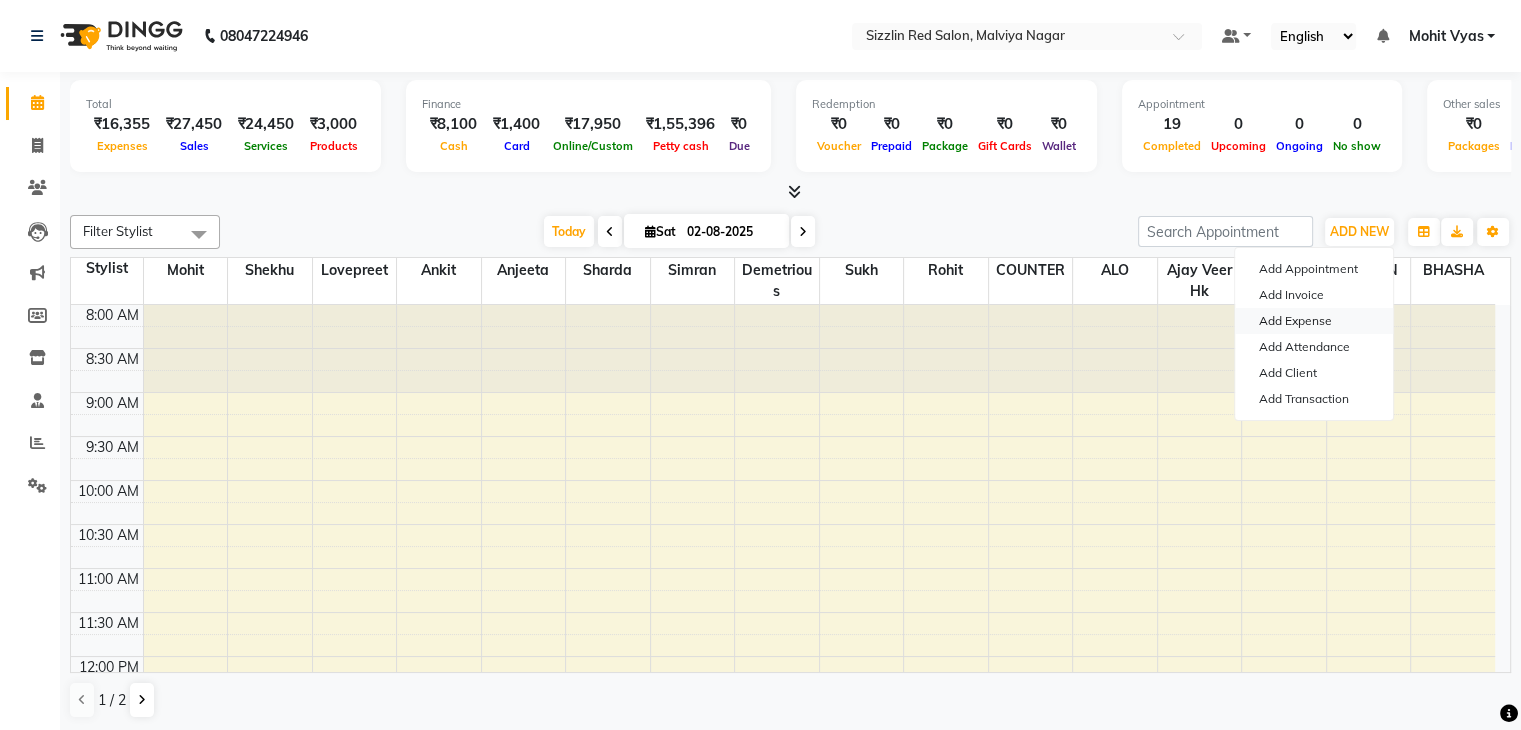 click on "Add Expense" at bounding box center [1314, 321] 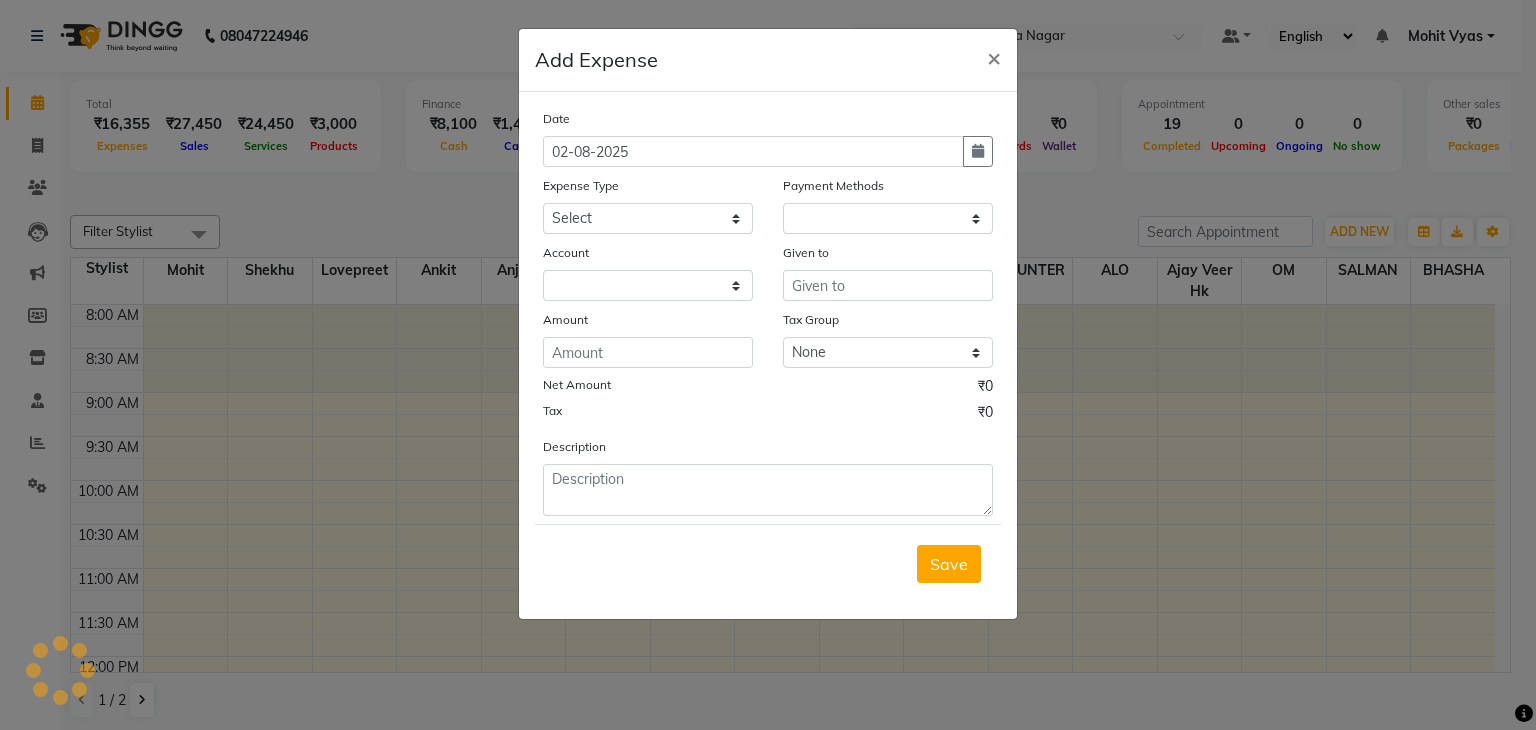 select on "1" 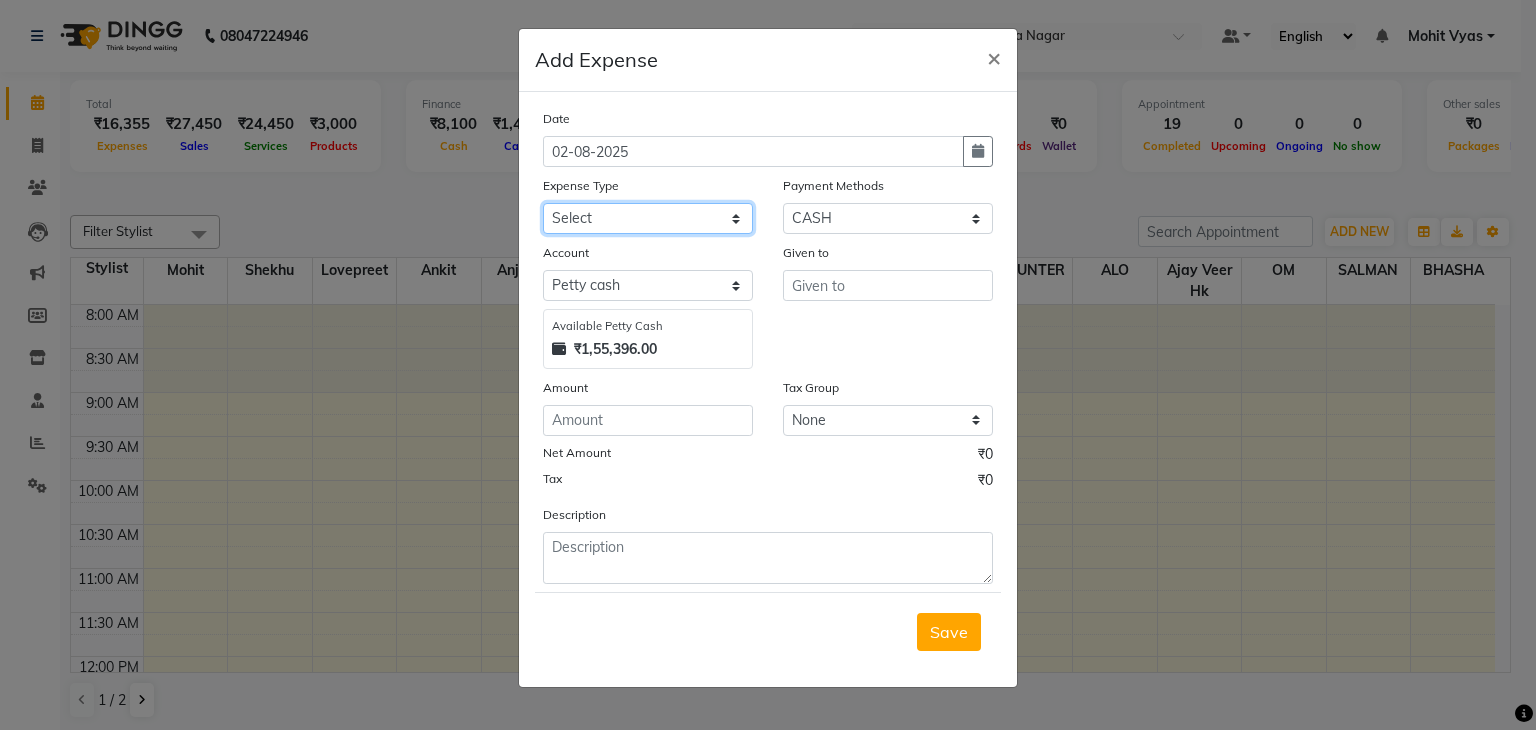 click on "Select Advance Salary Bank charges Car maintenance  Cash transfer to bank Cash transfer to hub Client Snacks Clinical charges Equipment Fuel Govt fee Incentive Insurance International purchase Loan Repayment Maintenance Marketing Miscellaneous MRA Other Pantry Product Rent Salary Staff Snacks Tax Tea & Refreshment Utilities" 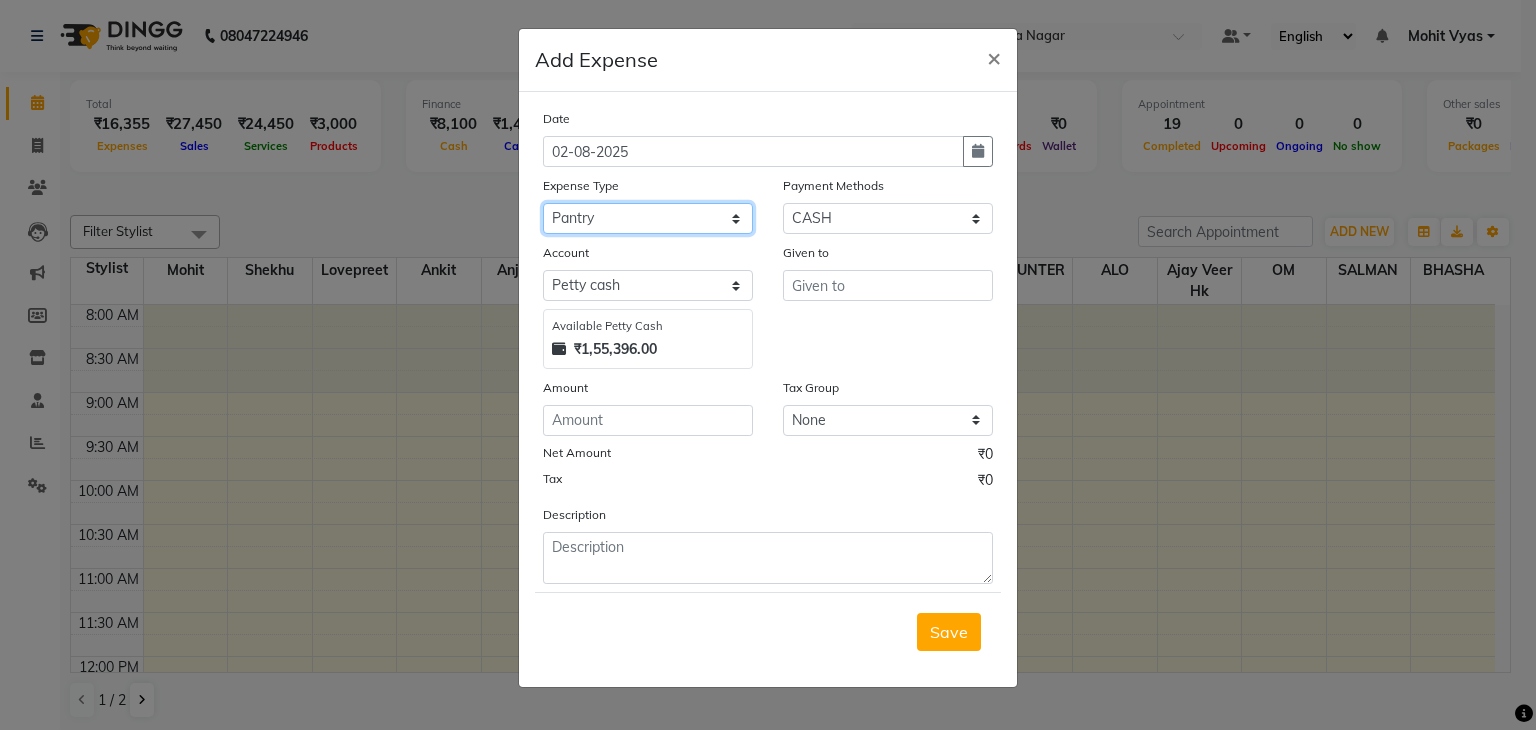 click on "Select Advance Salary Bank charges Car maintenance  Cash transfer to bank Cash transfer to hub Client Snacks Clinical charges Equipment Fuel Govt fee Incentive Insurance International purchase Loan Repayment Maintenance Marketing Miscellaneous MRA Other Pantry Product Rent Salary Staff Snacks Tax Tea & Refreshment Utilities" 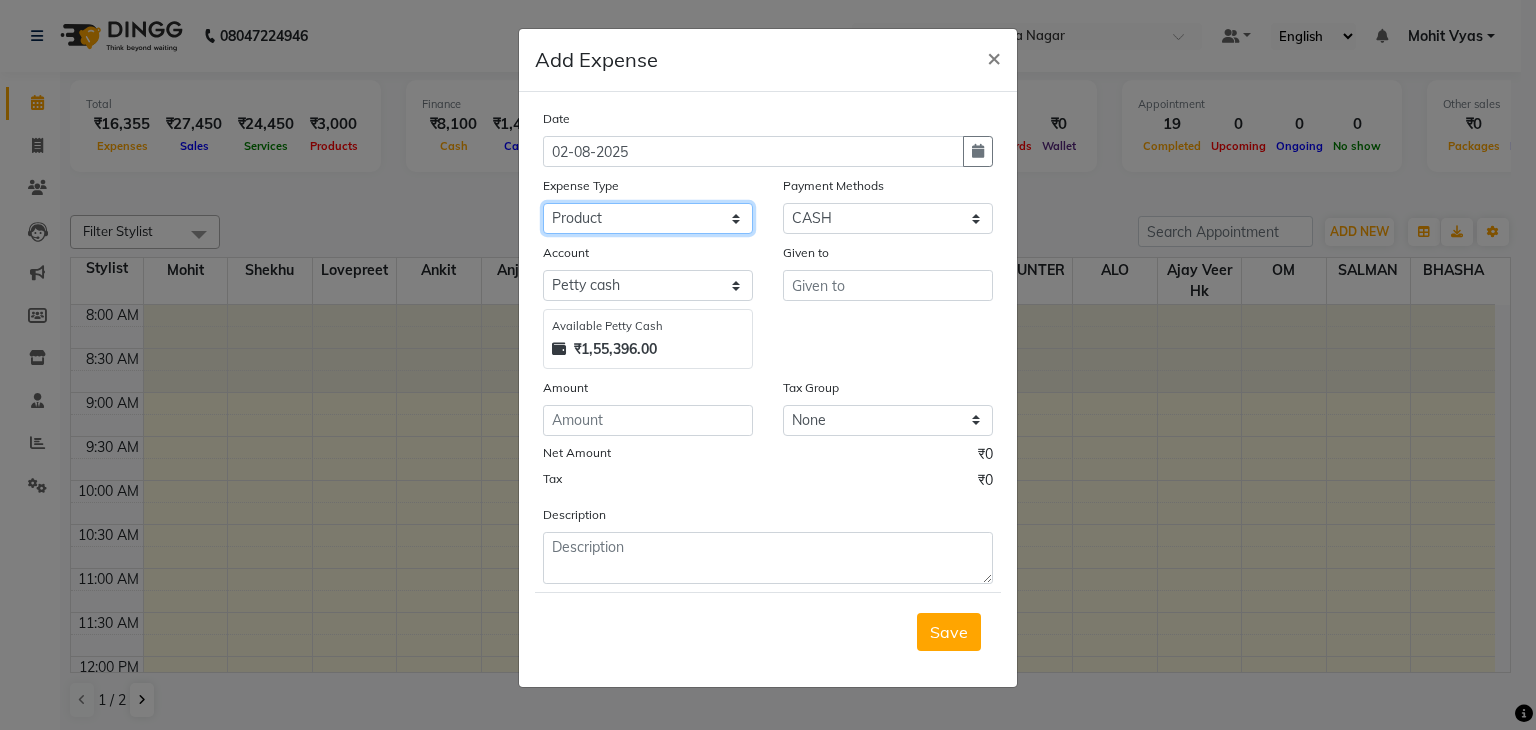 click on "Select Advance Salary Bank charges Car maintenance  Cash transfer to bank Cash transfer to hub Client Snacks Clinical charges Equipment Fuel Govt fee Incentive Insurance International purchase Loan Repayment Maintenance Marketing Miscellaneous MRA Other Pantry Product Rent Salary Staff Snacks Tax Tea & Refreshment Utilities" 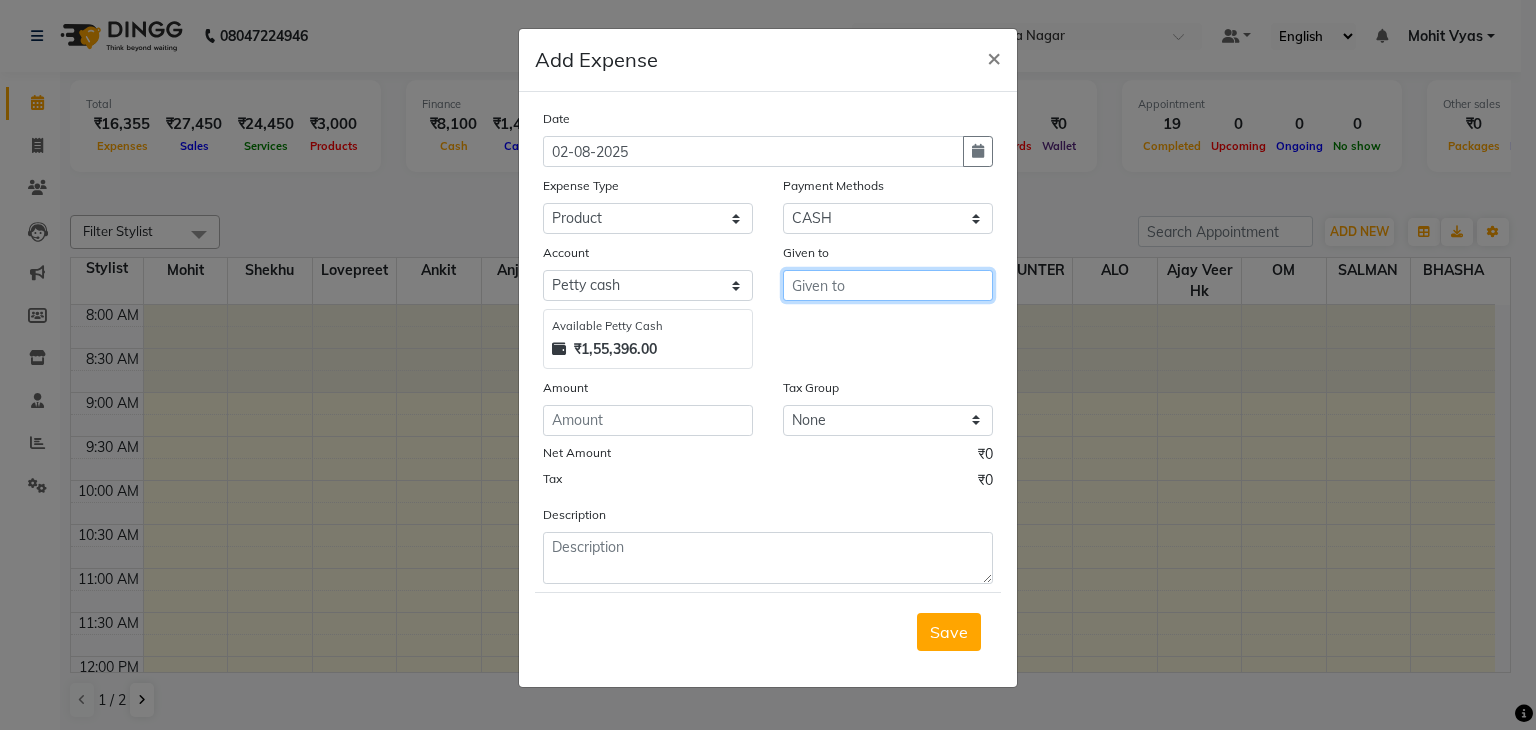 click at bounding box center (888, 285) 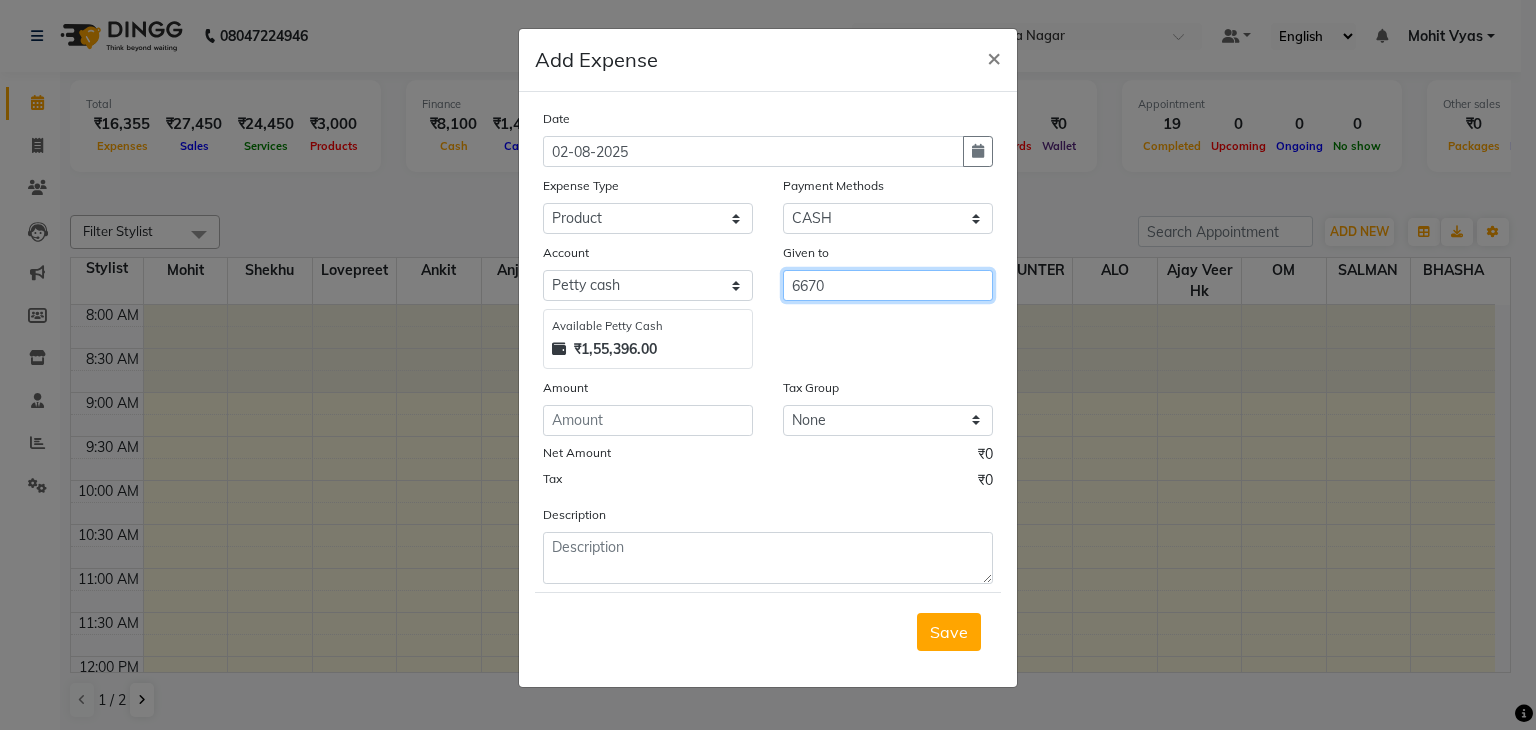 type on "6670" 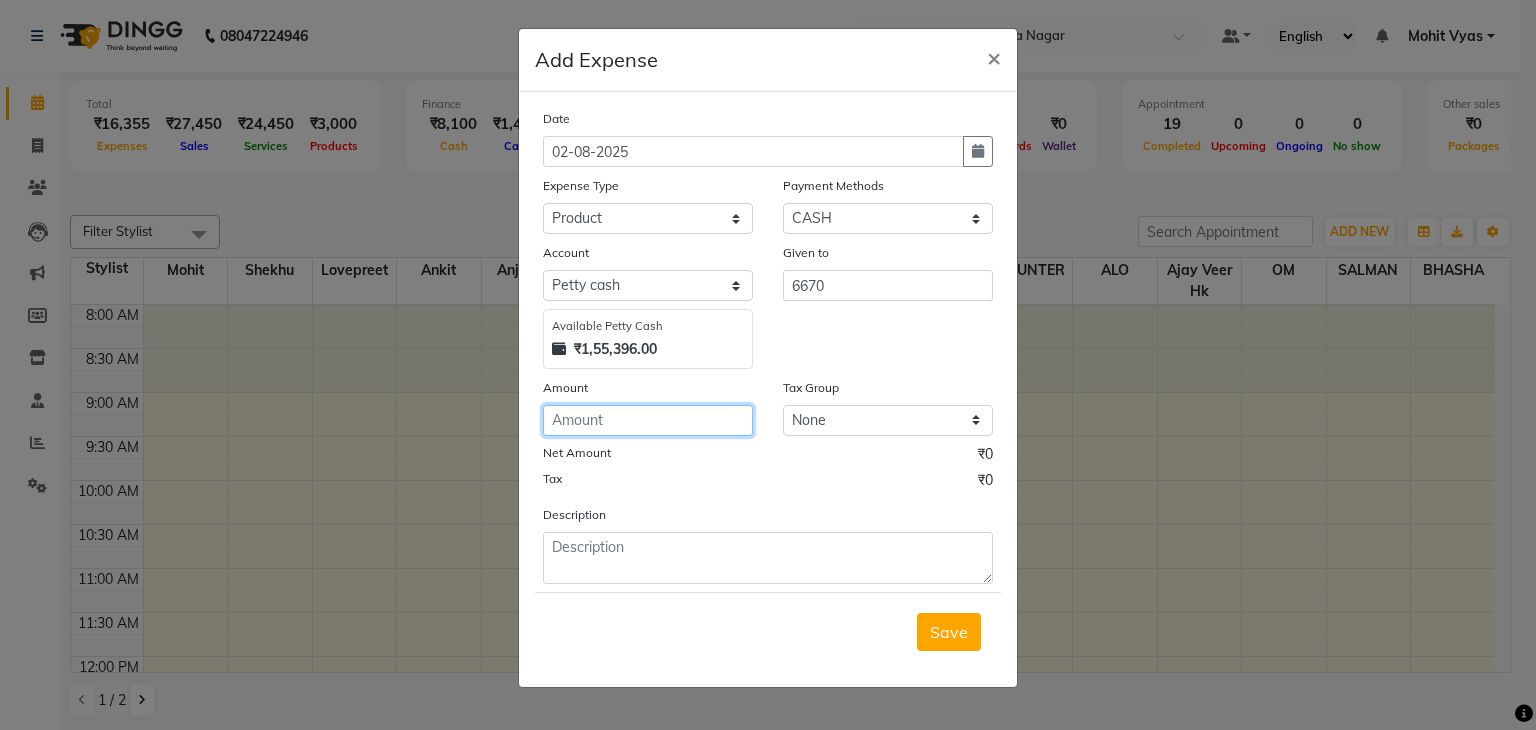 click 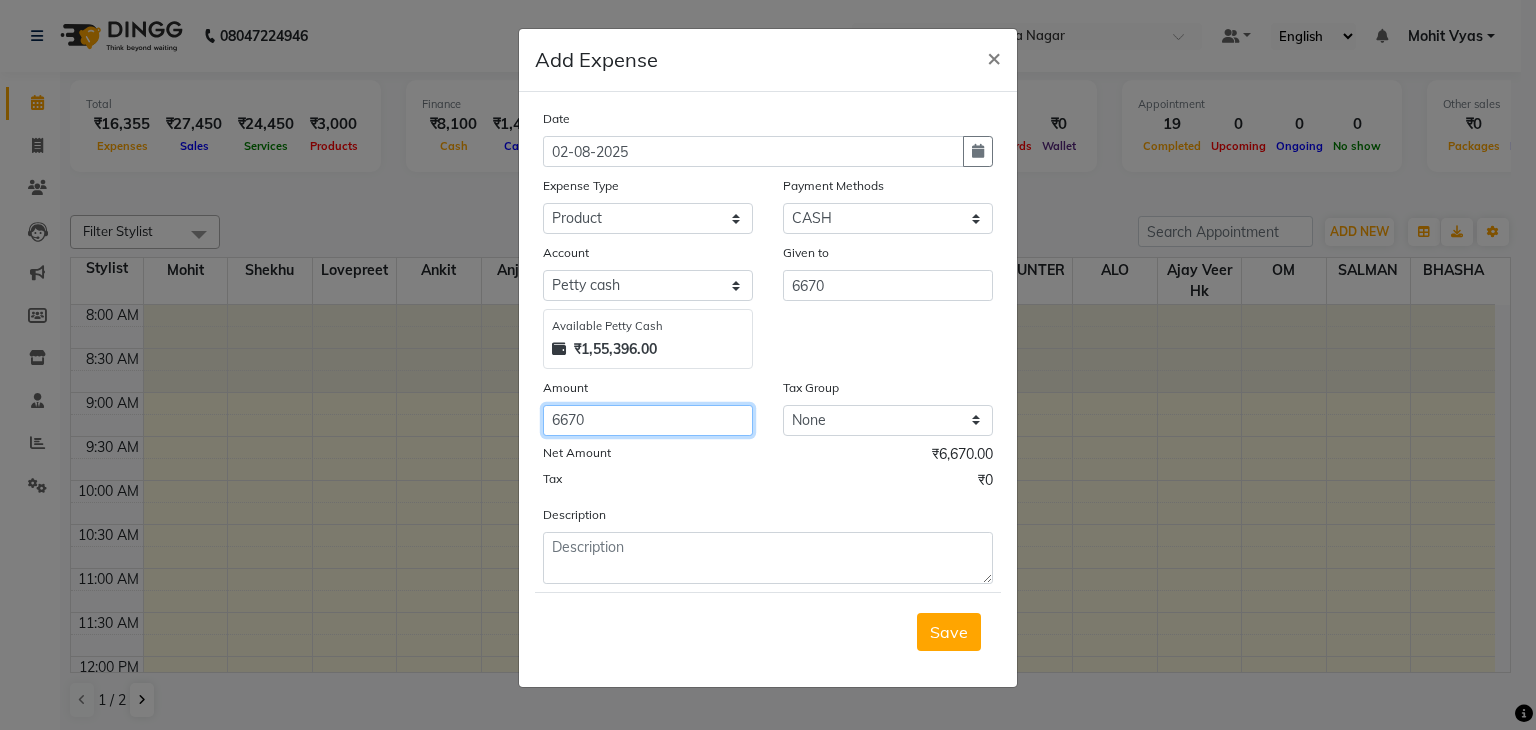 type on "6670" 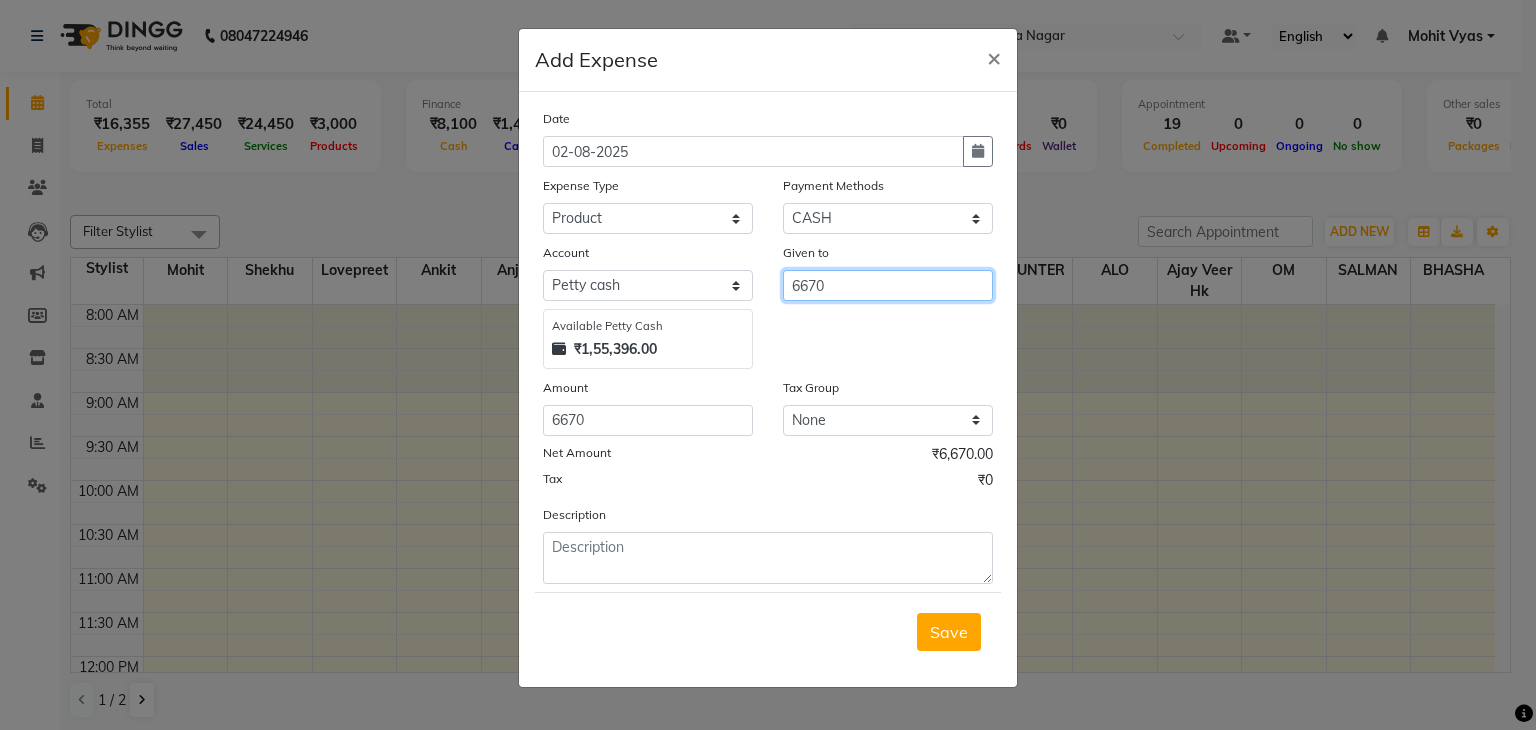 drag, startPoint x: 852, startPoint y: 279, endPoint x: 767, endPoint y: 302, distance: 88.0568 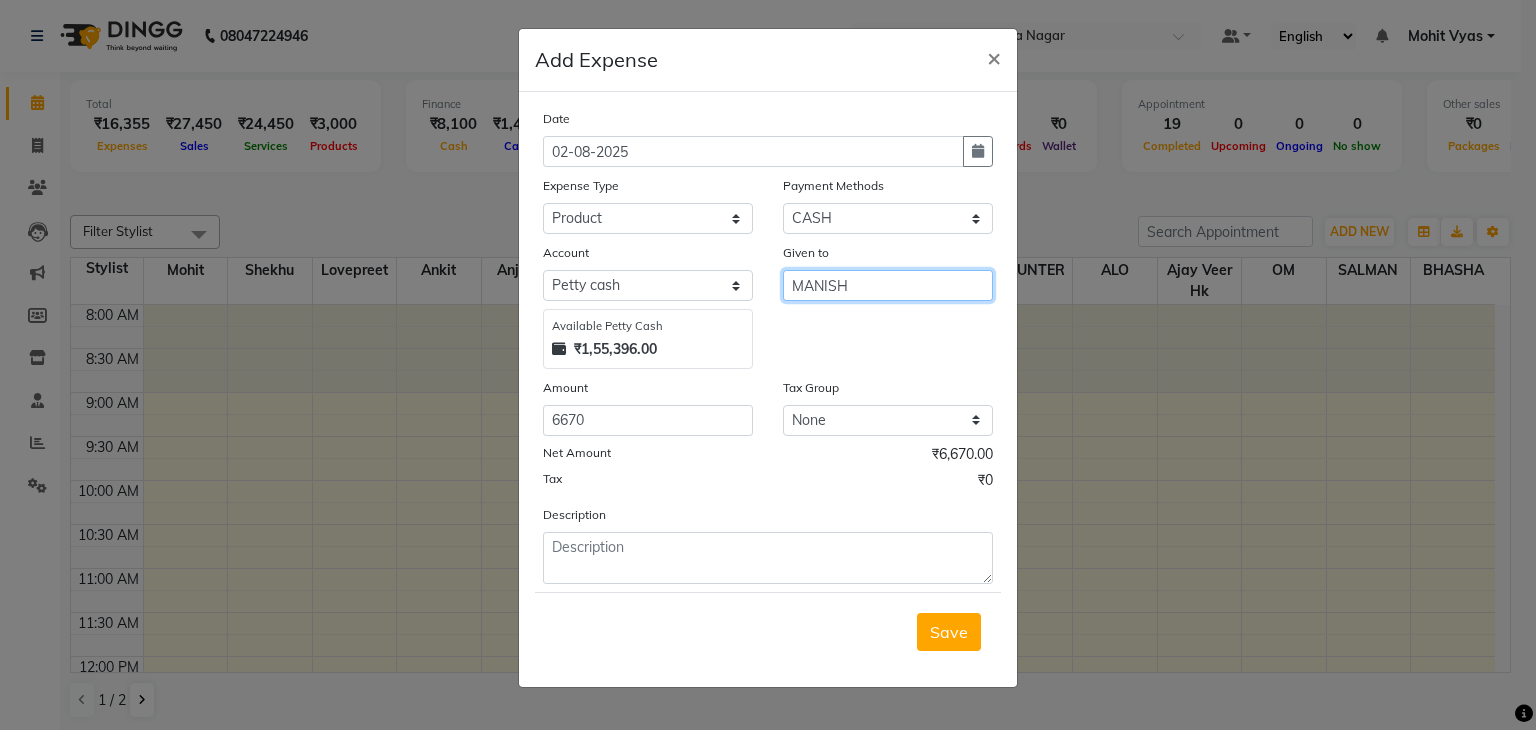 type on "MANISH" 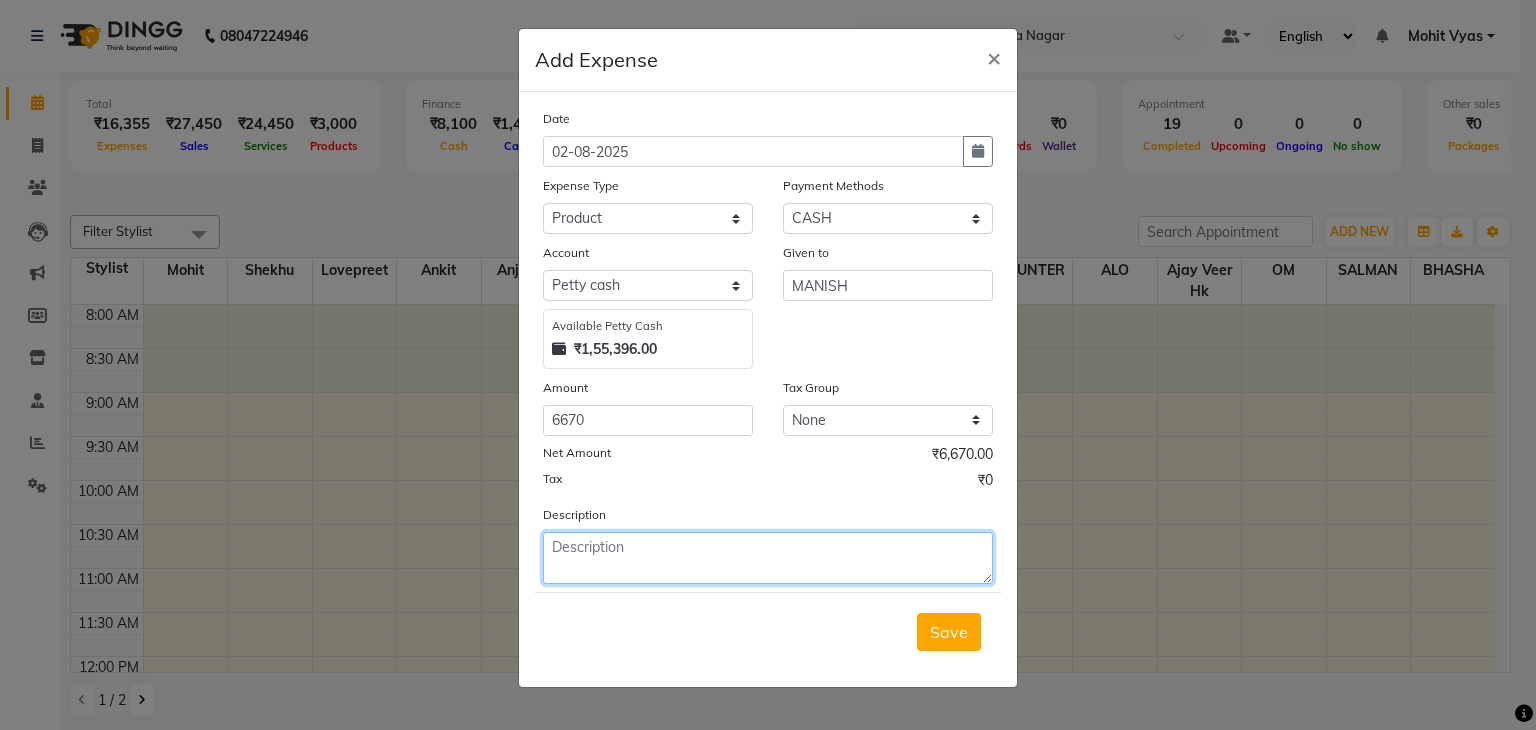 click 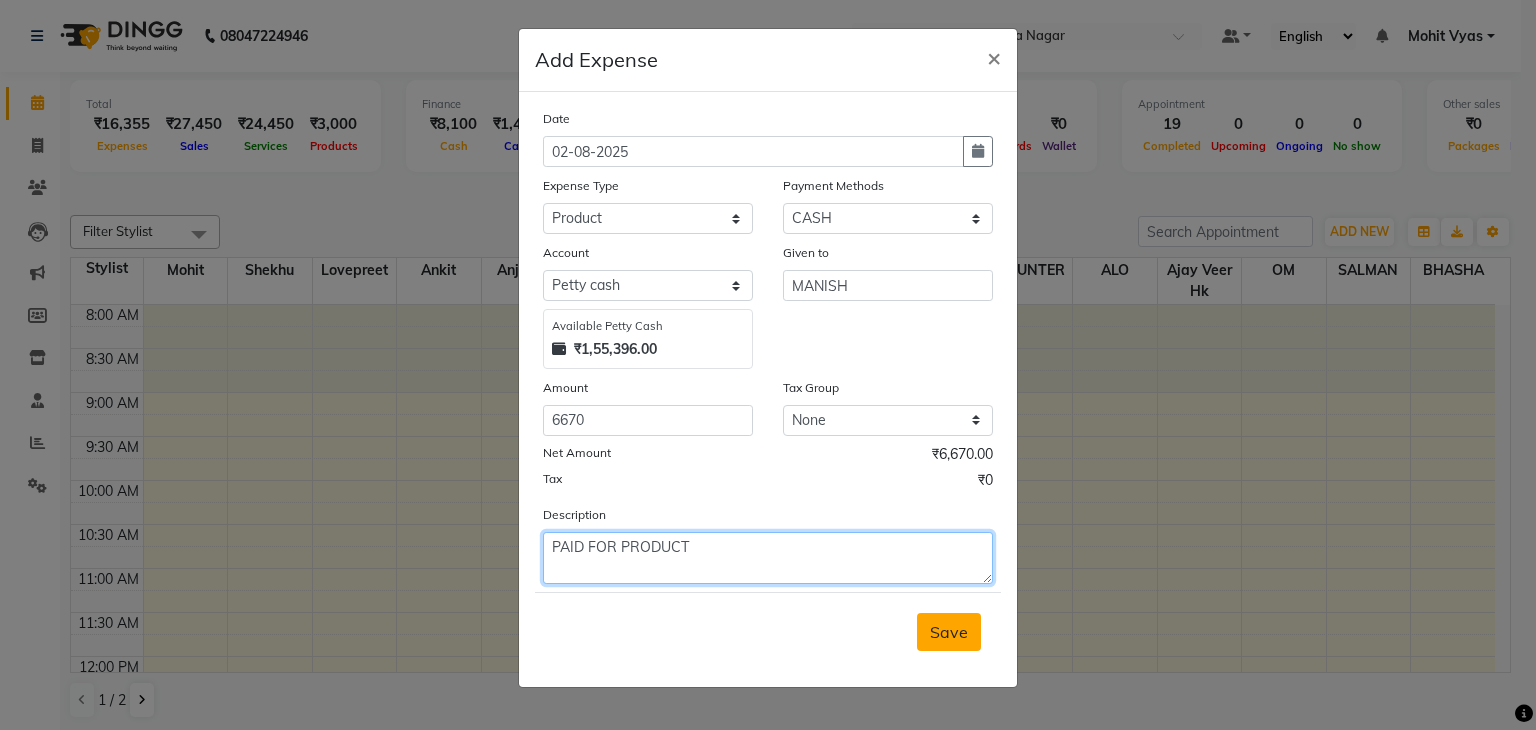 type on "PAID FOR PRODUCT" 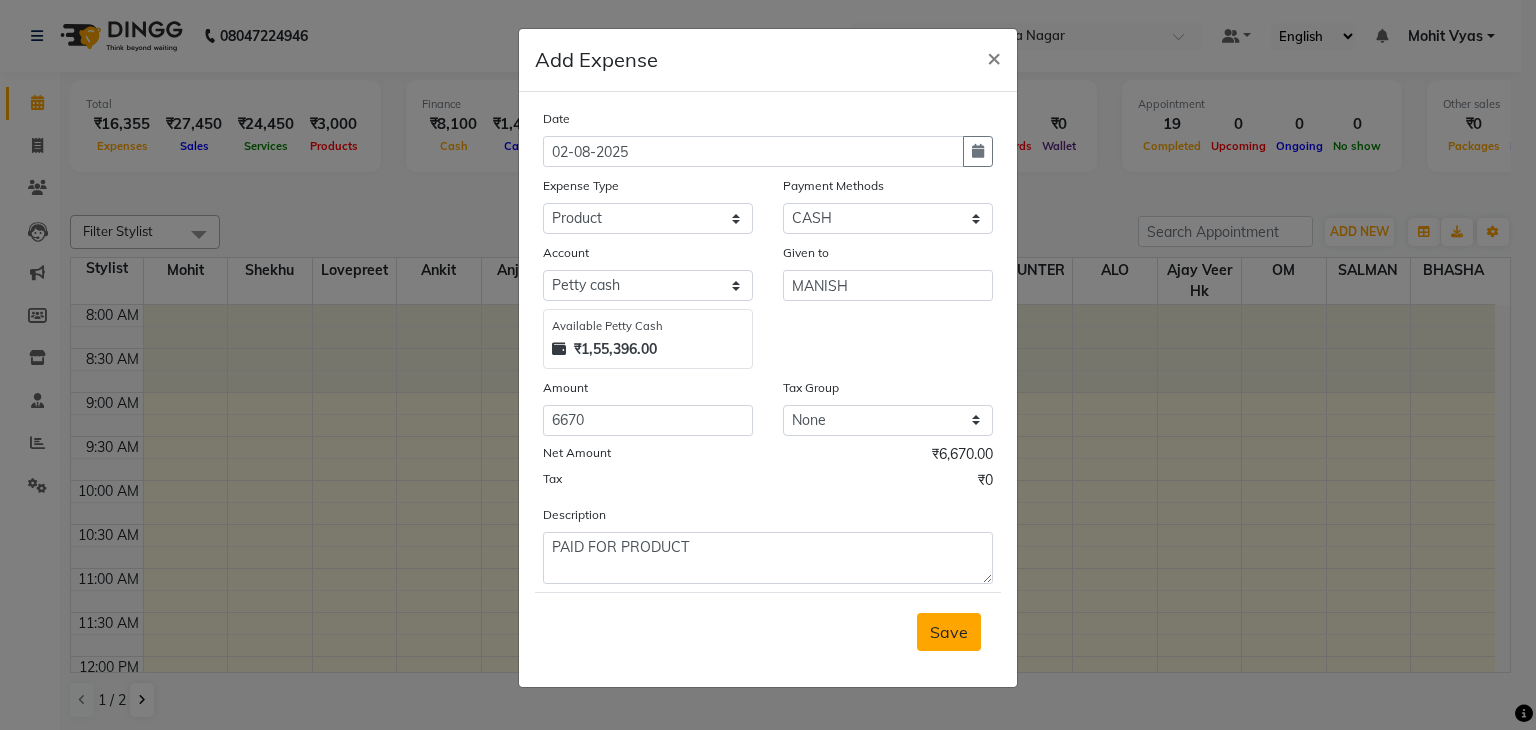 click on "Save" at bounding box center (949, 632) 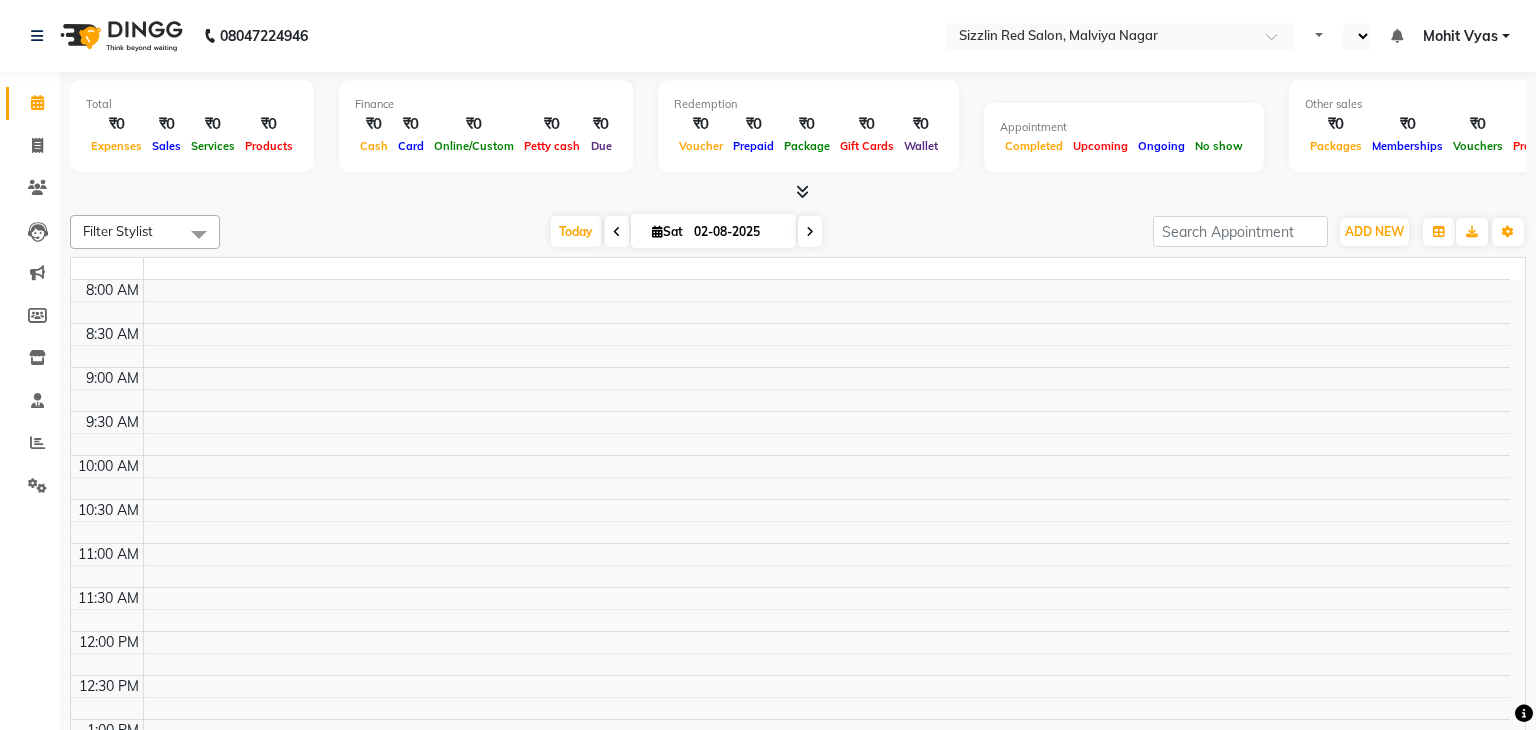 select on "en" 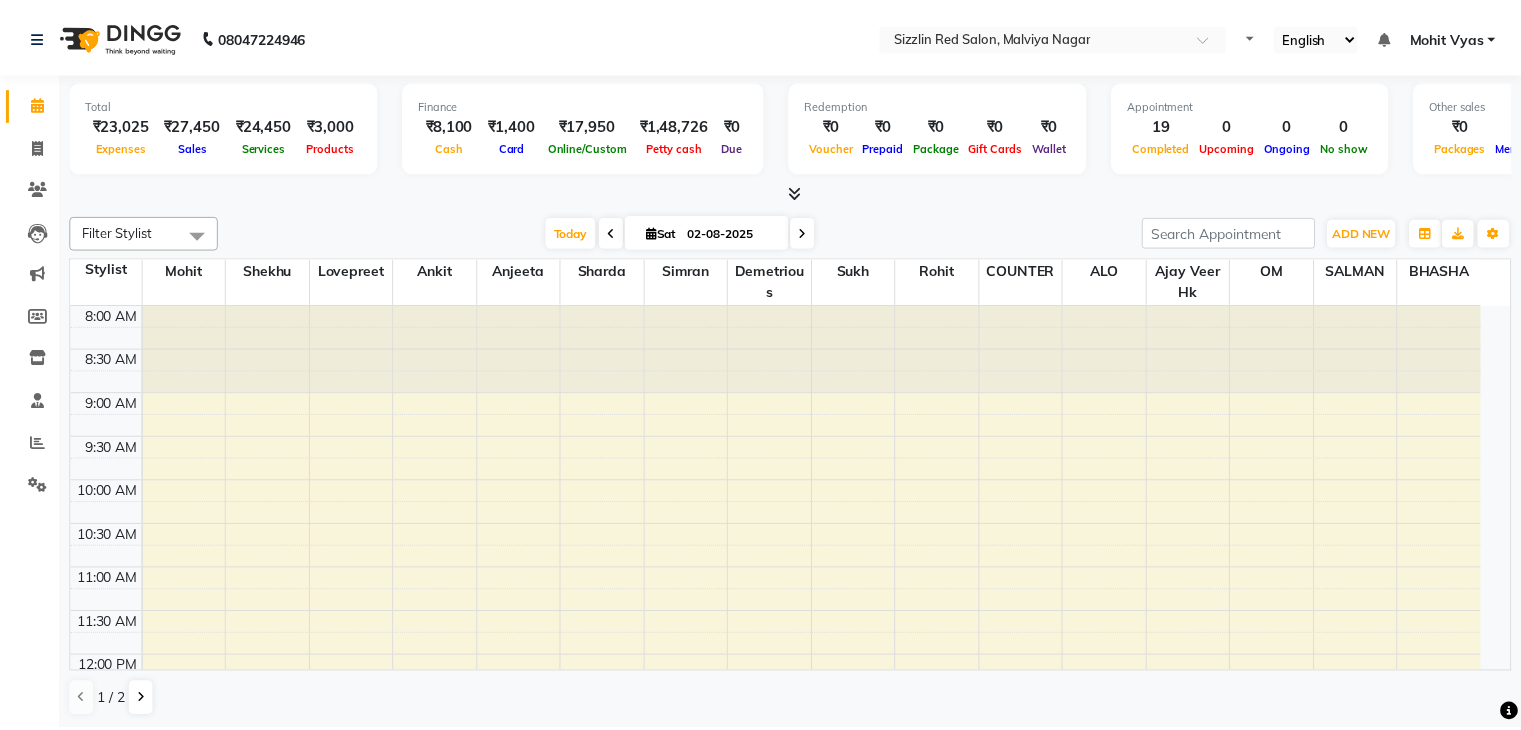 scroll, scrollTop: 0, scrollLeft: 0, axis: both 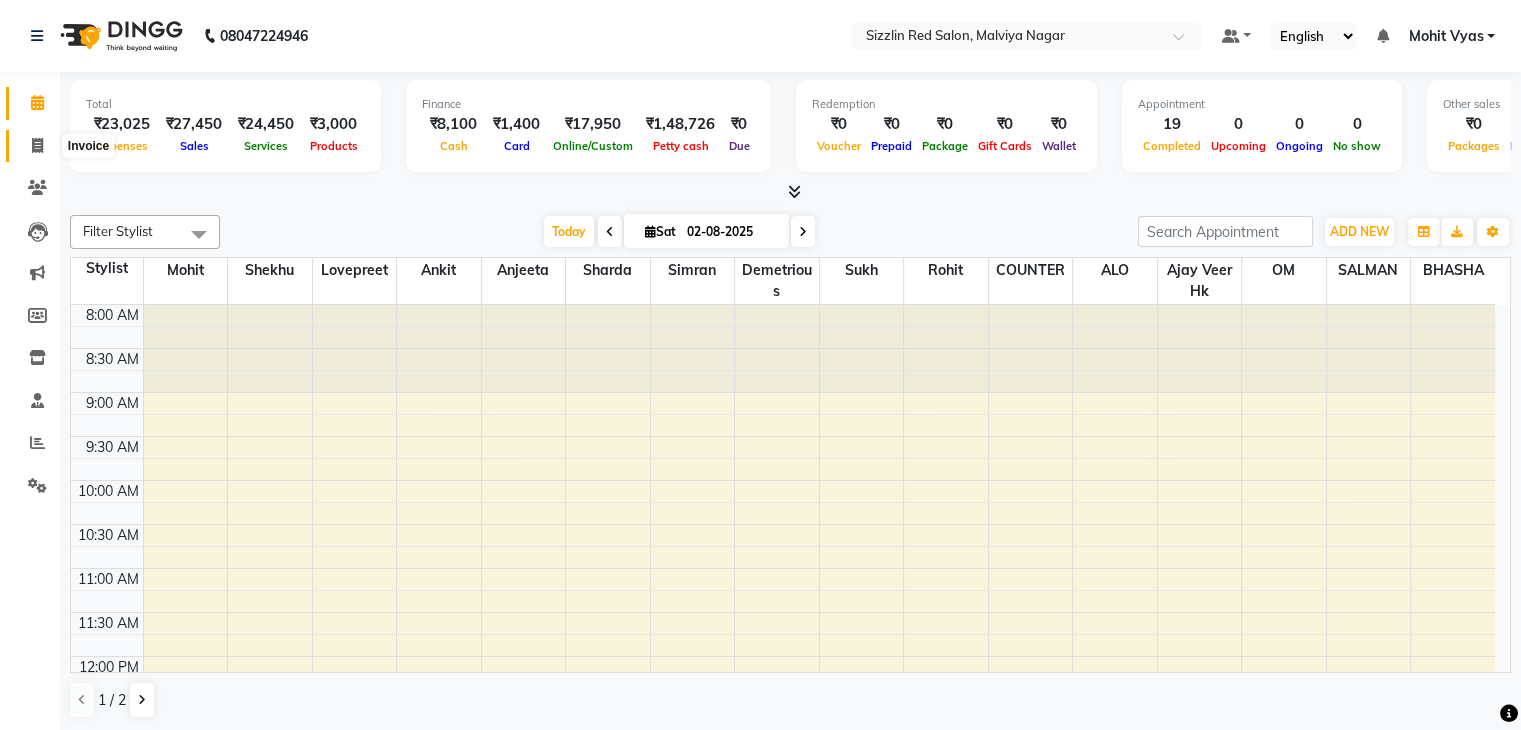 click 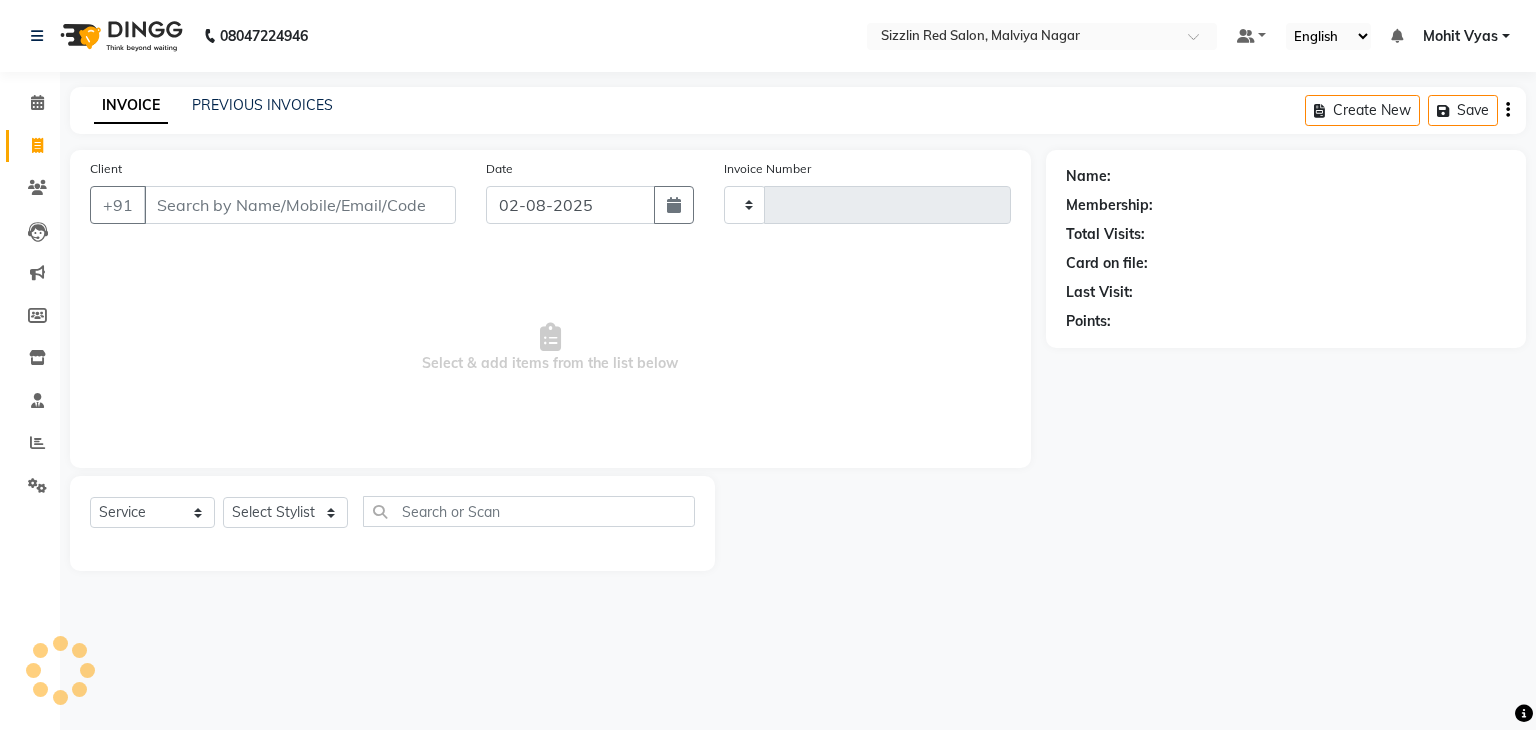type on "1489" 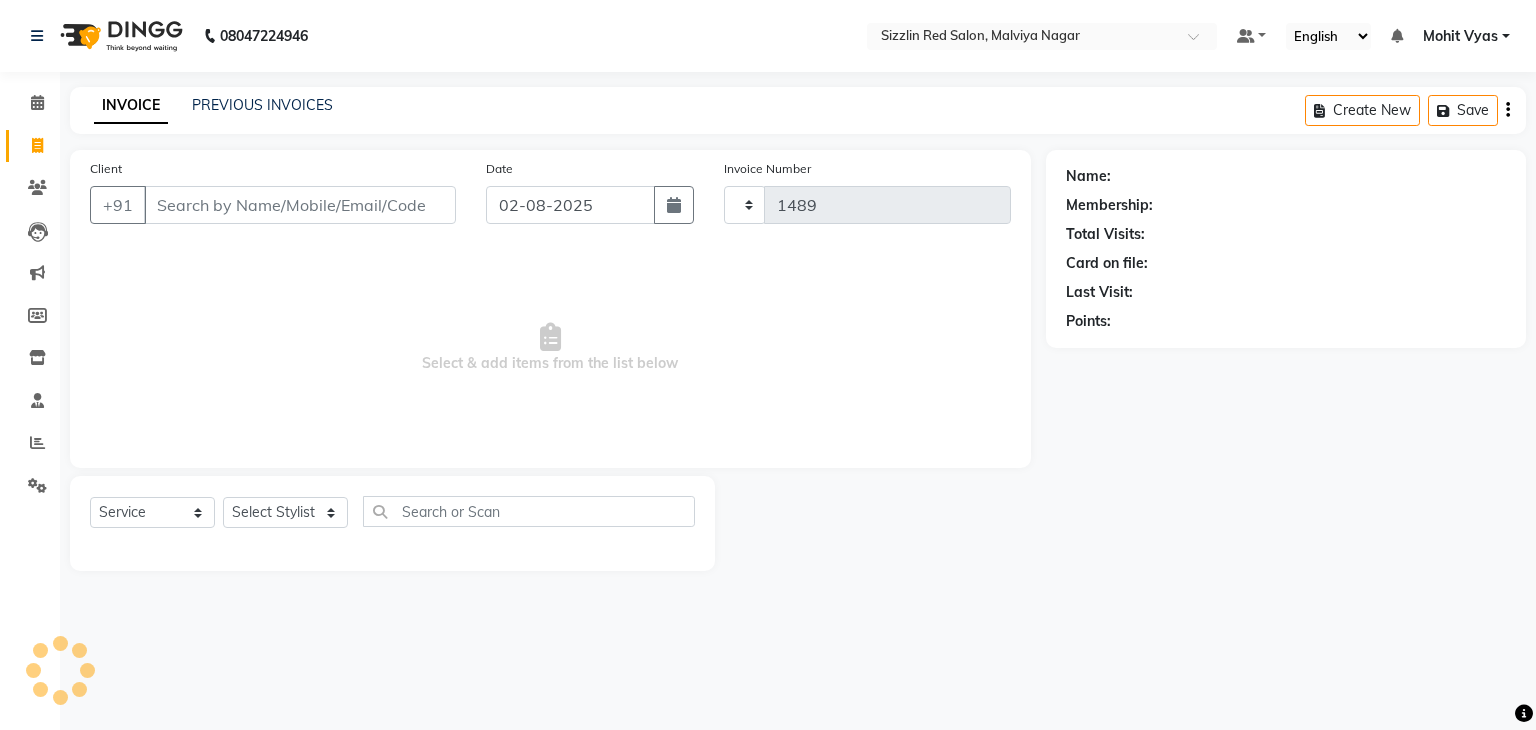 select on "7534" 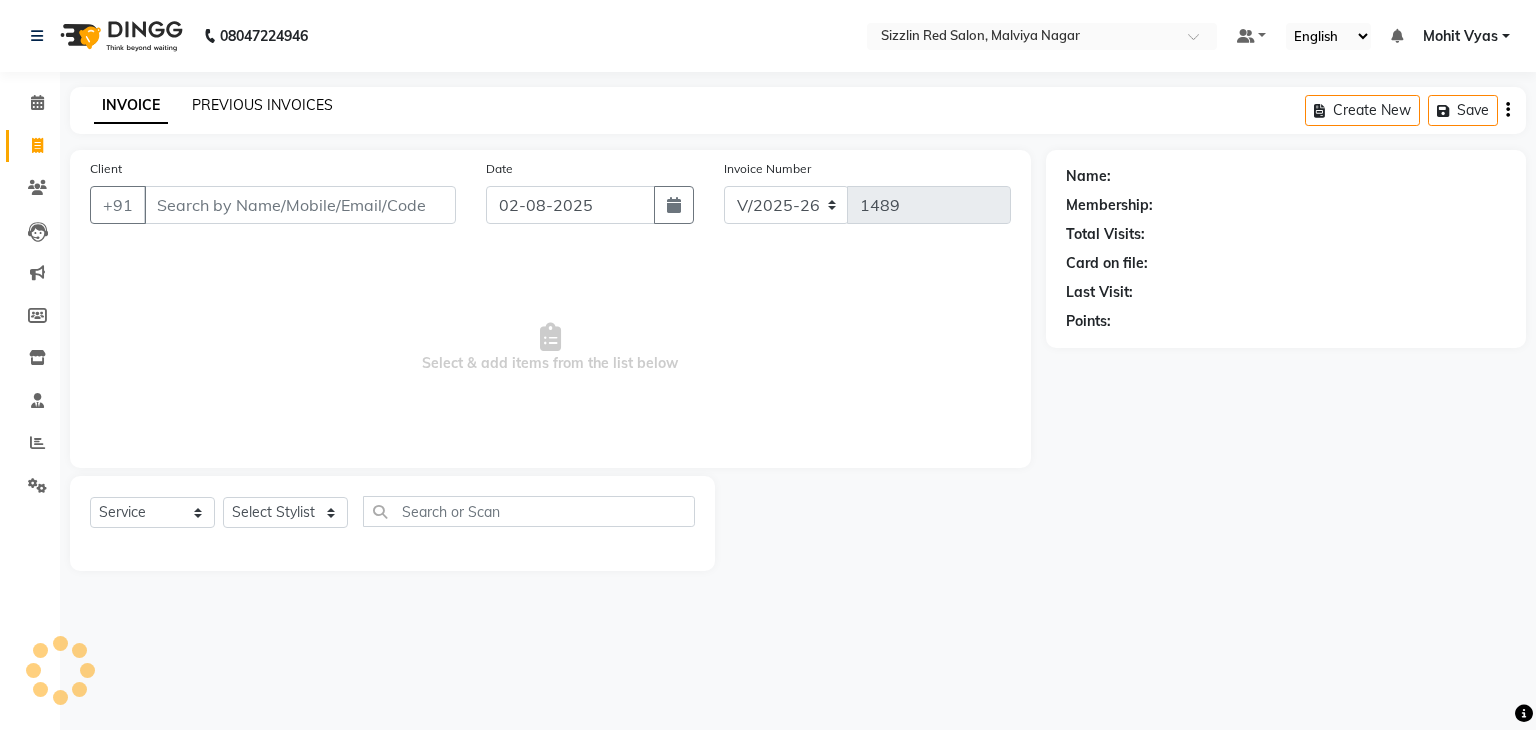 click on "PREVIOUS INVOICES" 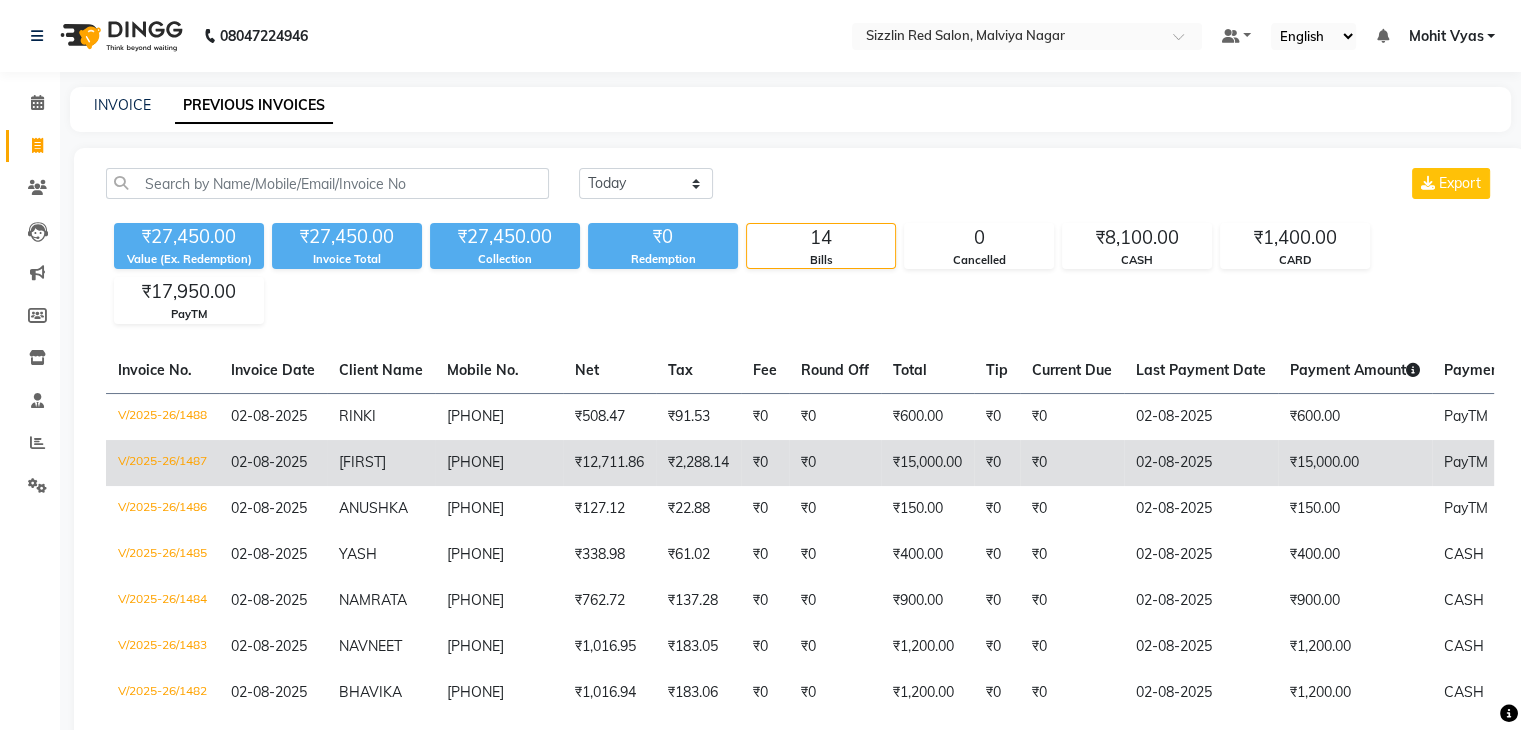 scroll, scrollTop: 434, scrollLeft: 0, axis: vertical 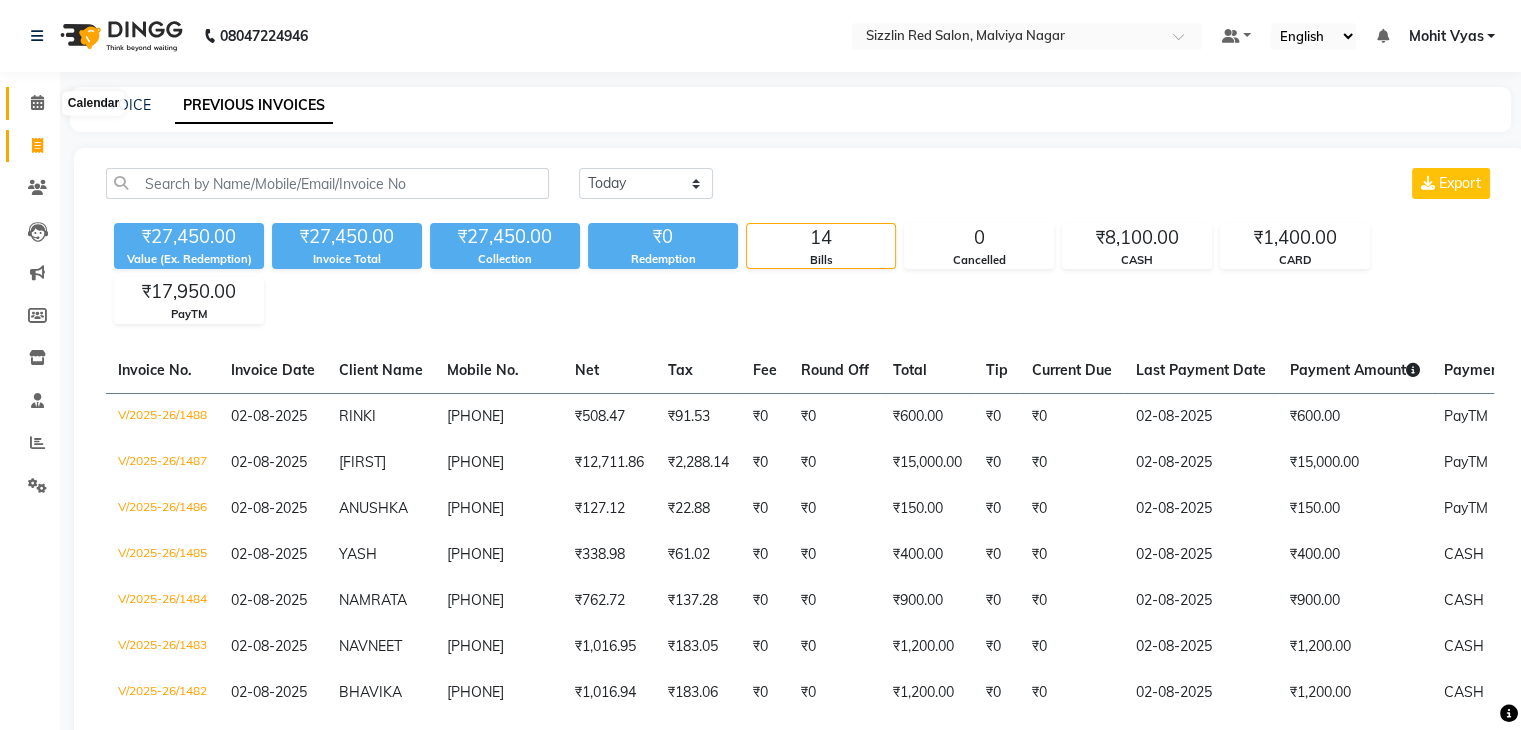 click 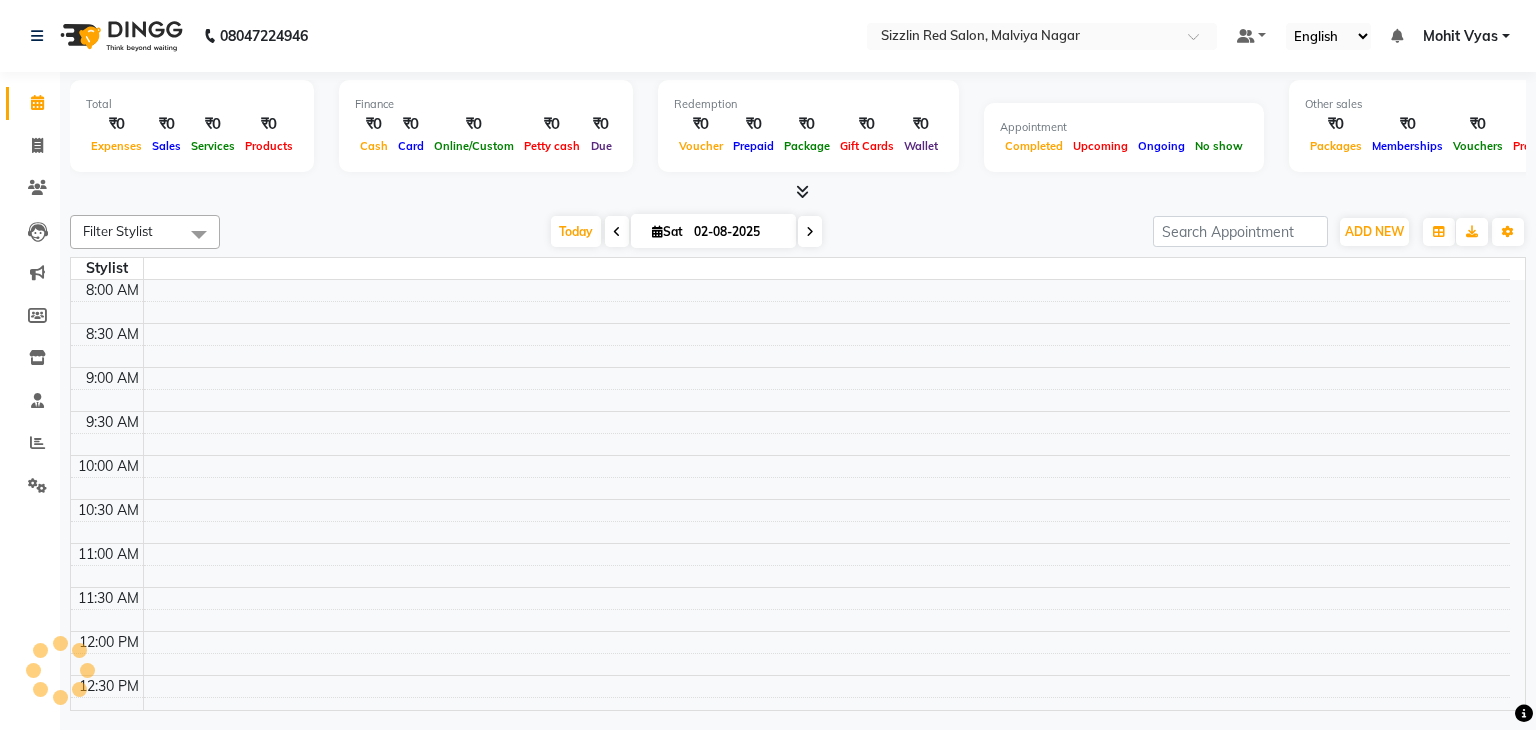 click on "Total" at bounding box center [192, 104] 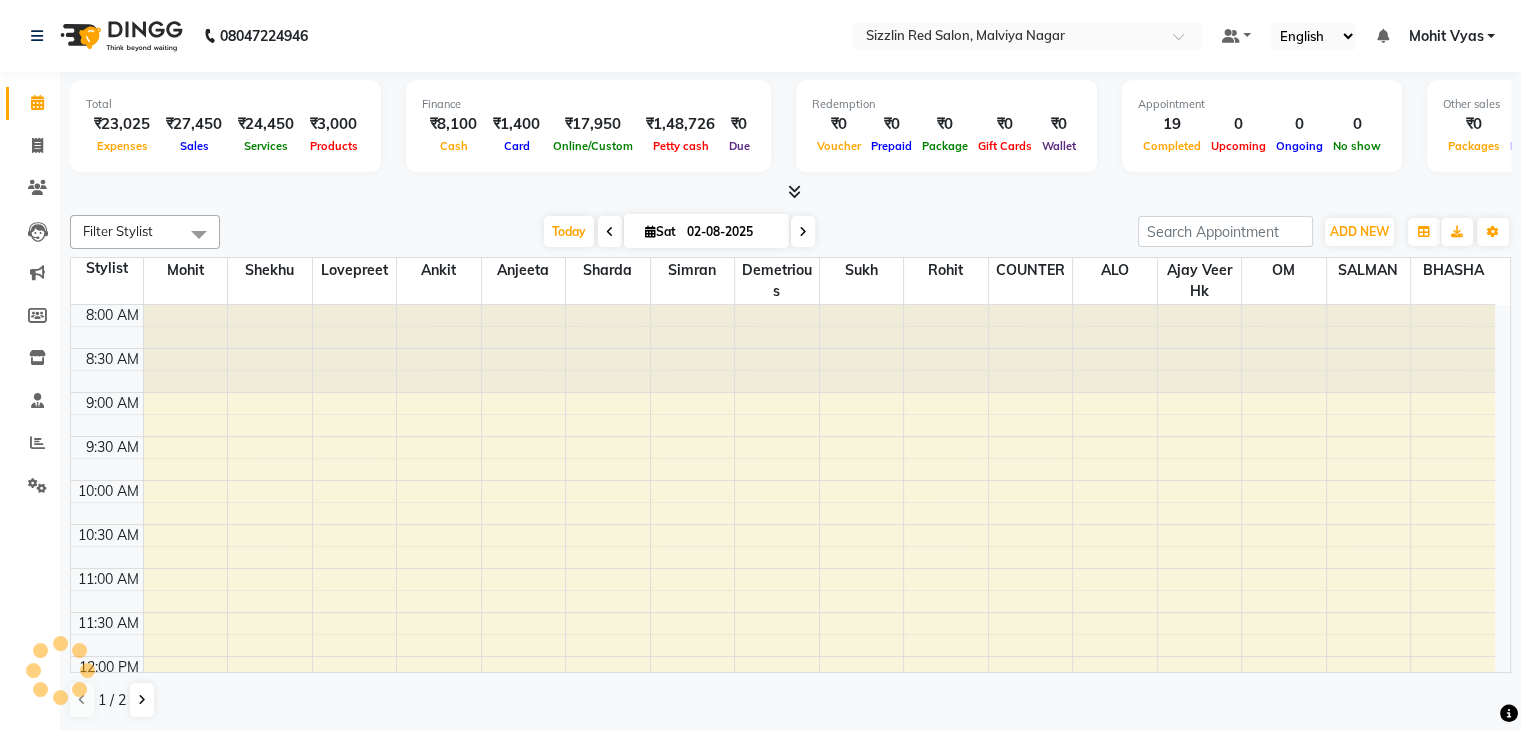 scroll, scrollTop: 726, scrollLeft: 0, axis: vertical 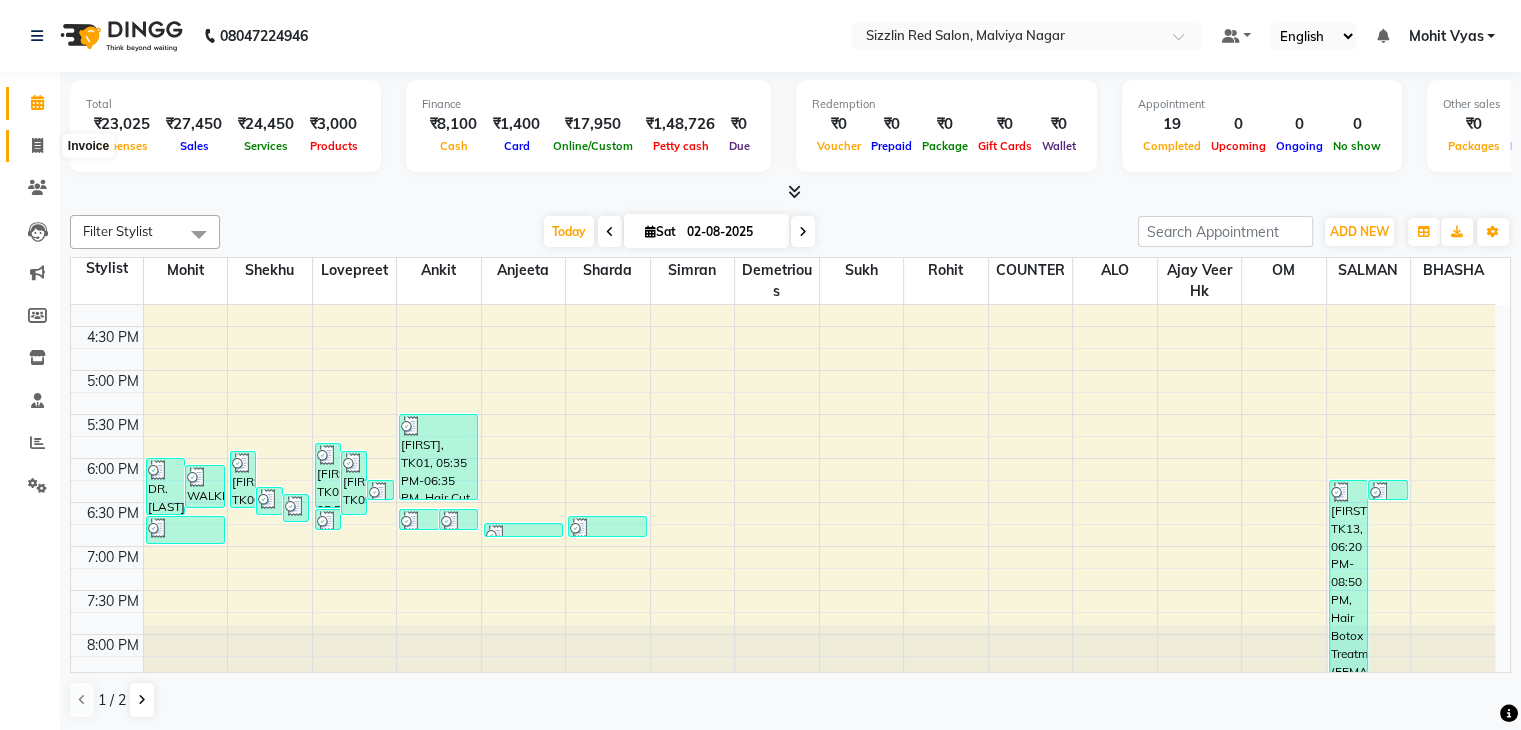 click 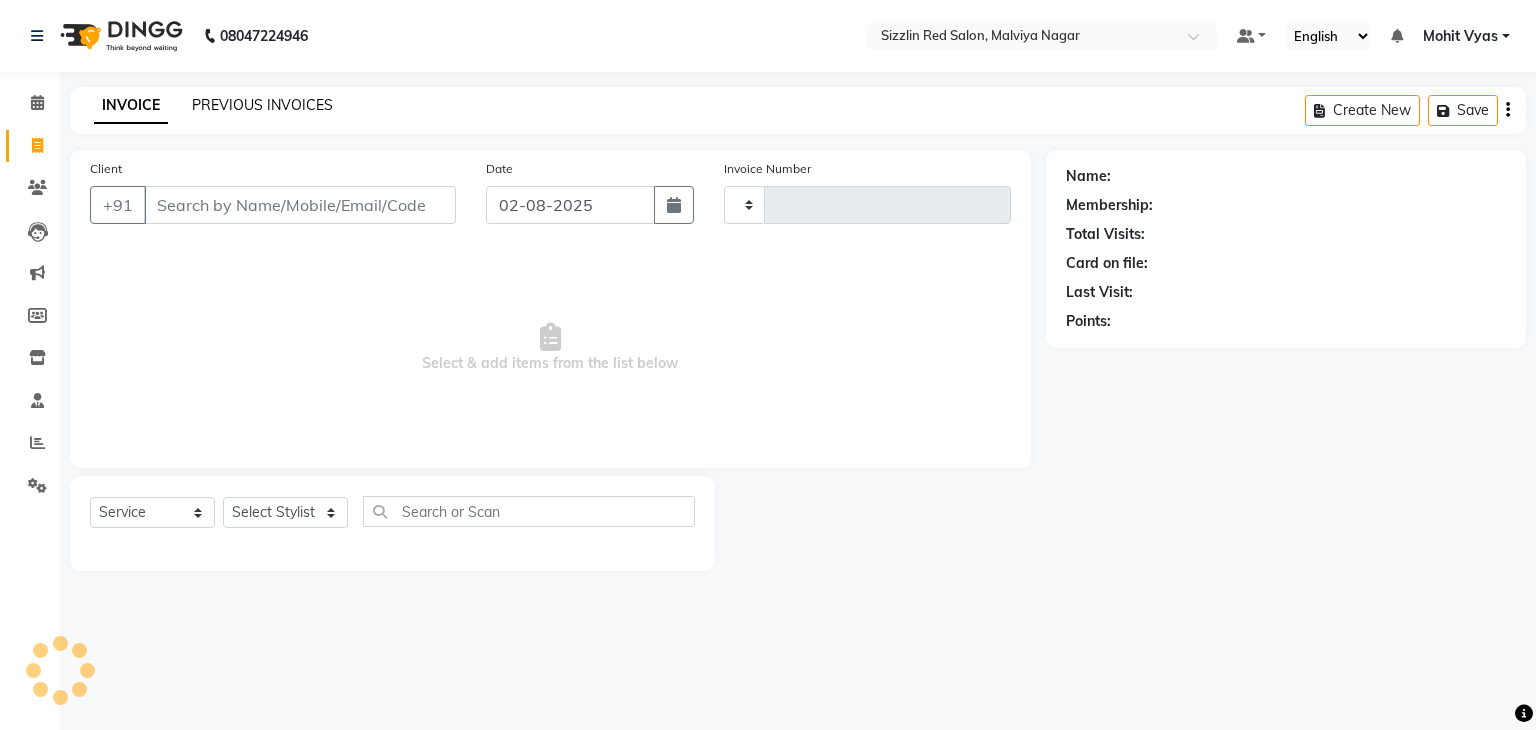 click on "PREVIOUS INVOICES" 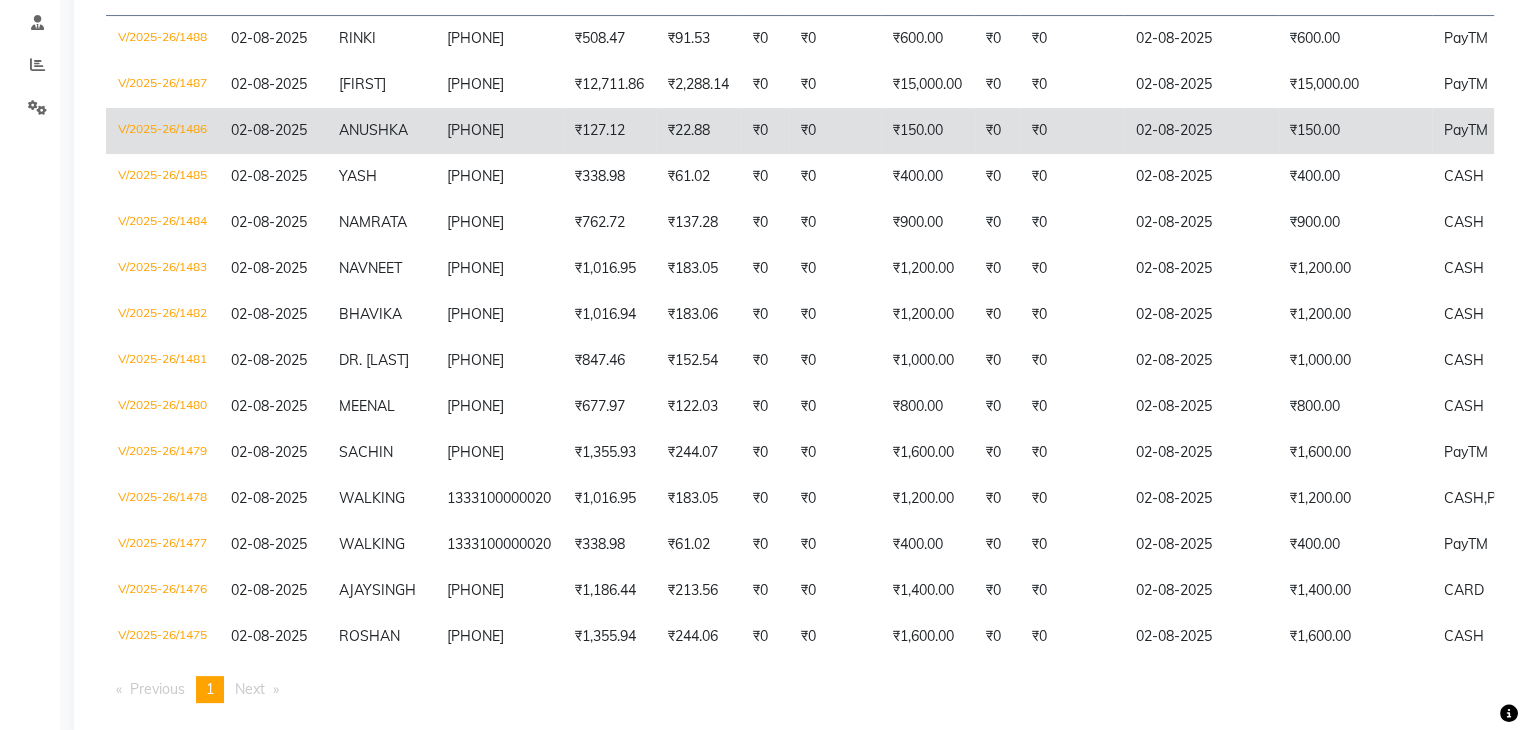 scroll, scrollTop: 434, scrollLeft: 0, axis: vertical 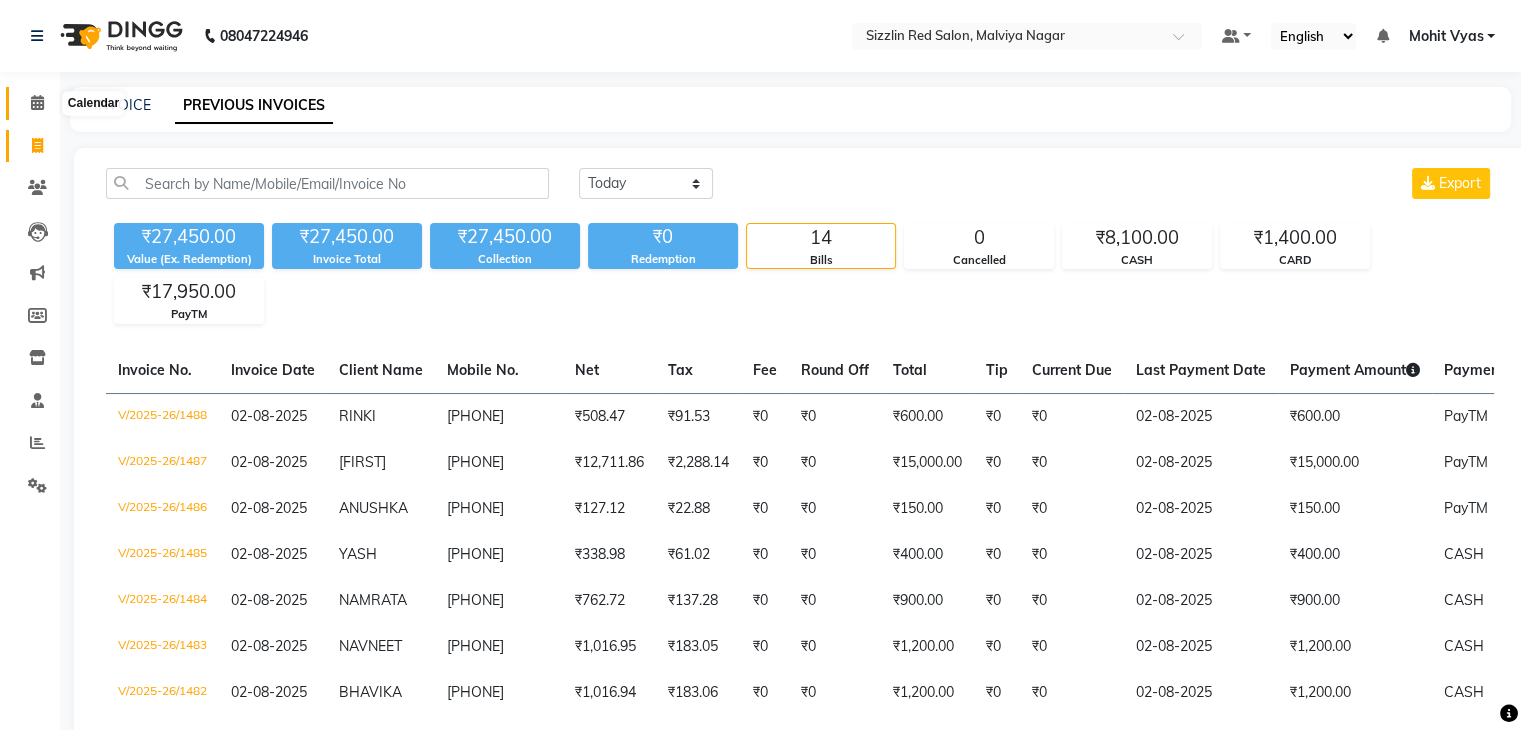 click 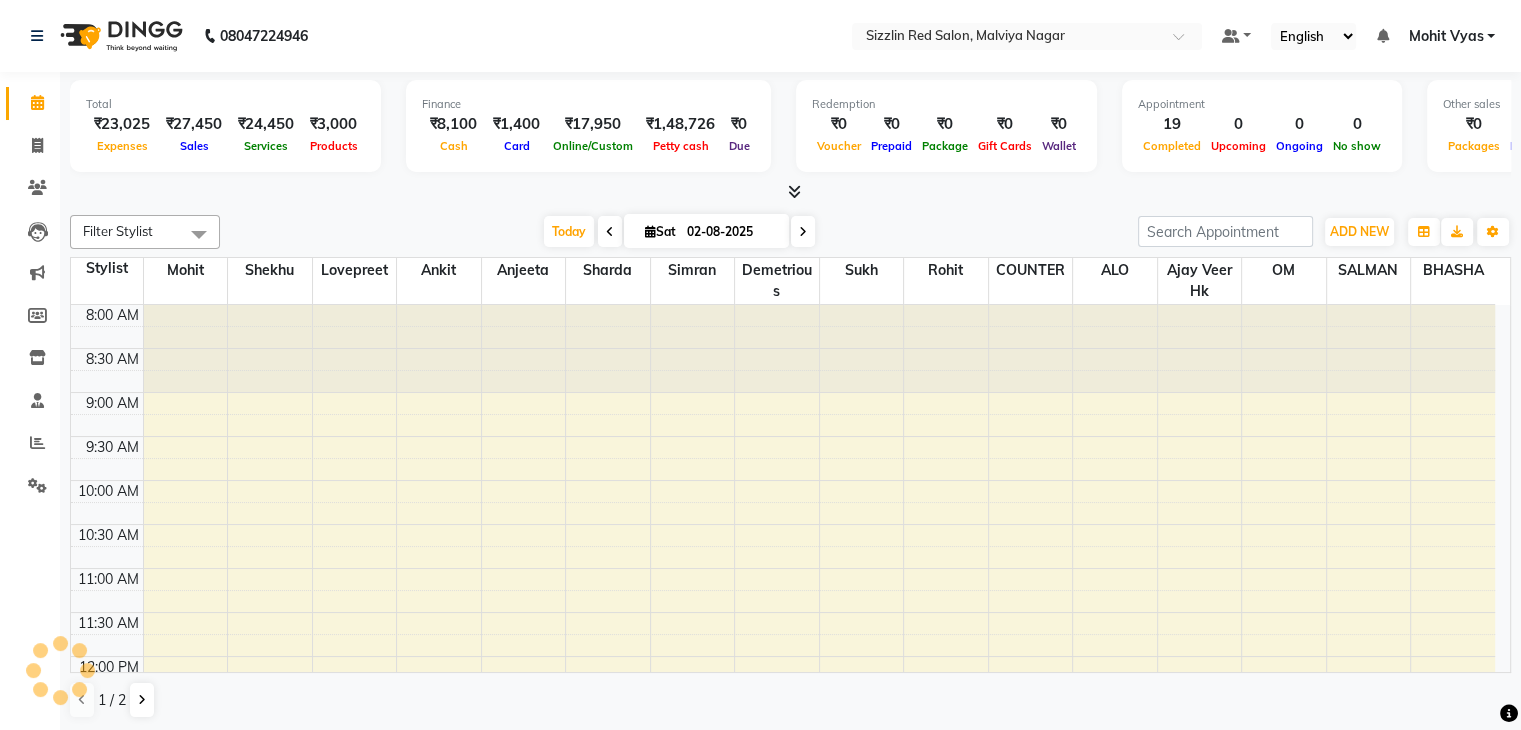 scroll, scrollTop: 726, scrollLeft: 0, axis: vertical 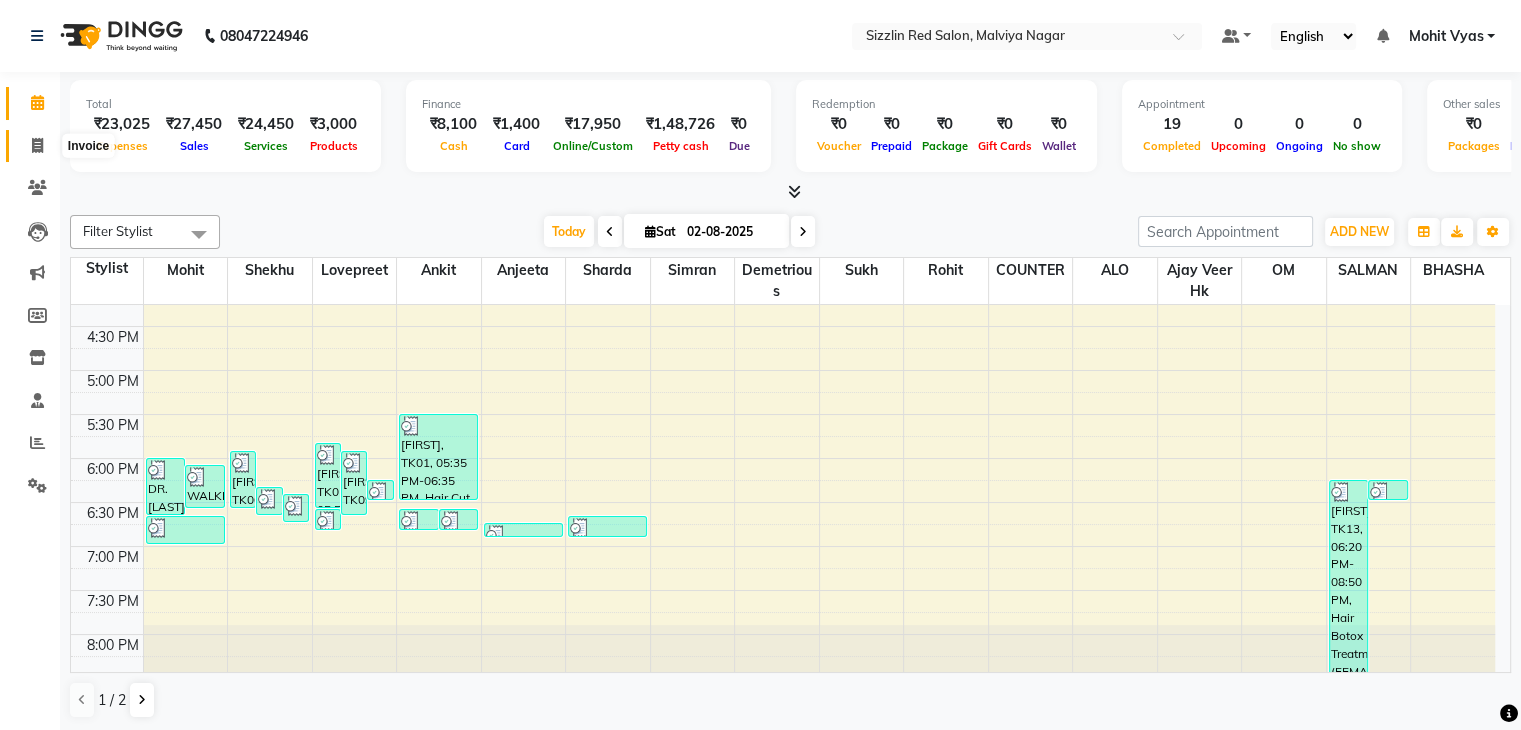 click 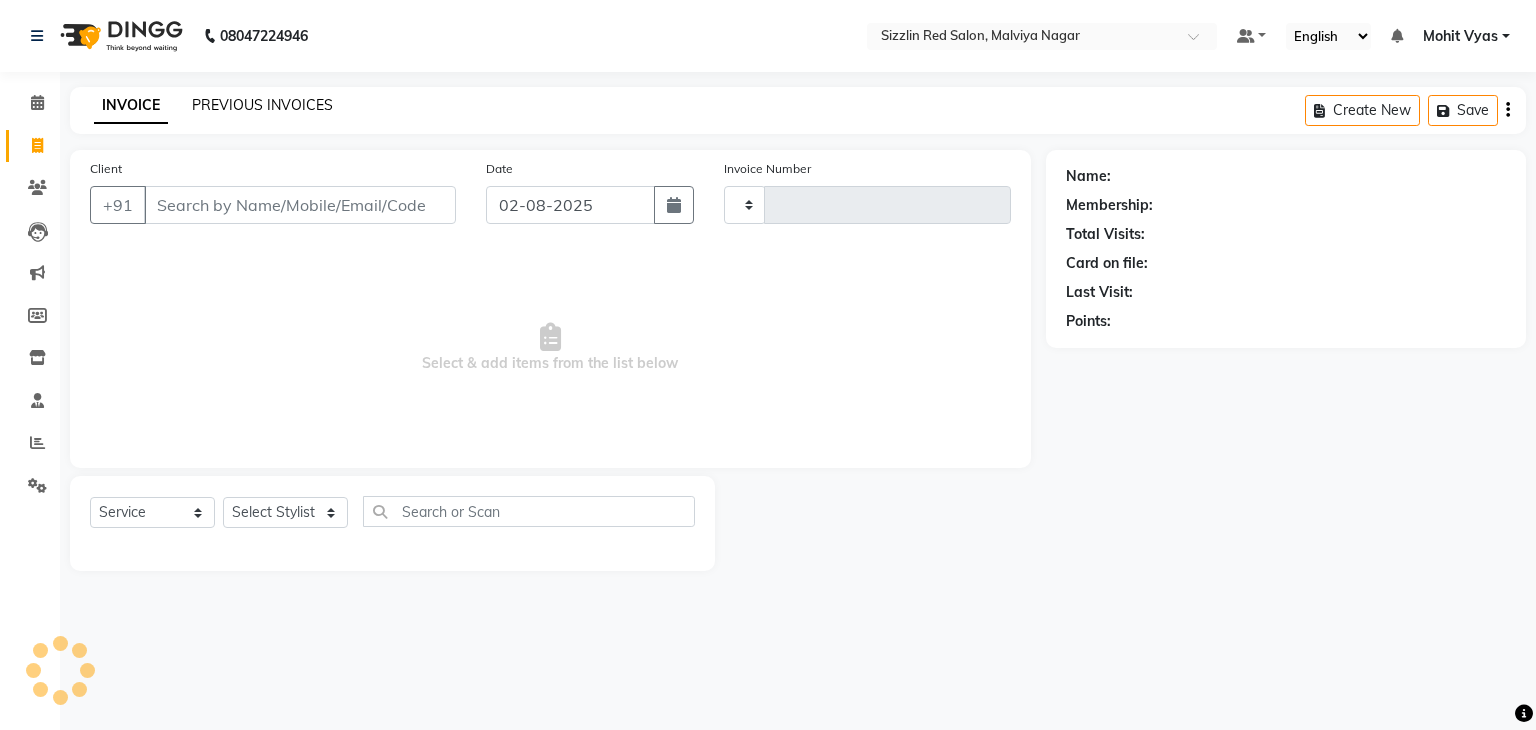 type on "1489" 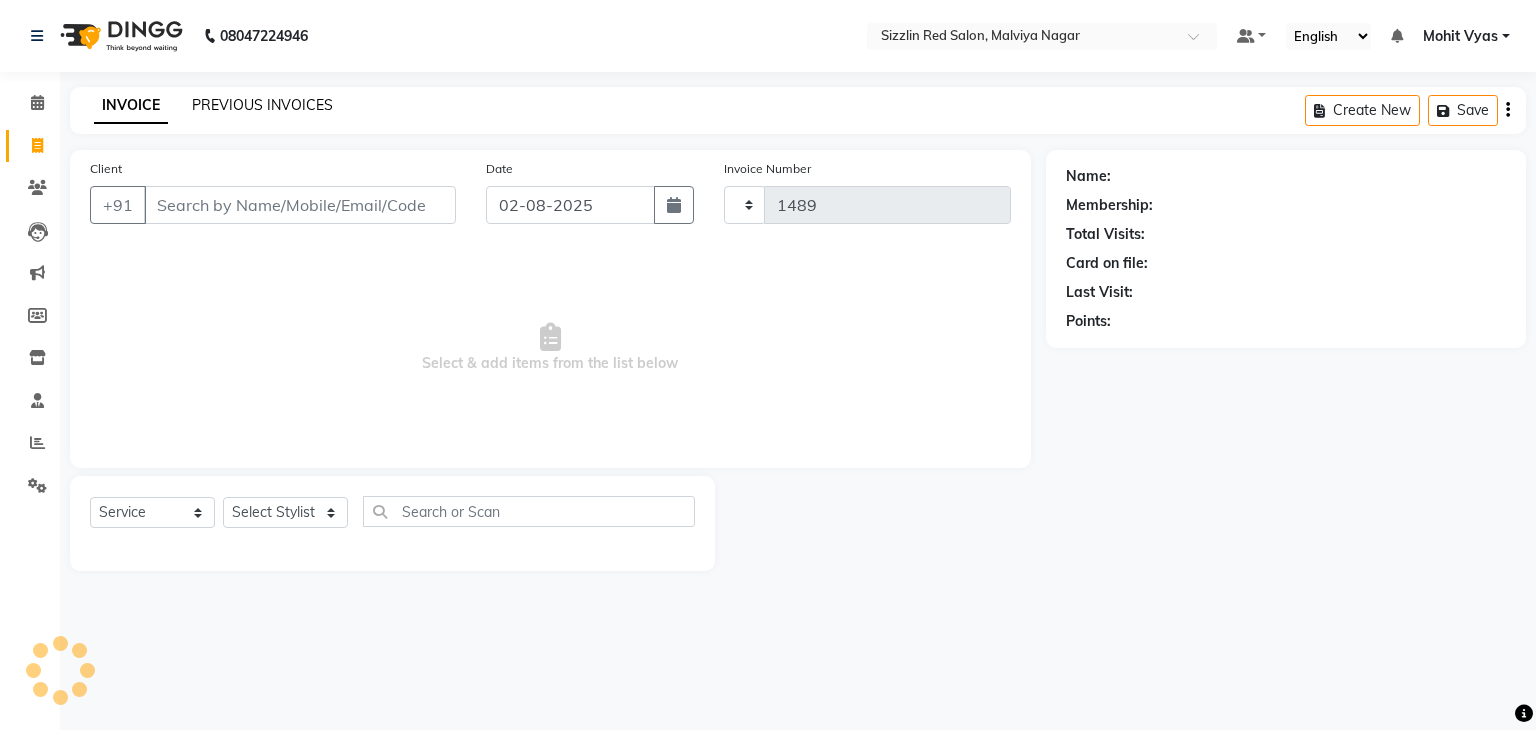 select on "7534" 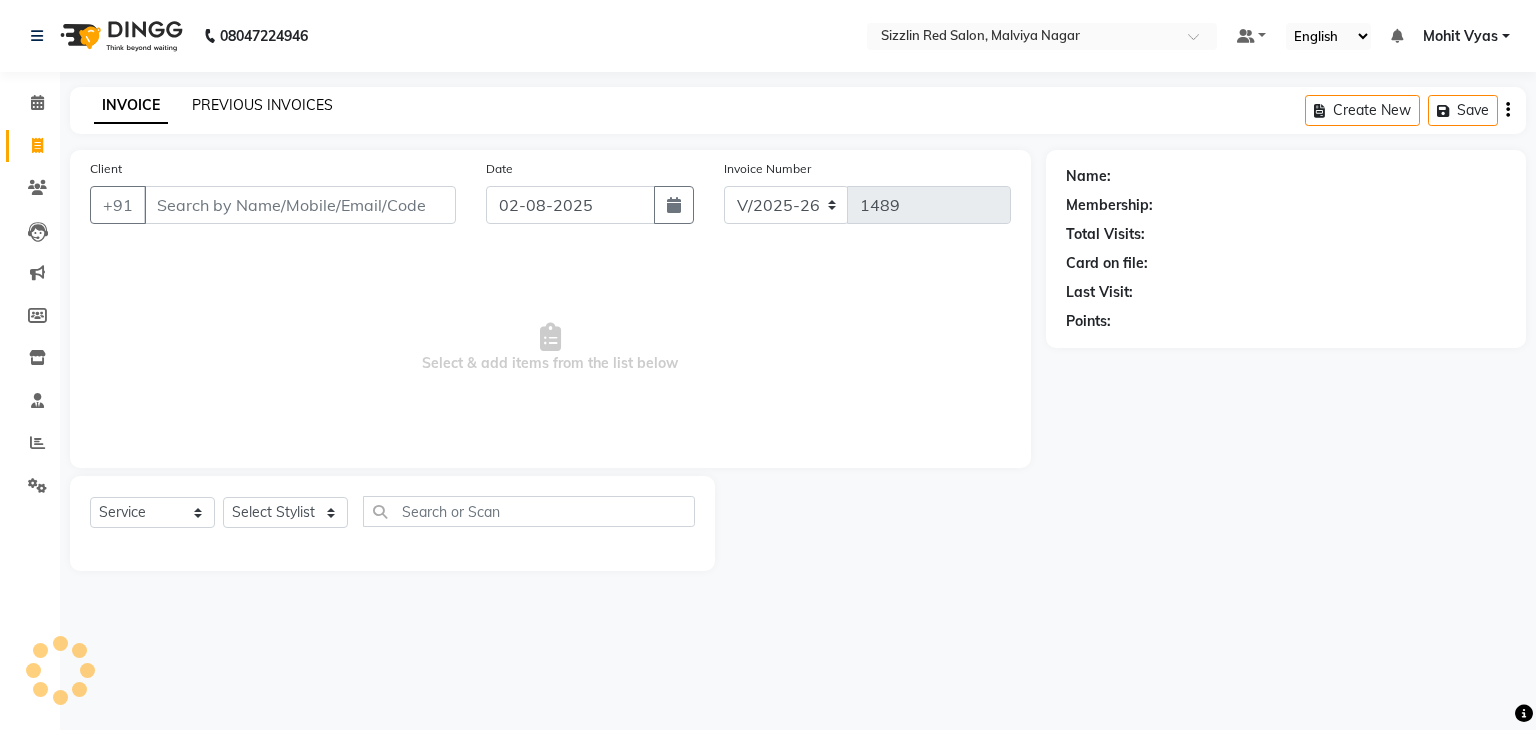 click on "PREVIOUS INVOICES" 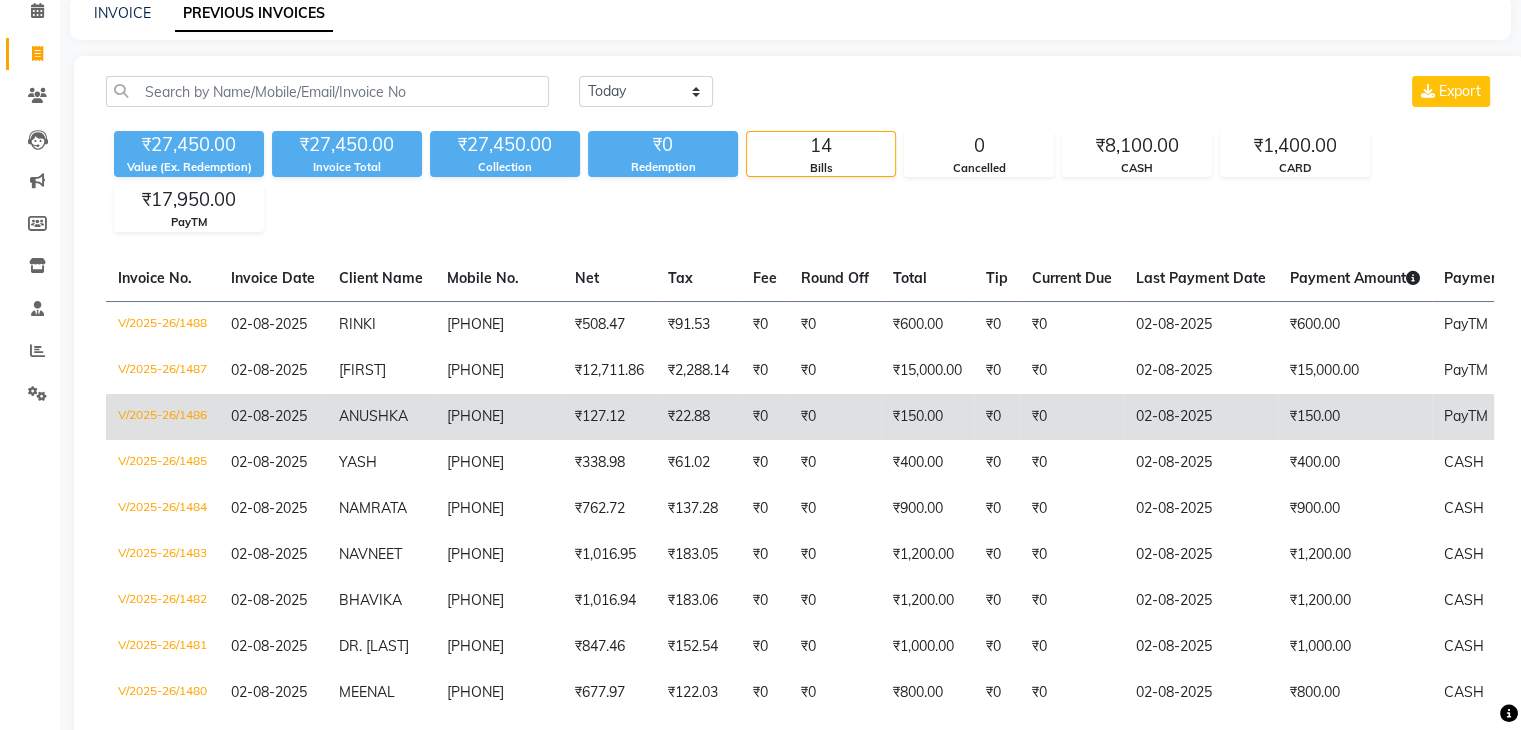 scroll, scrollTop: 91, scrollLeft: 0, axis: vertical 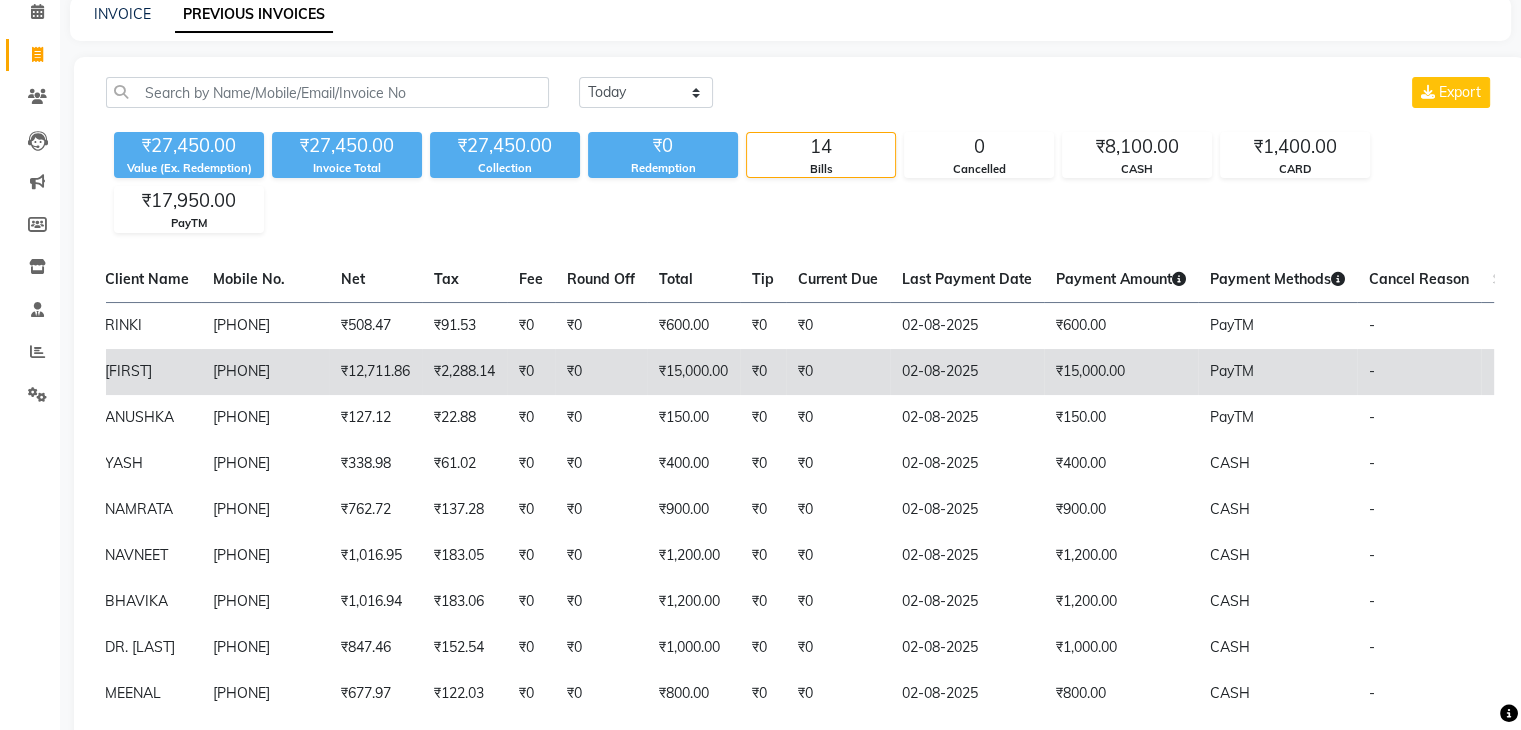 click on "₹0" 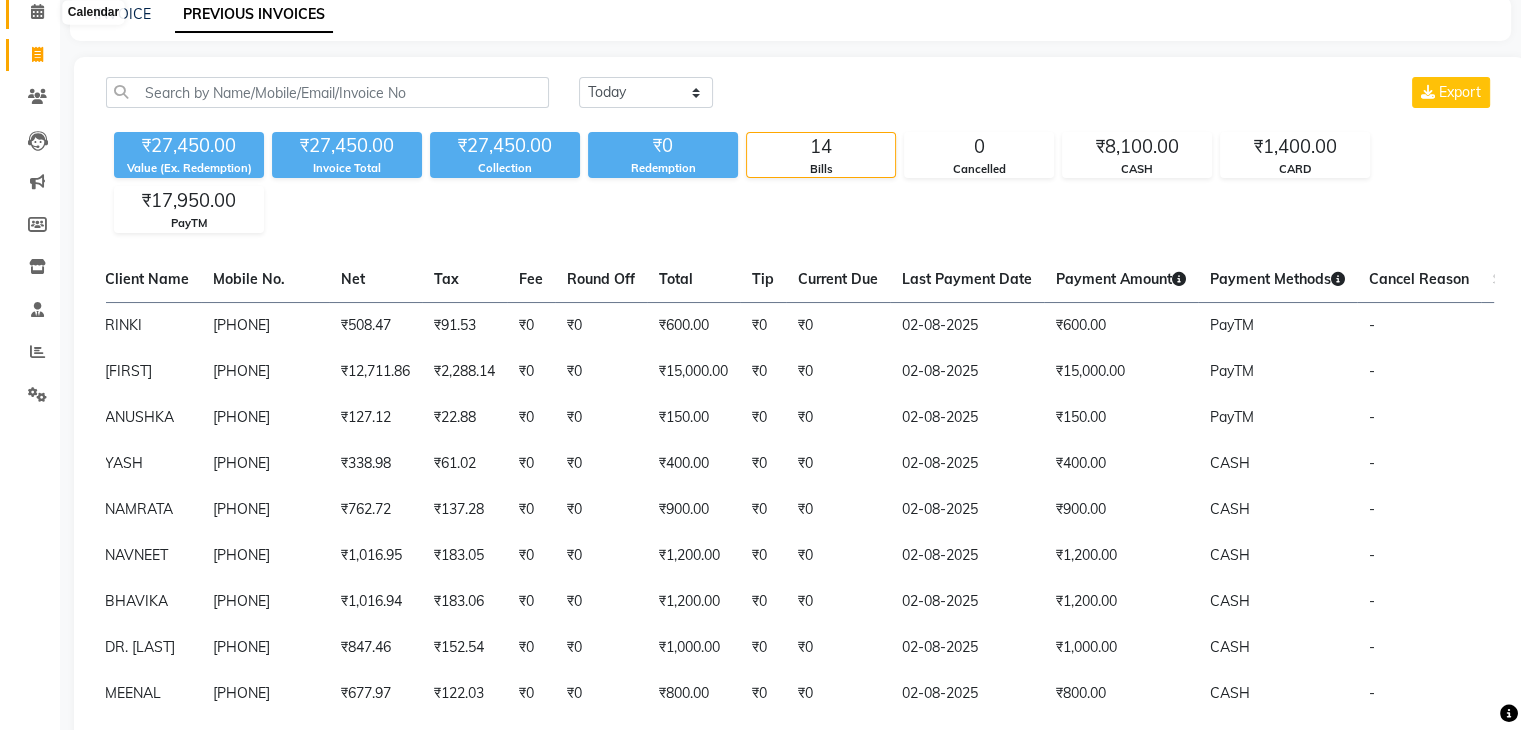 click 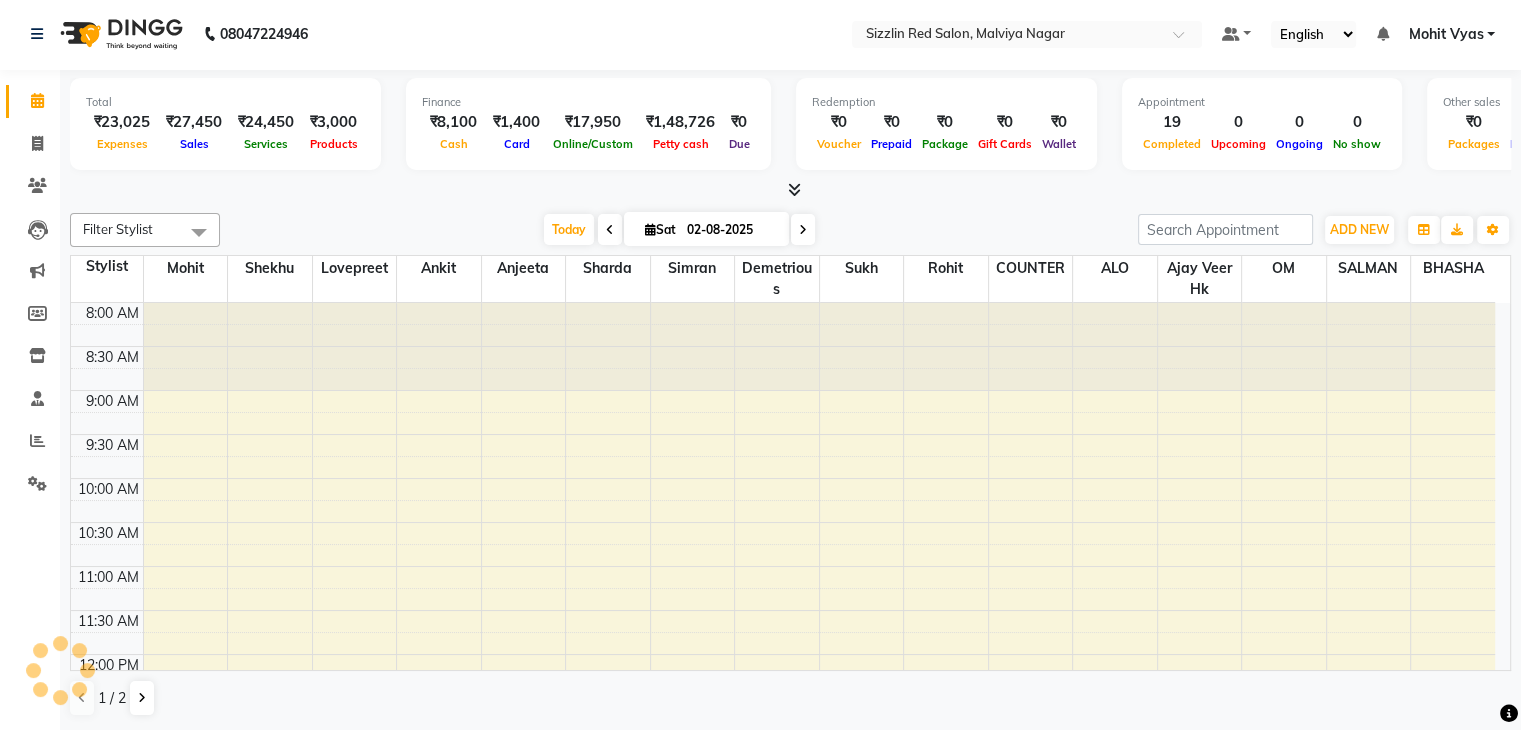 scroll, scrollTop: 0, scrollLeft: 0, axis: both 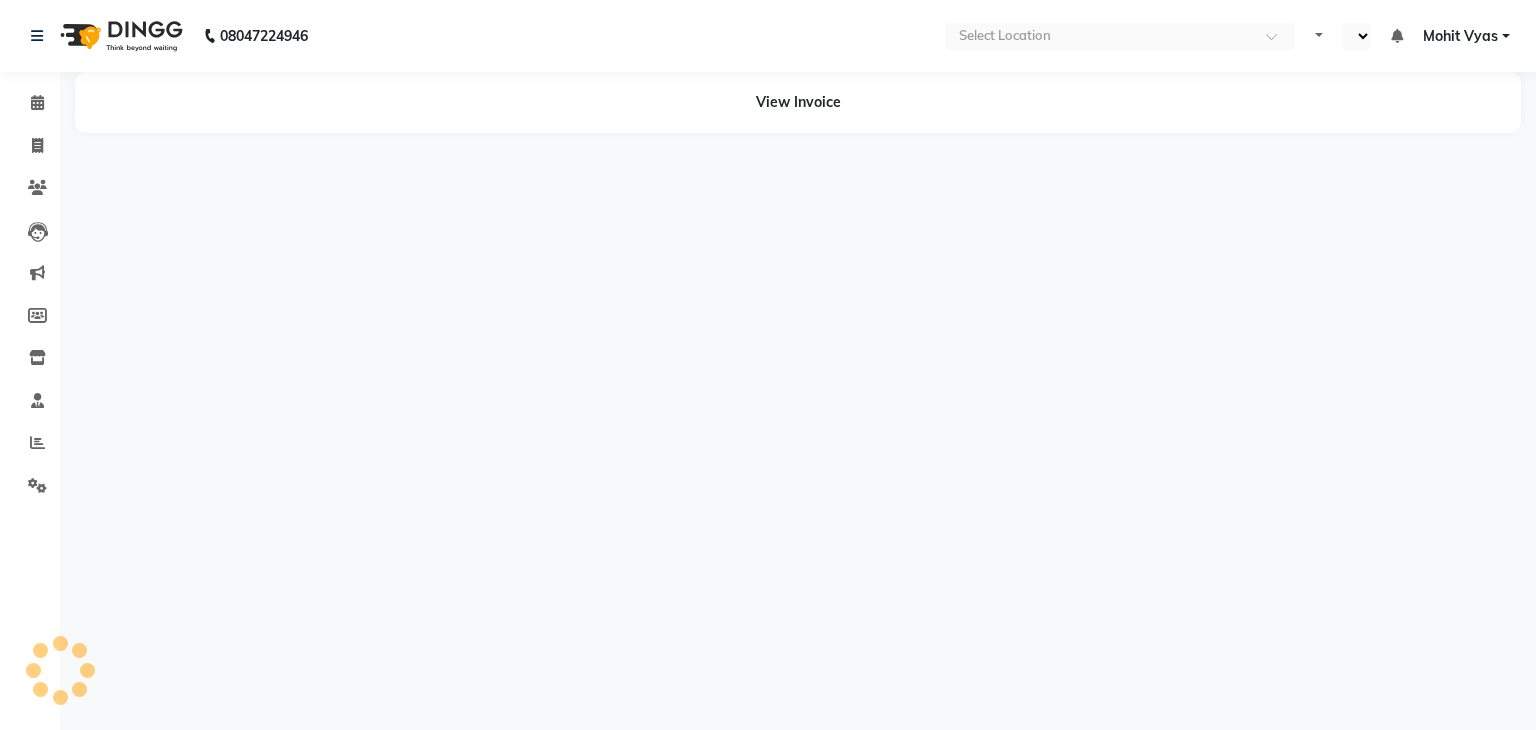 select on "en" 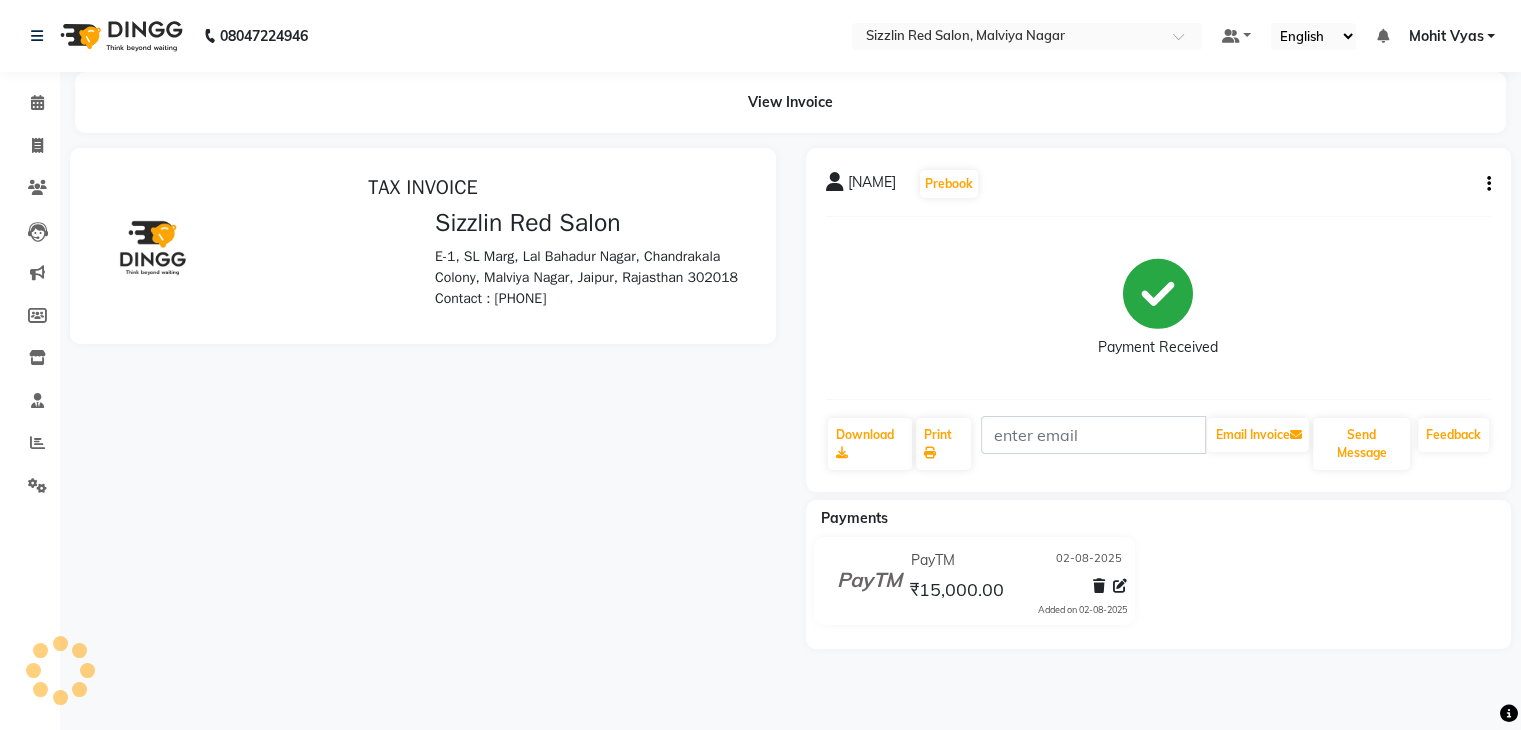 scroll, scrollTop: 0, scrollLeft: 0, axis: both 